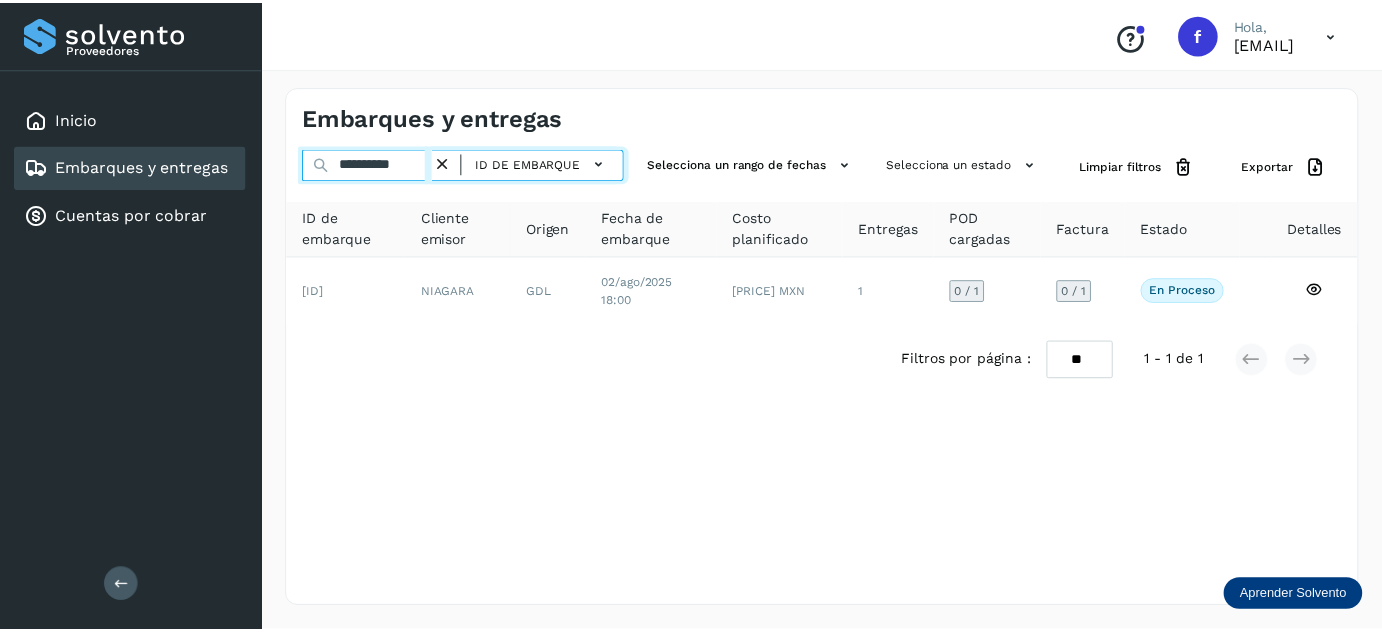 scroll, scrollTop: 0, scrollLeft: 0, axis: both 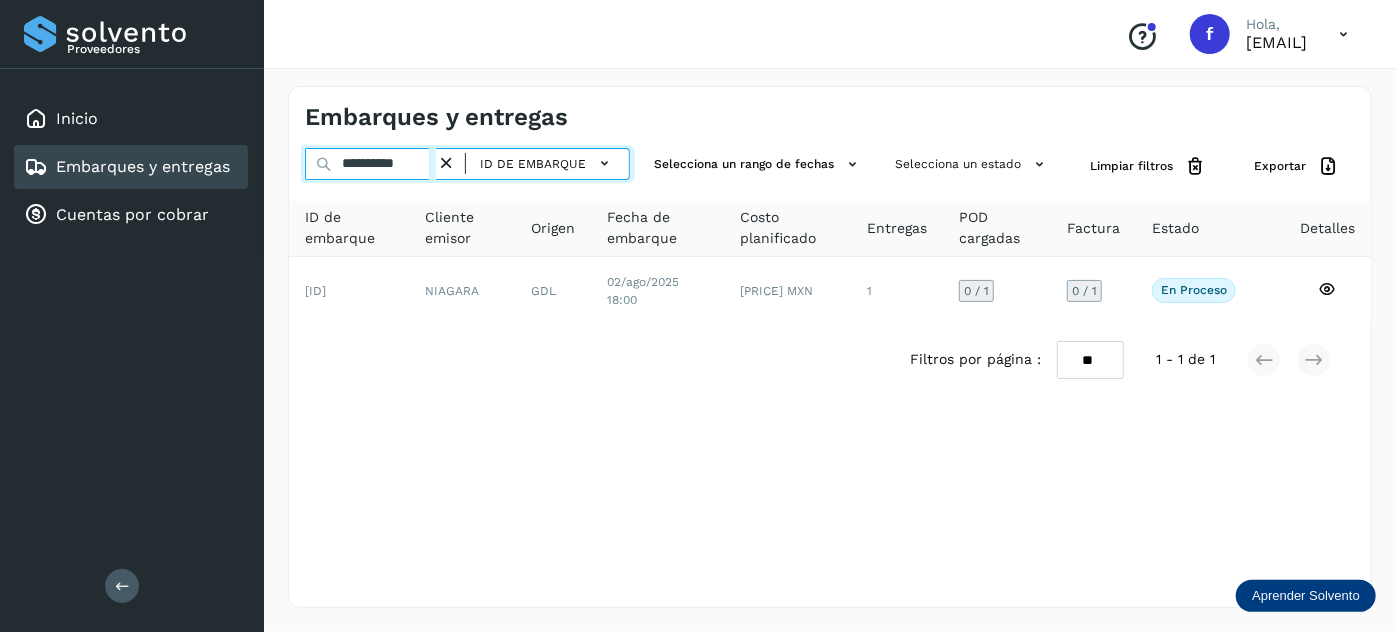 click on "**********" at bounding box center (370, 164) 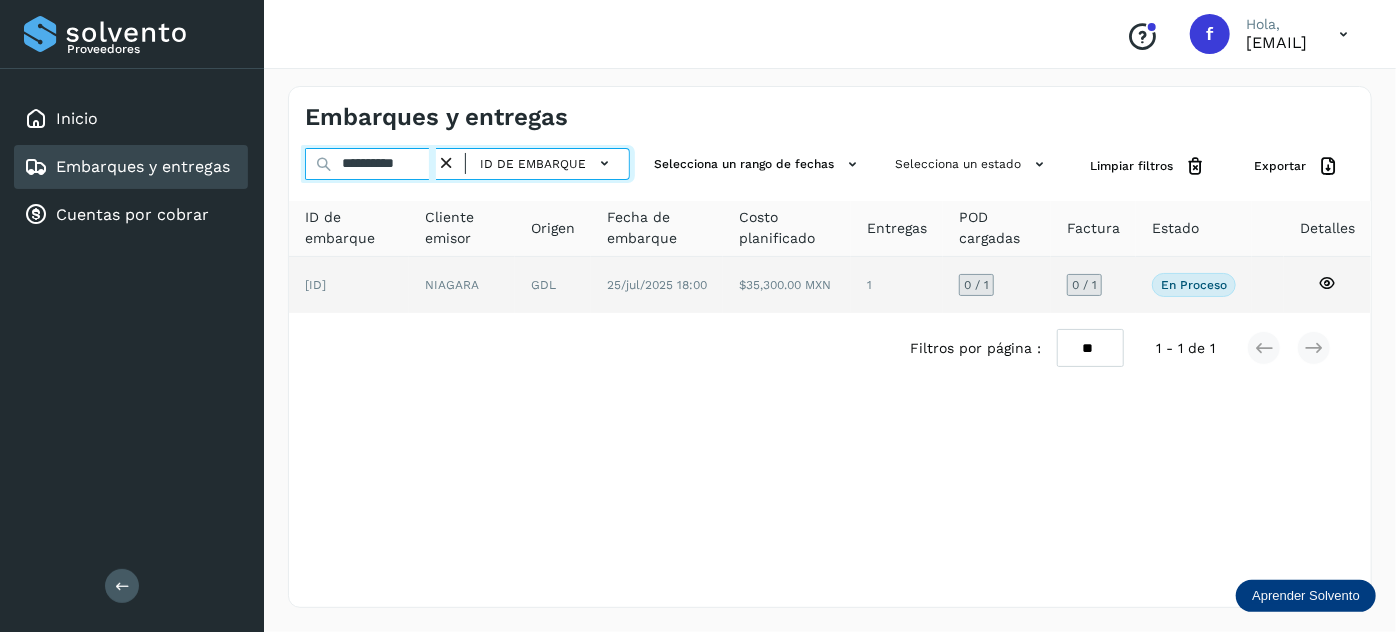 type on "**********" 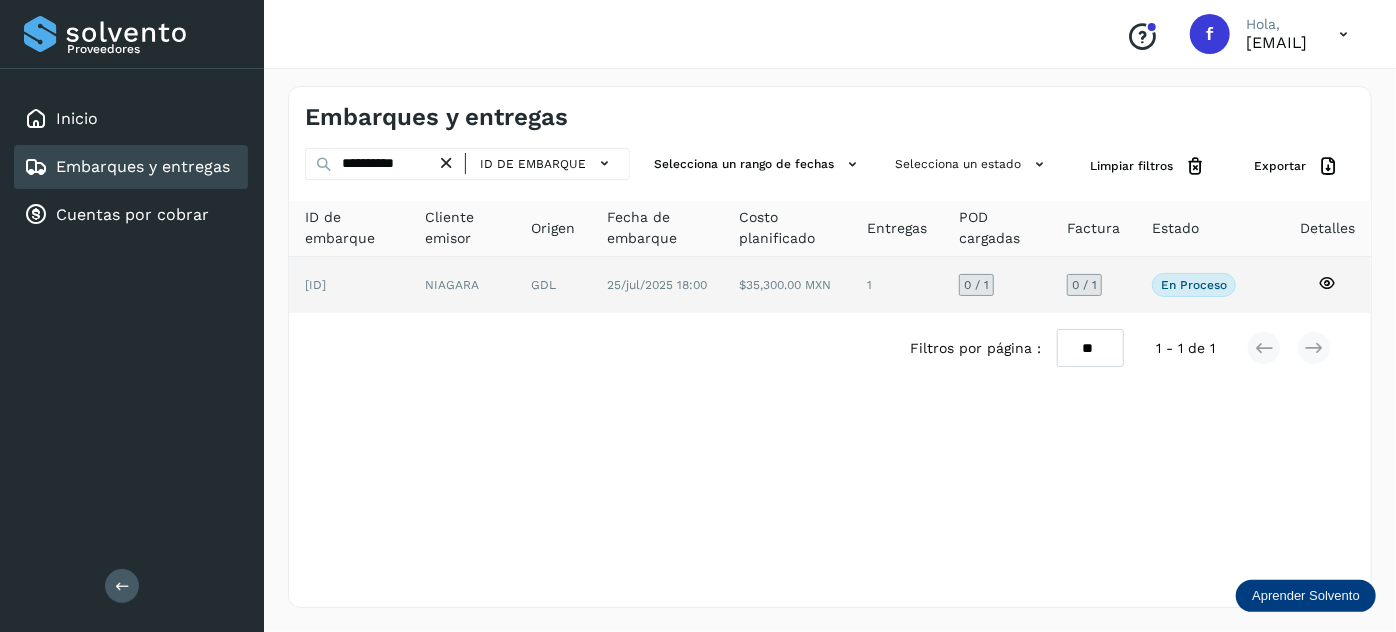 click on "GDL" 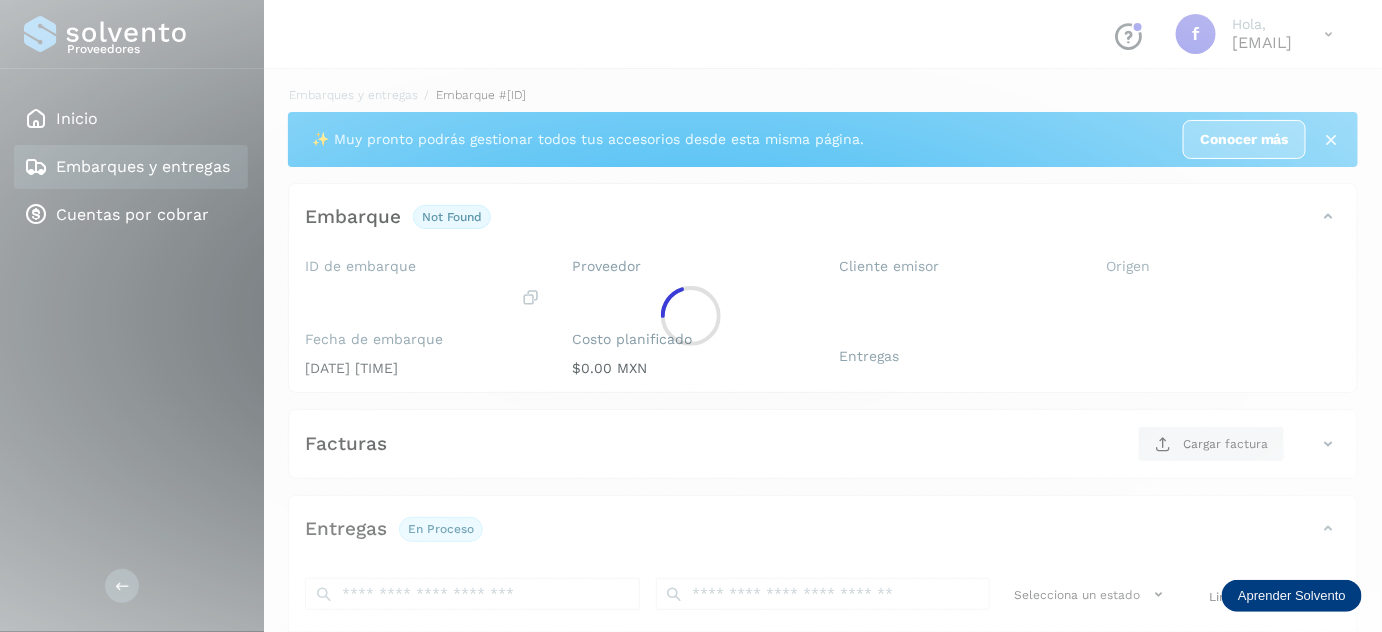 scroll, scrollTop: 314, scrollLeft: 0, axis: vertical 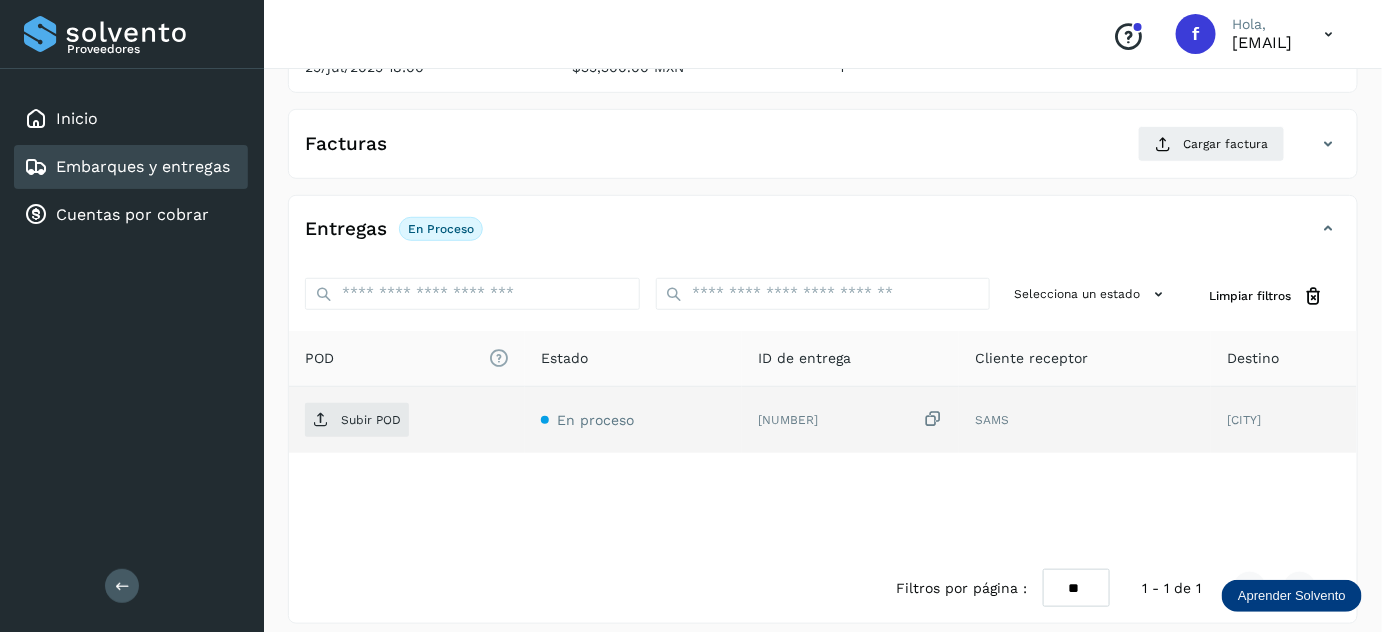 click at bounding box center (933, 419) 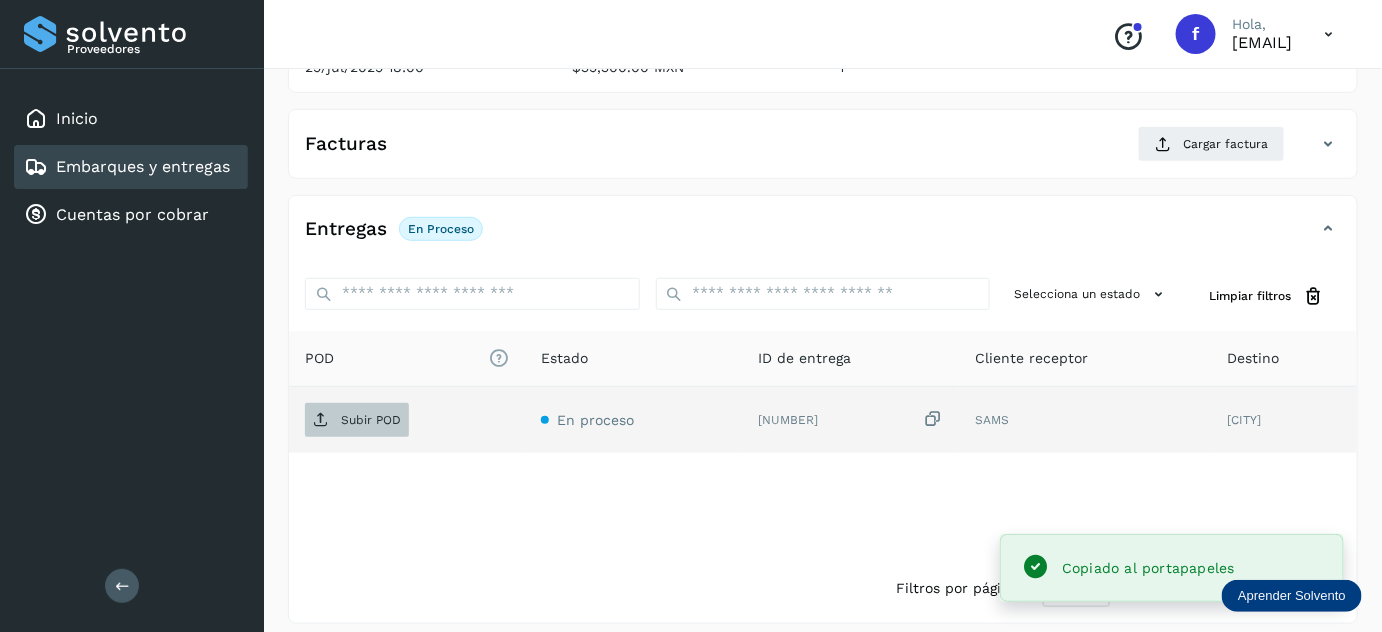 click on "Subir POD" at bounding box center [371, 420] 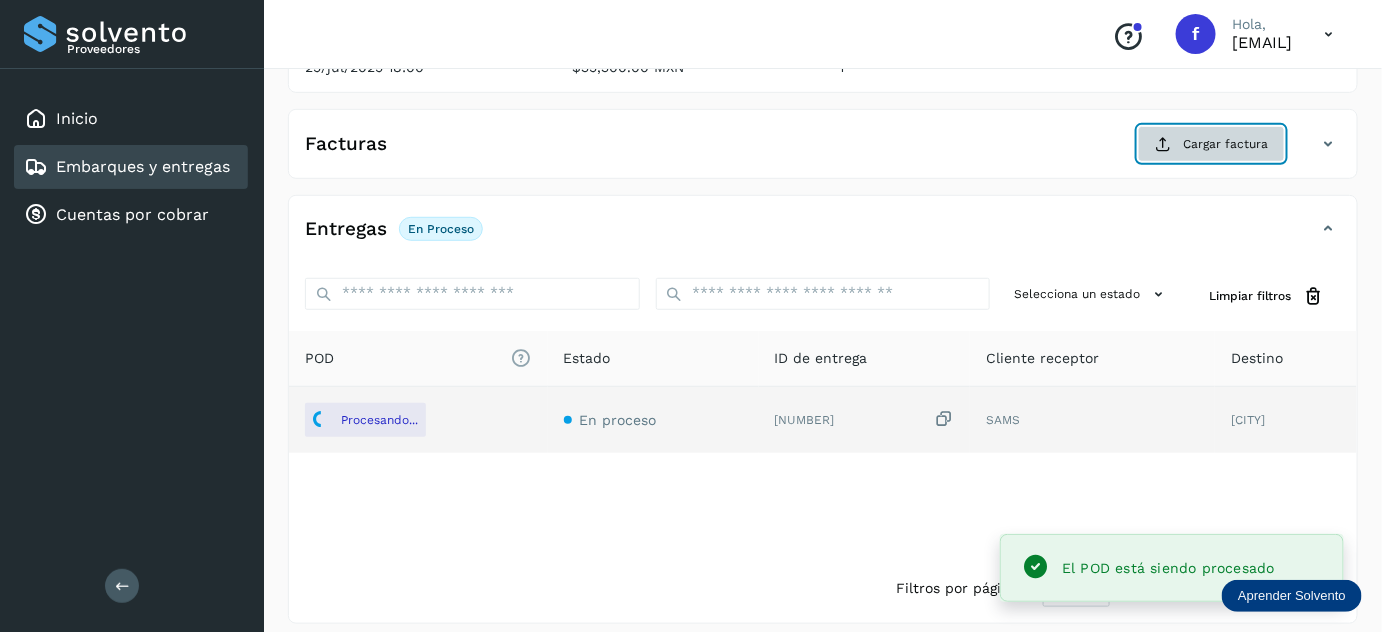 click on "Cargar factura" at bounding box center [1211, 144] 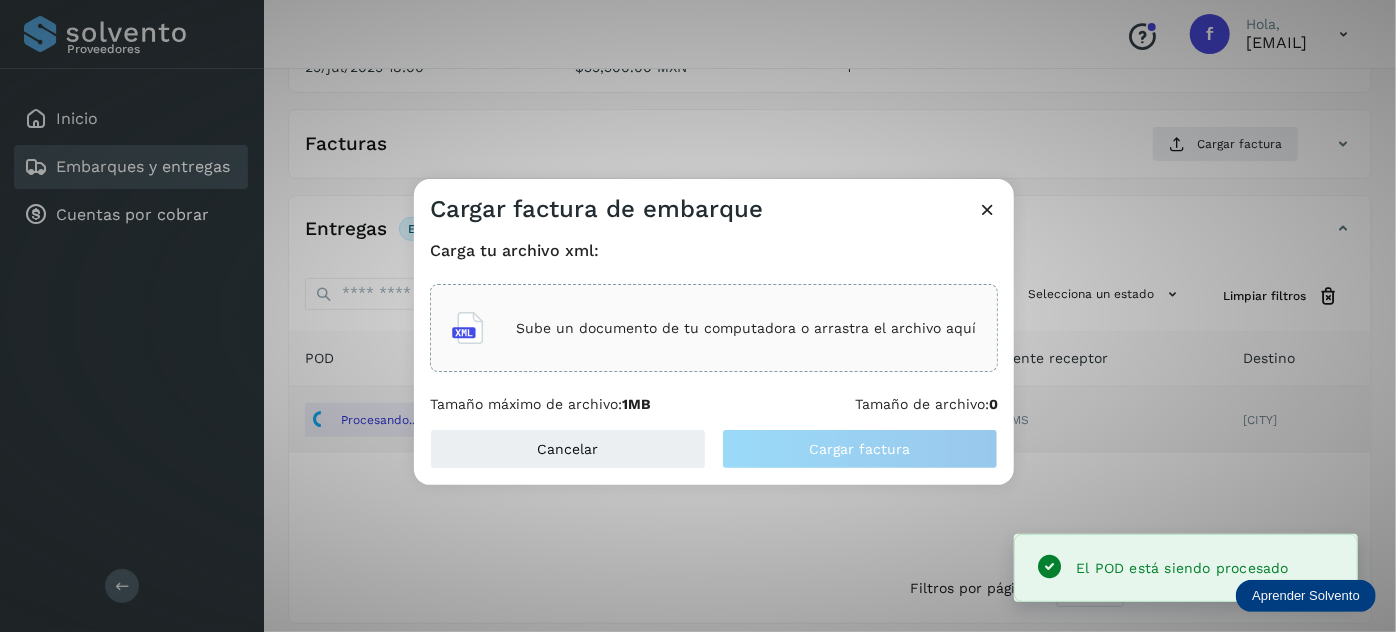 click on "Sube un documento de tu computadora o arrastra el archivo aquí" 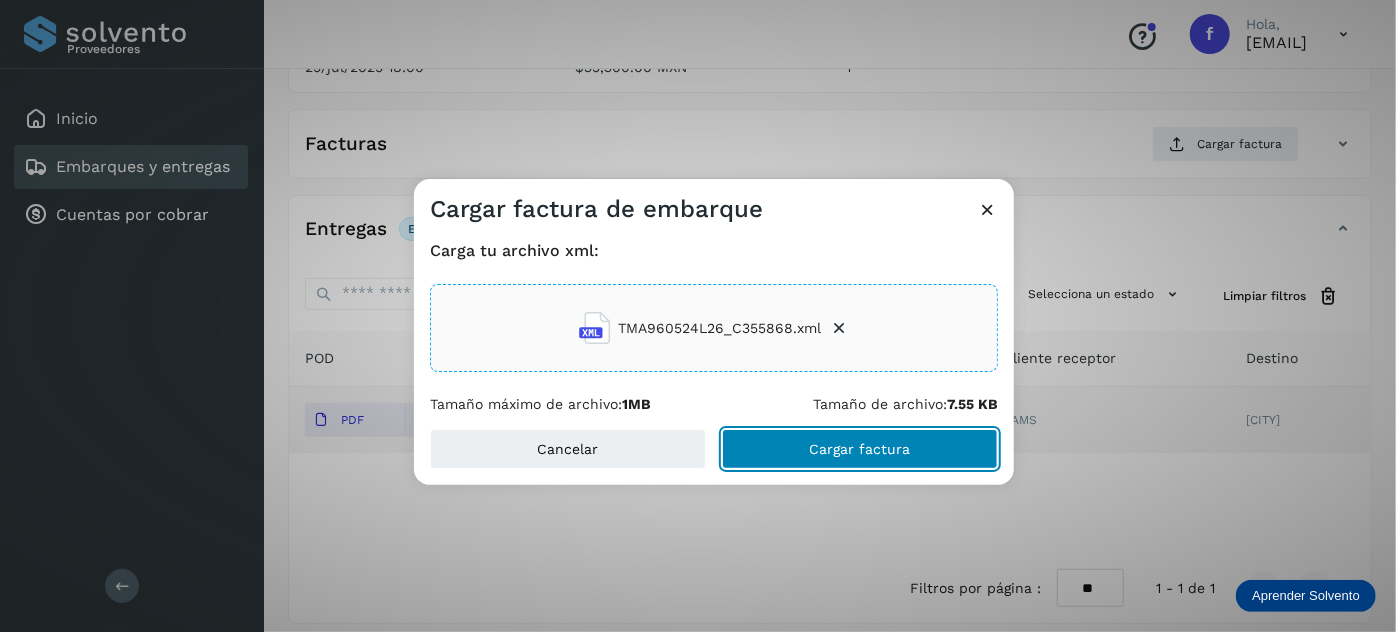 click on "Cargar factura" 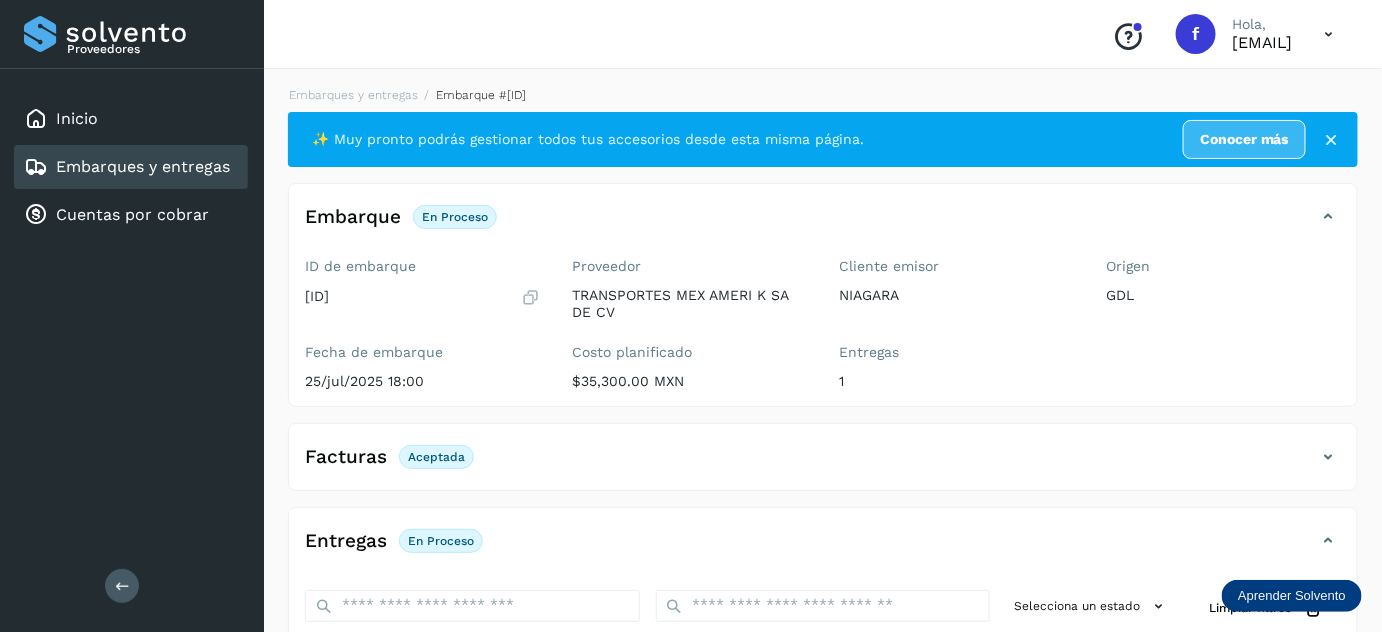 scroll, scrollTop: 0, scrollLeft: 0, axis: both 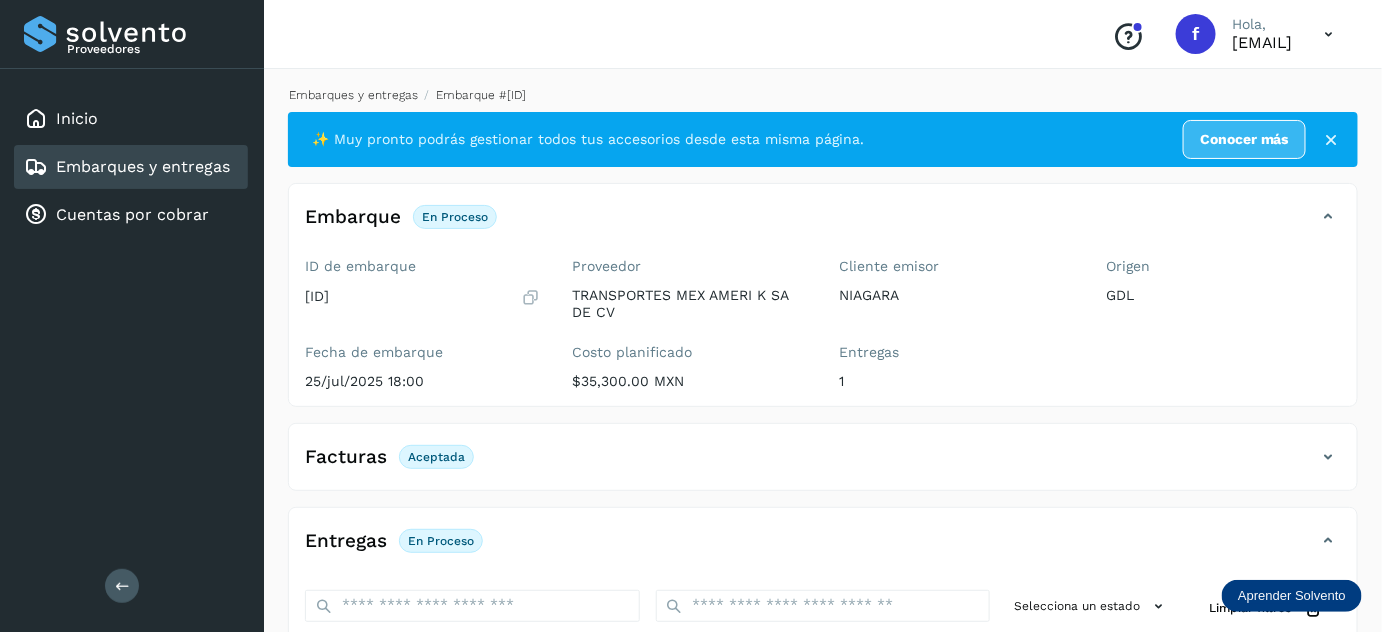 click on "Embarques y entregas" at bounding box center (353, 95) 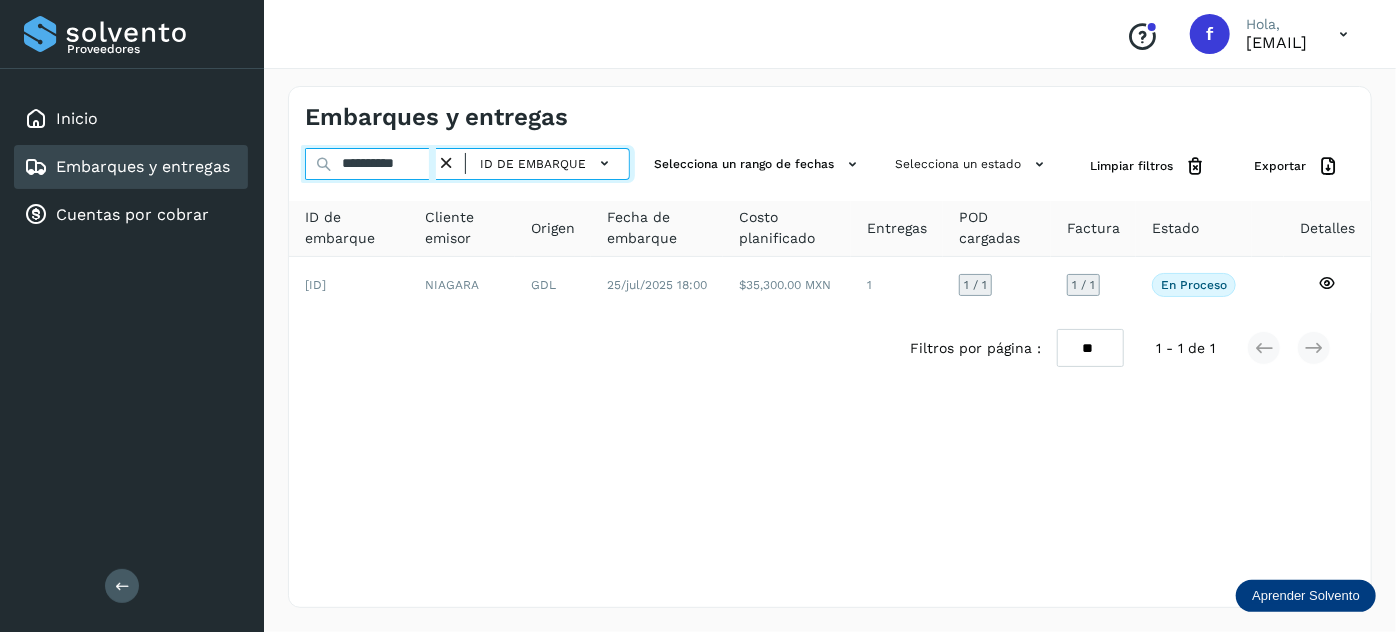 click on "**********" at bounding box center [370, 164] 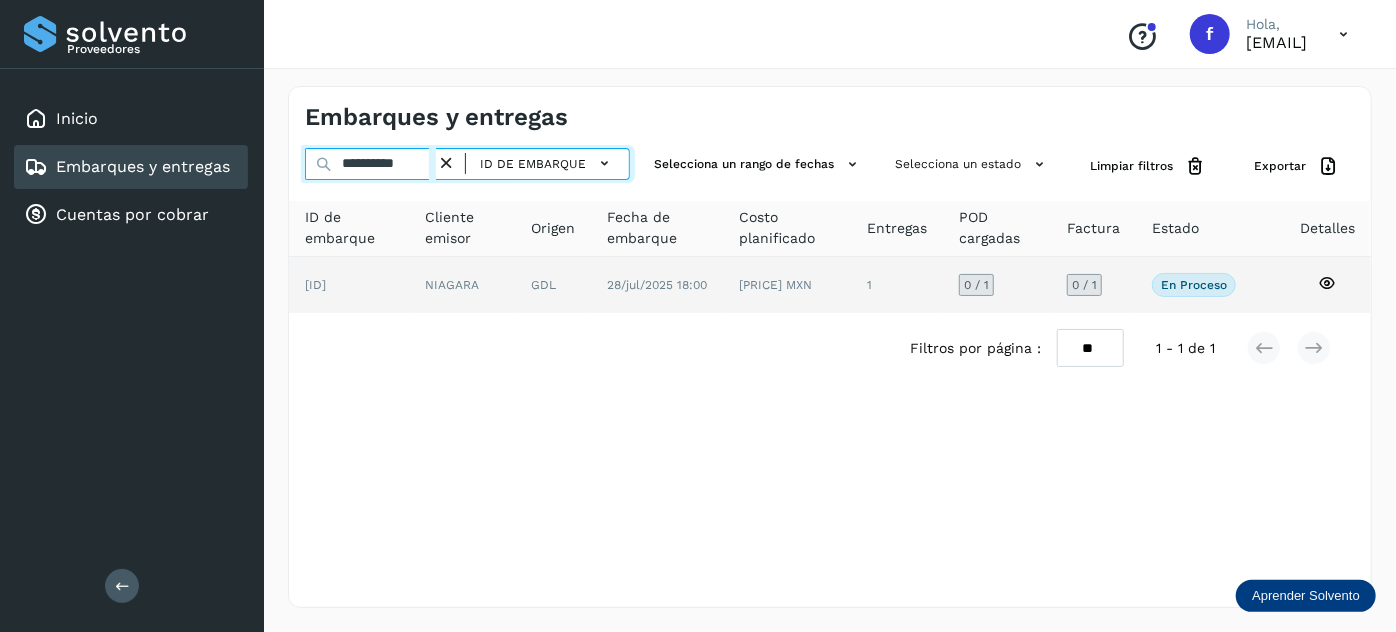 type on "**********" 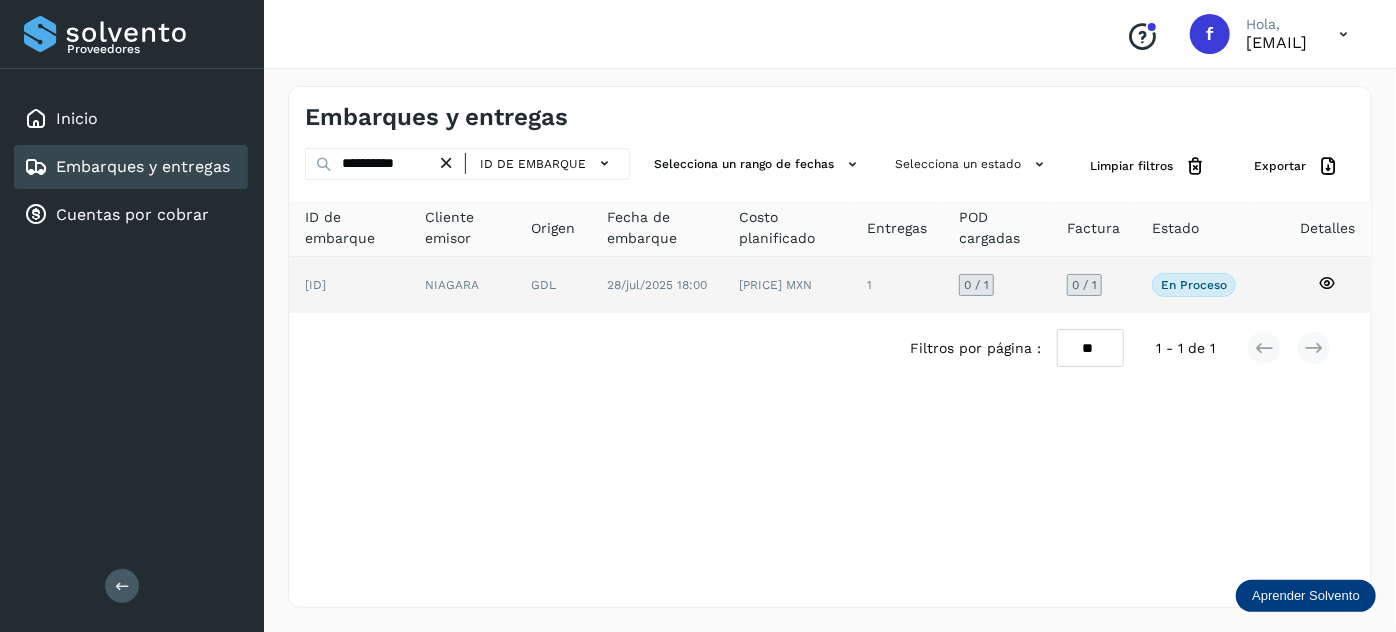 click on "NIAGARA" 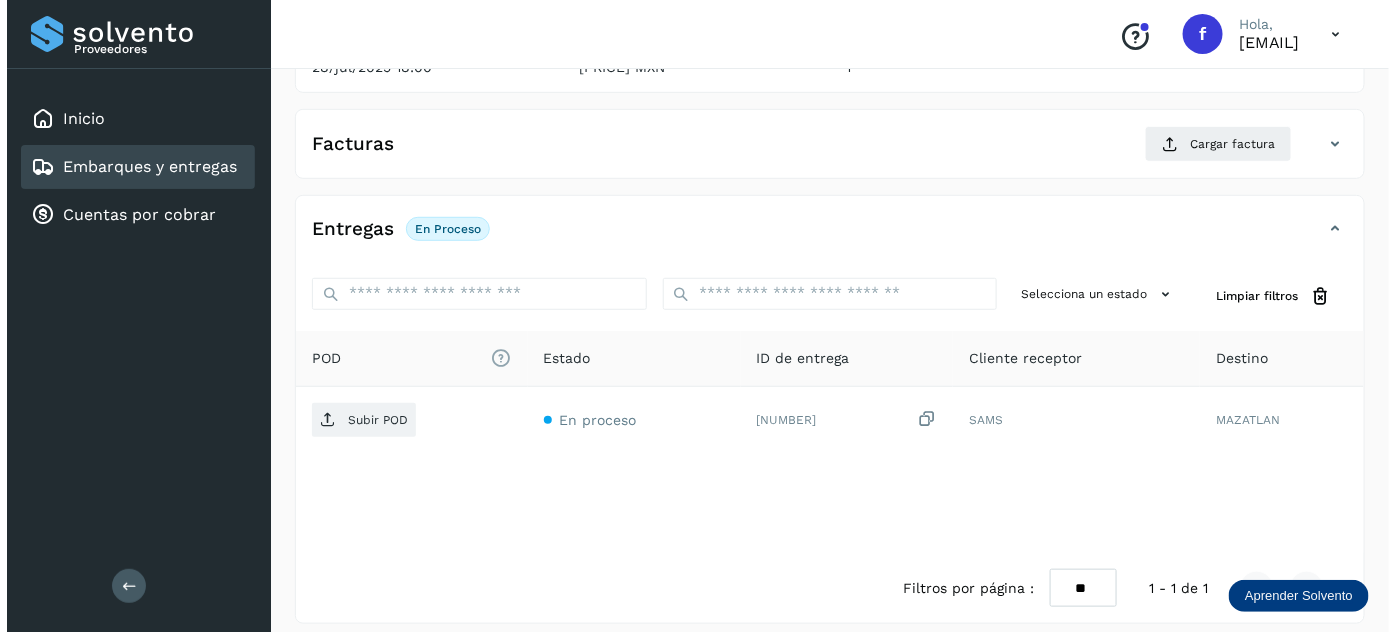 scroll, scrollTop: 327, scrollLeft: 0, axis: vertical 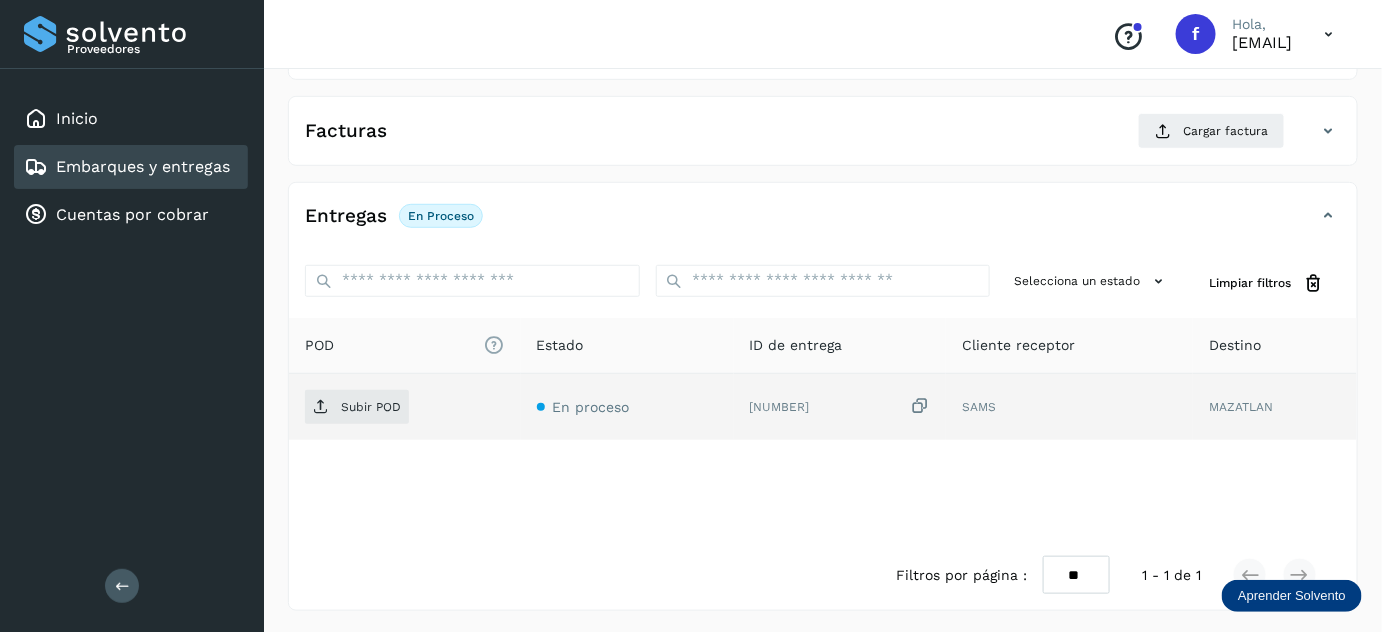 click at bounding box center (920, 406) 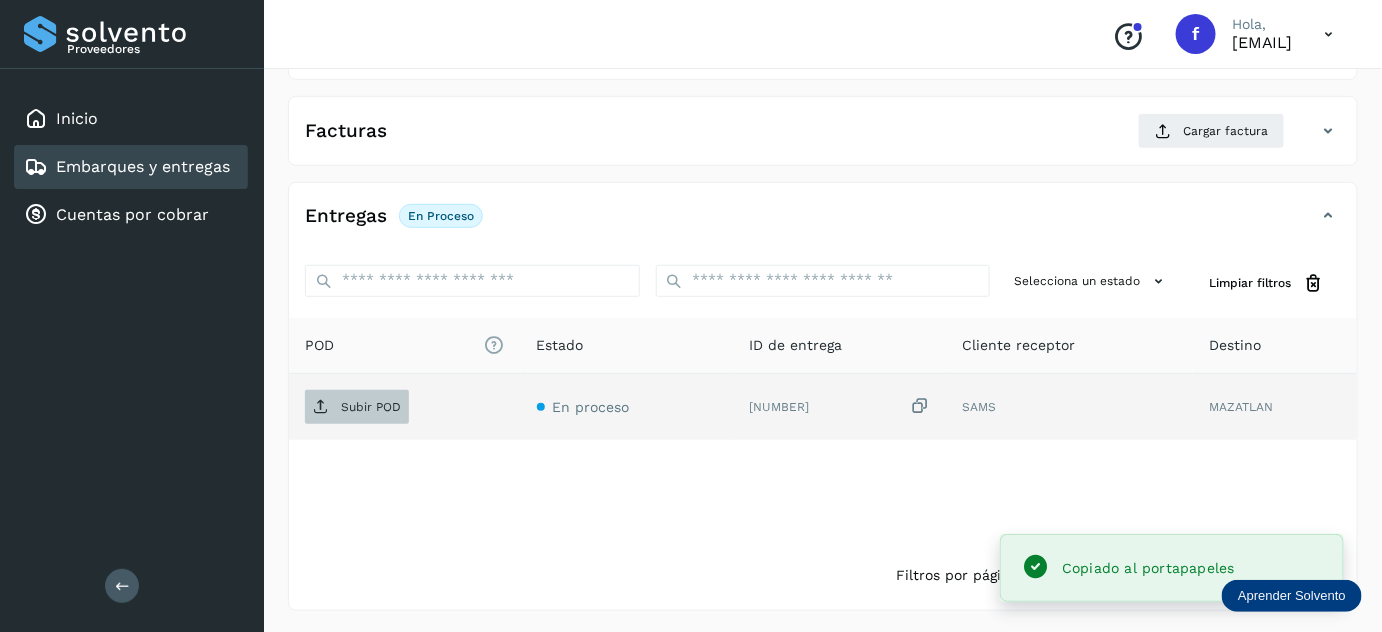 click on "Subir POD" at bounding box center (371, 407) 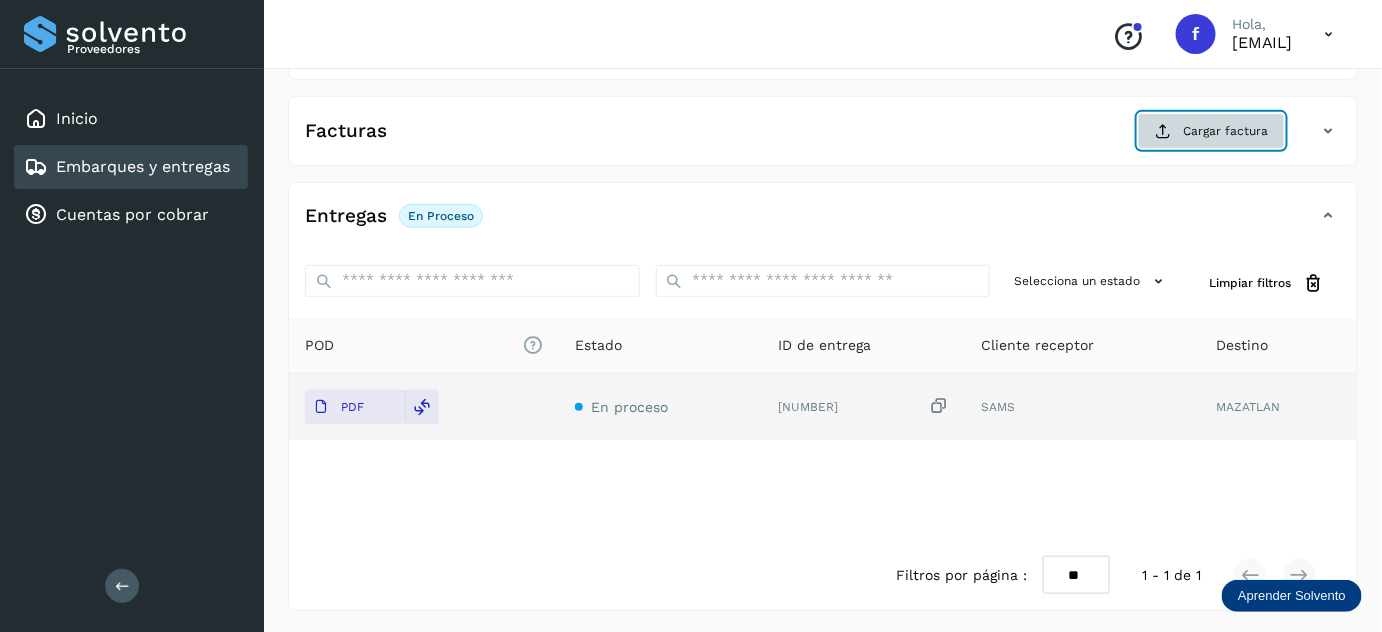 click on "Cargar factura" at bounding box center (1211, 131) 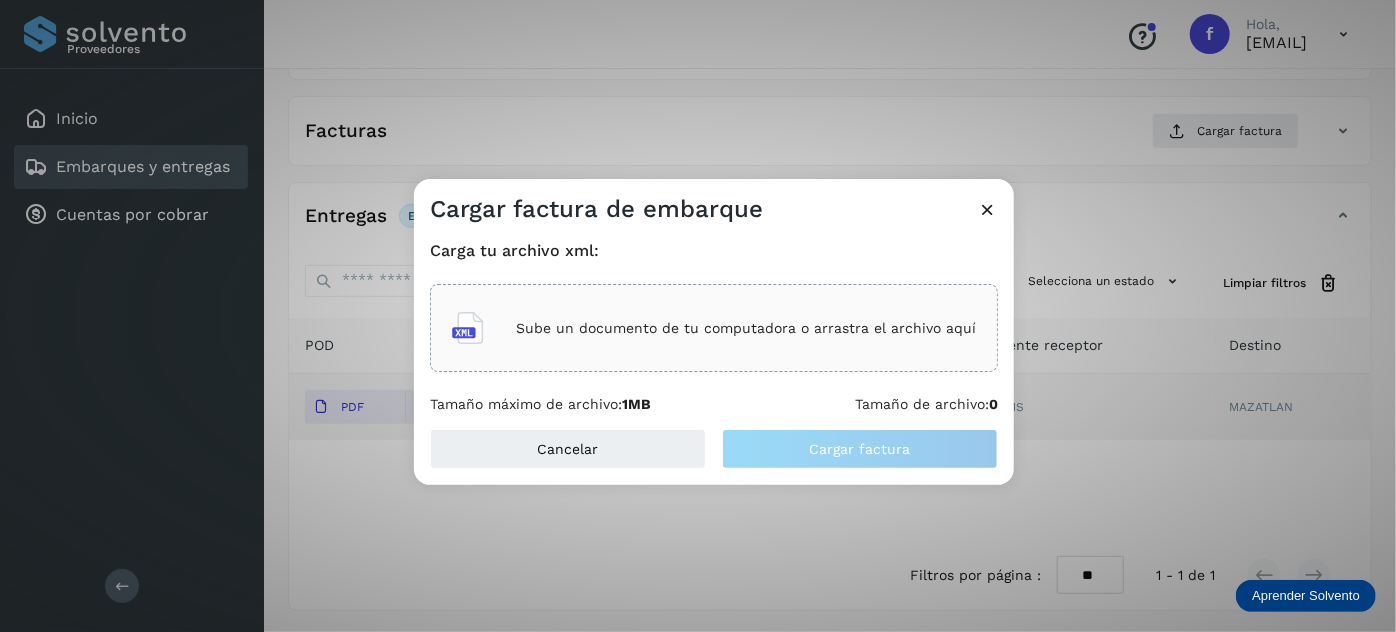 click on "Sube un documento de tu computadora o arrastra el archivo aquí" at bounding box center [746, 328] 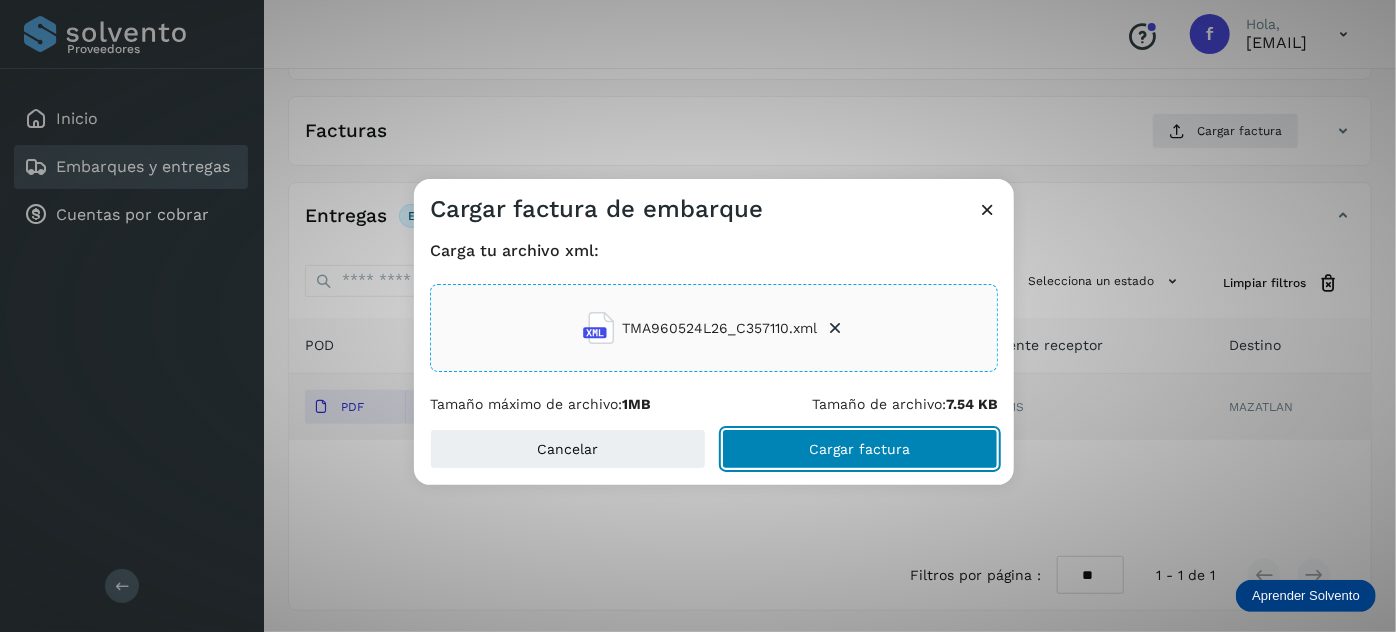click on "Cargar factura" 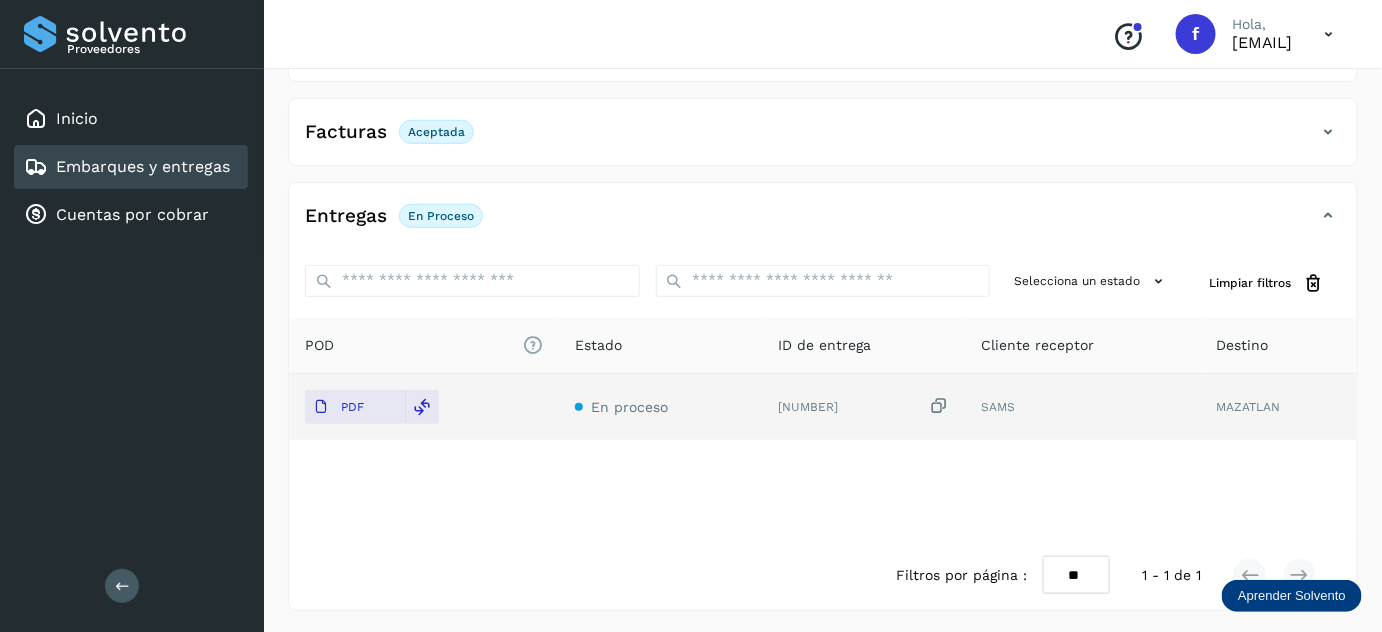 scroll, scrollTop: 0, scrollLeft: 0, axis: both 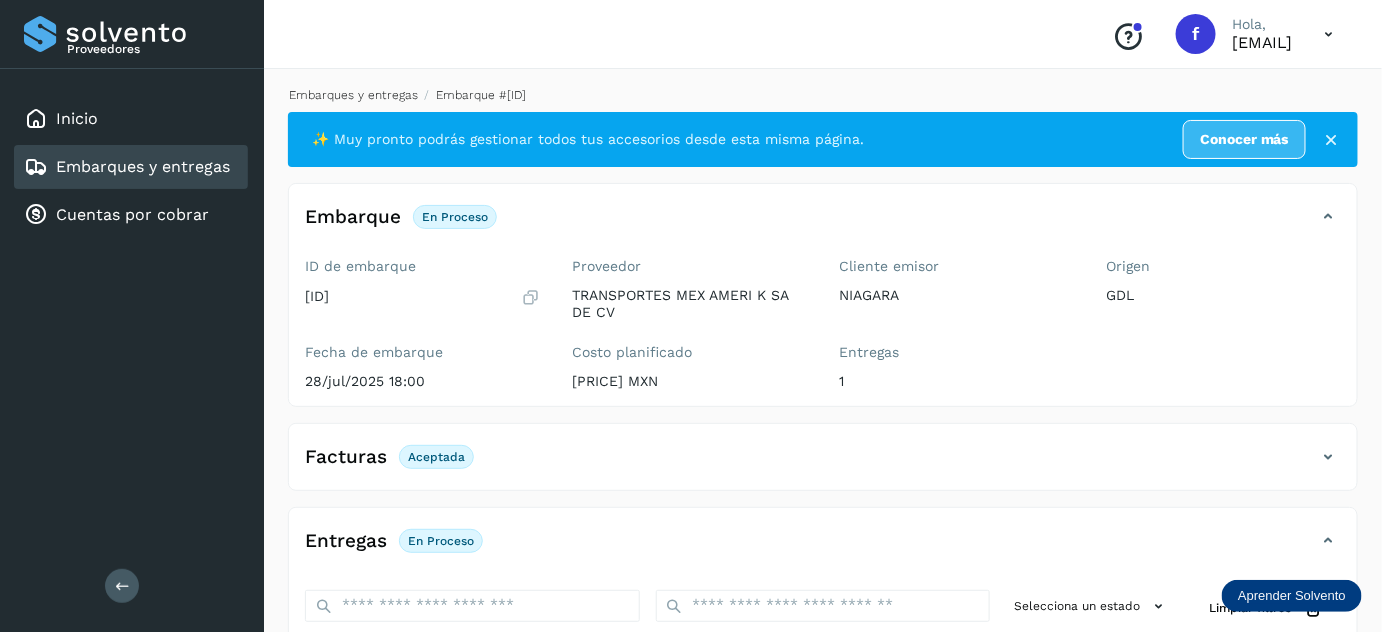 click on "Embarques y entregas" at bounding box center (353, 95) 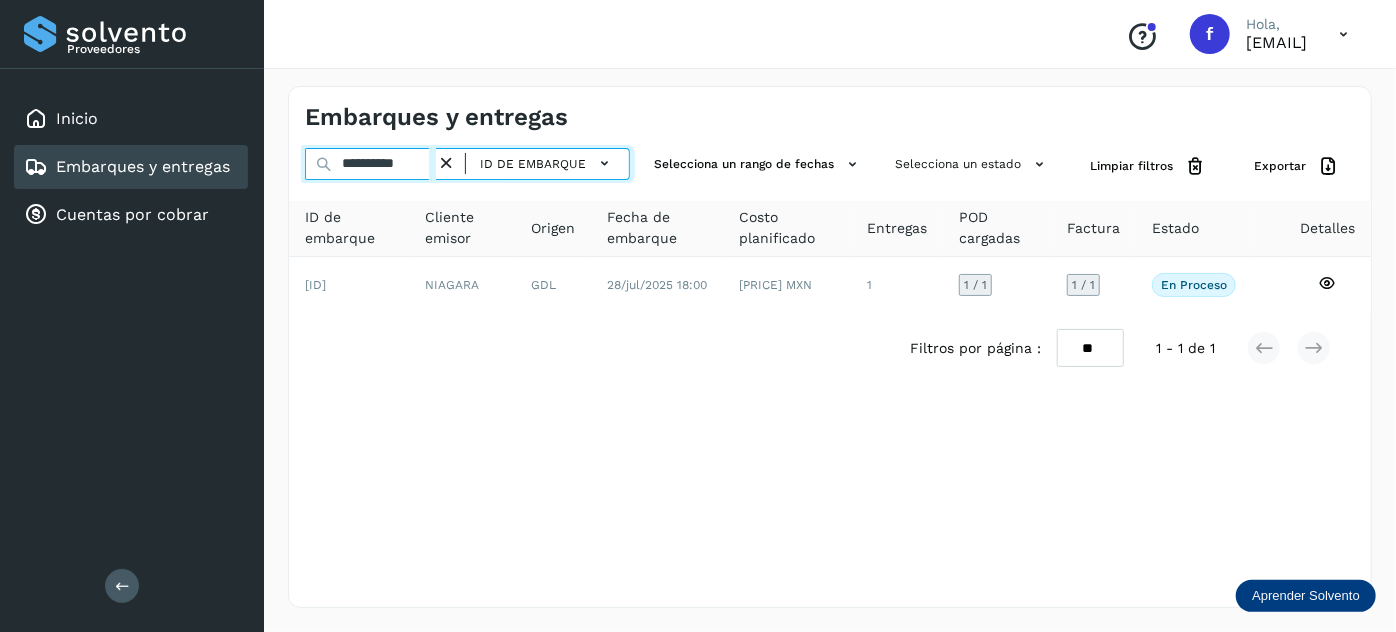 click on "**********" at bounding box center (370, 164) 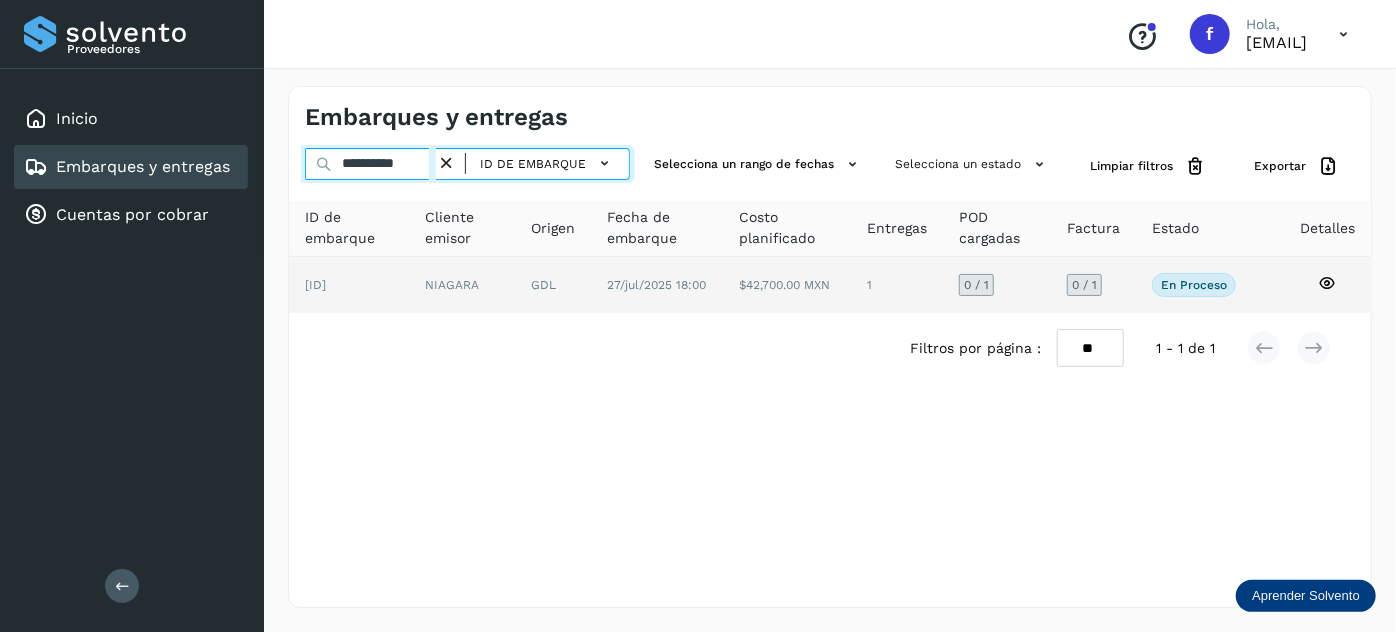 type on "**********" 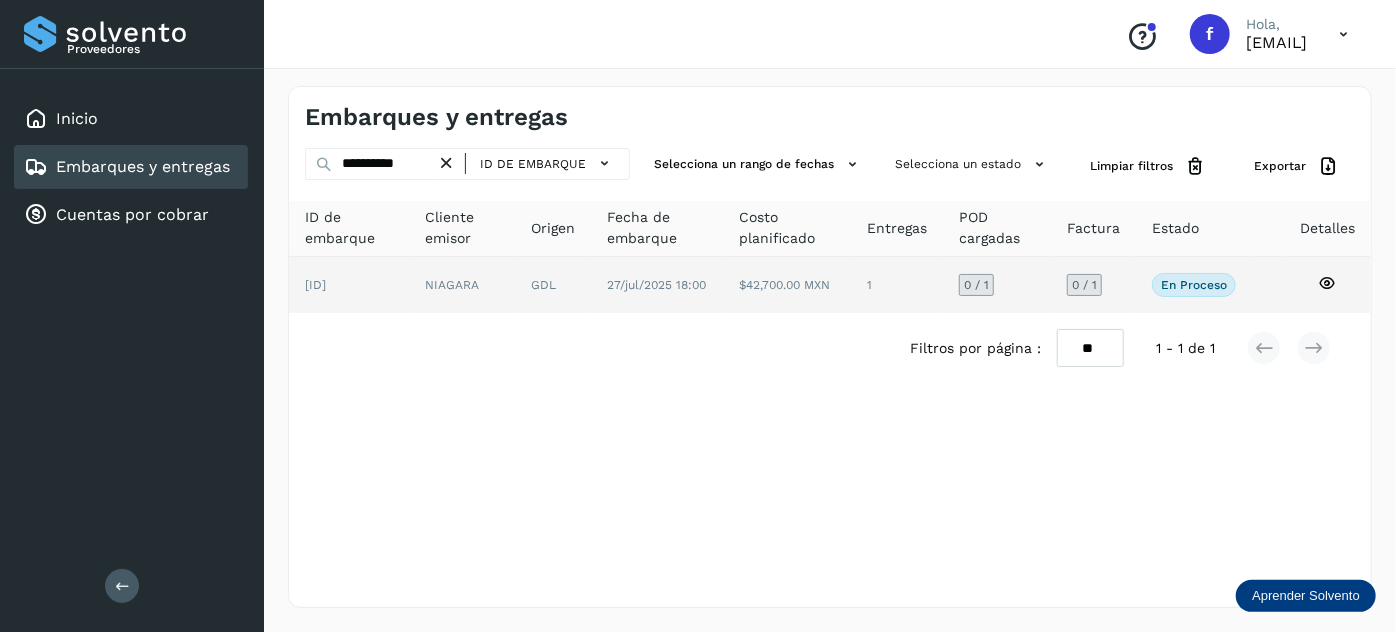 click on "1" 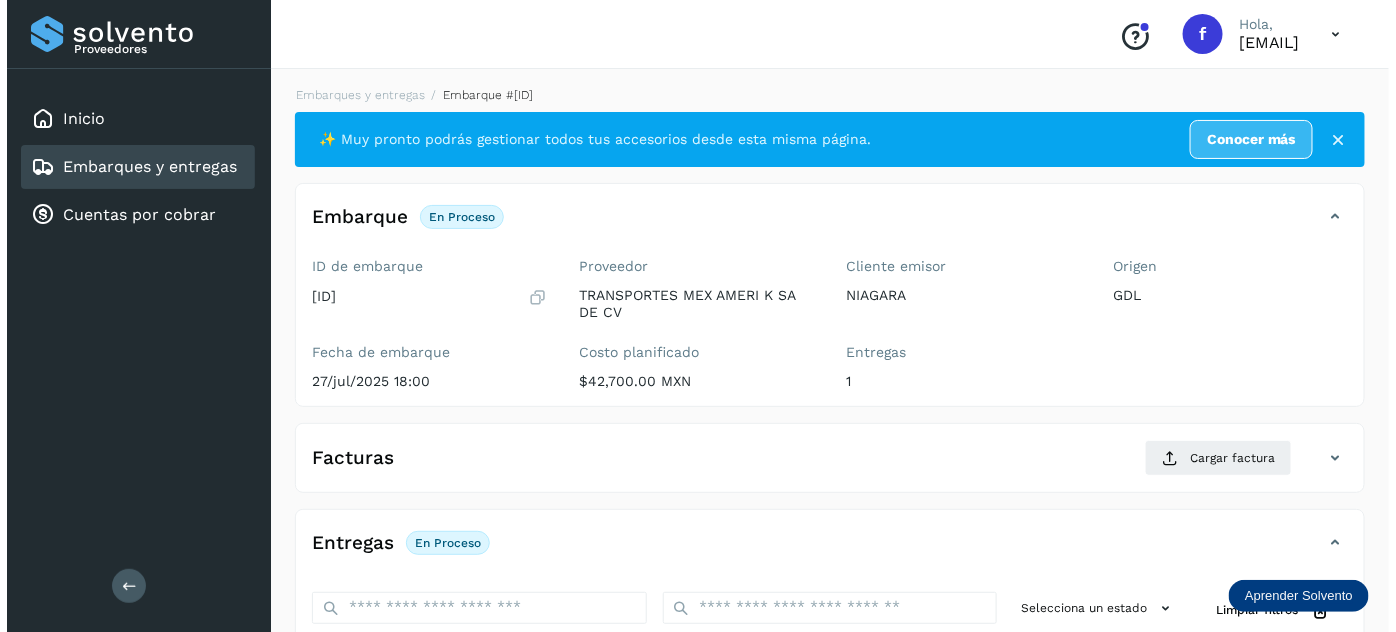 scroll, scrollTop: 327, scrollLeft: 0, axis: vertical 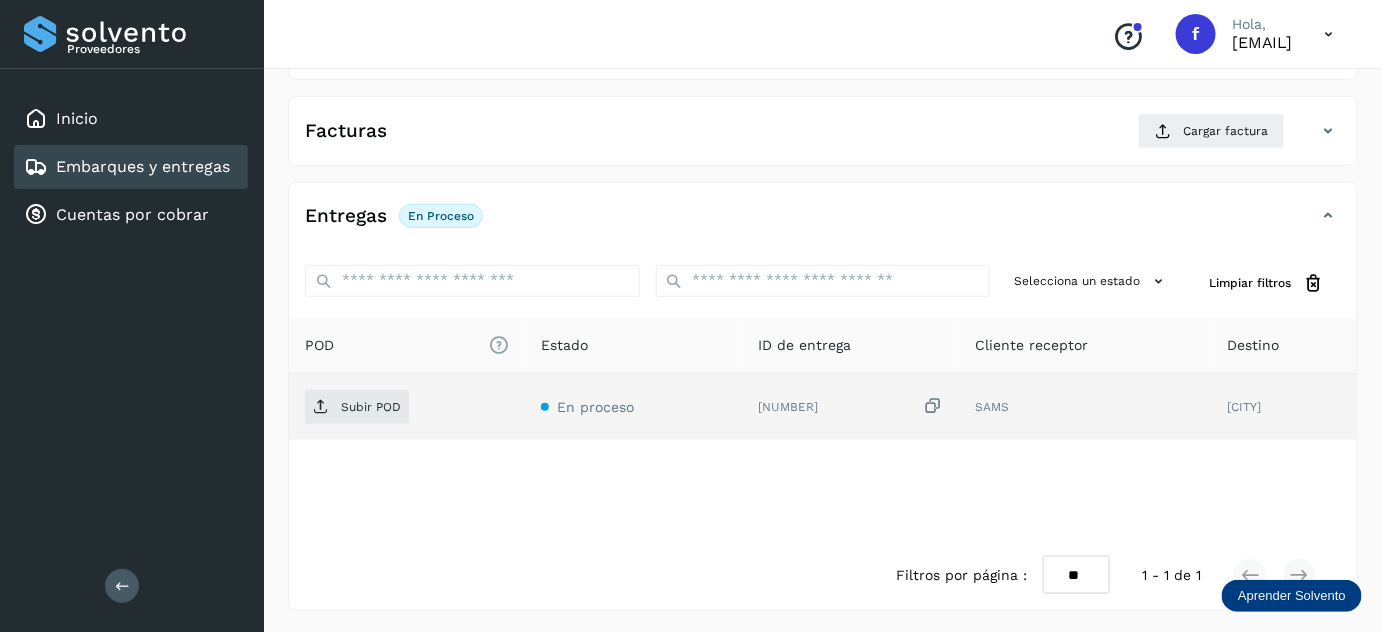 click at bounding box center (933, 406) 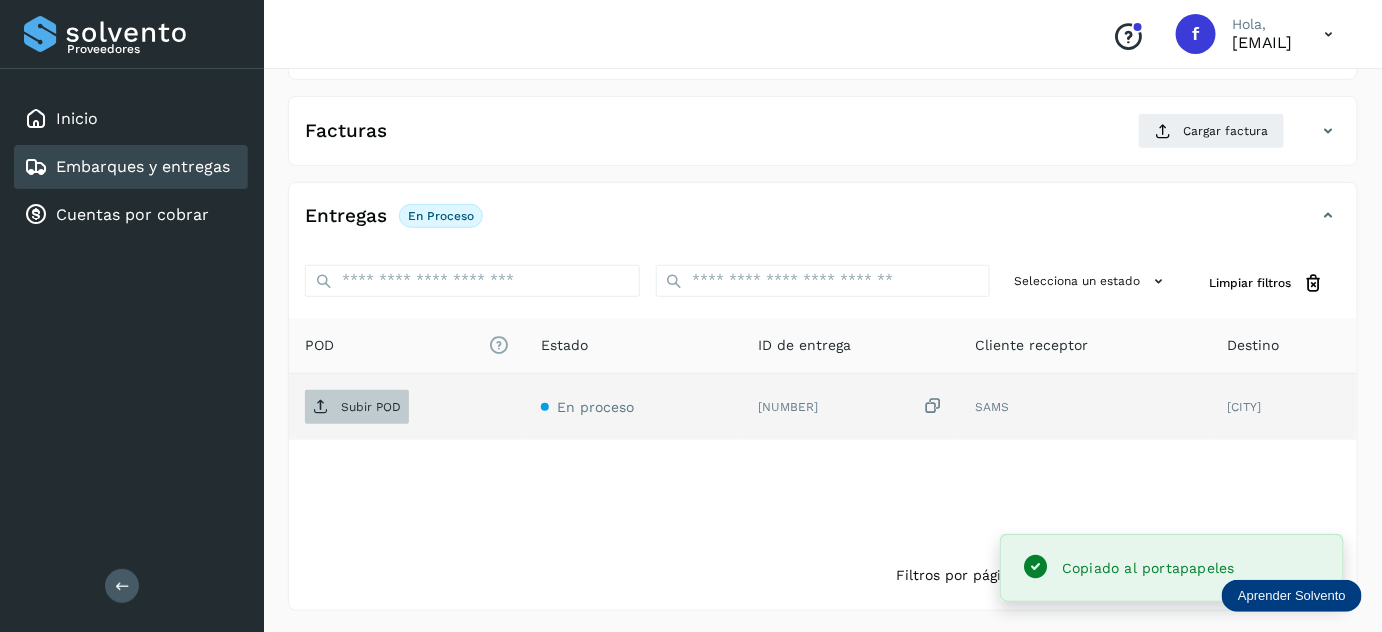 click on "Subir POD" at bounding box center (357, 407) 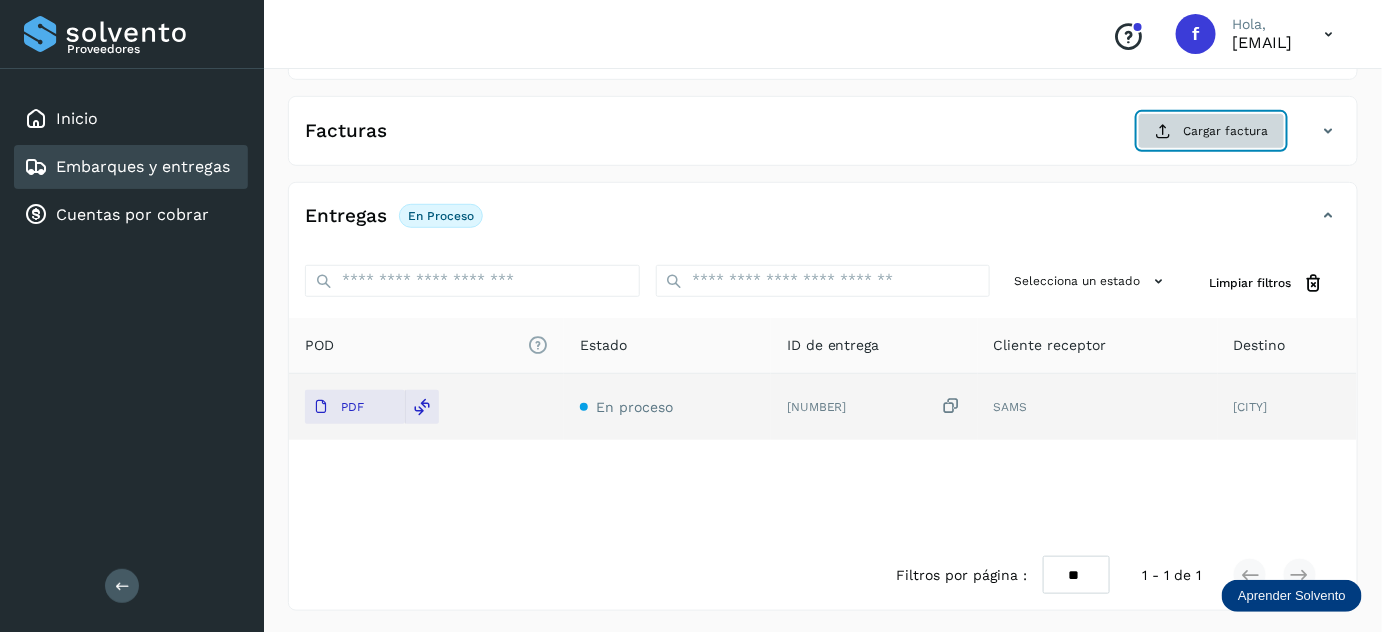 click on "Cargar factura" at bounding box center (1211, 131) 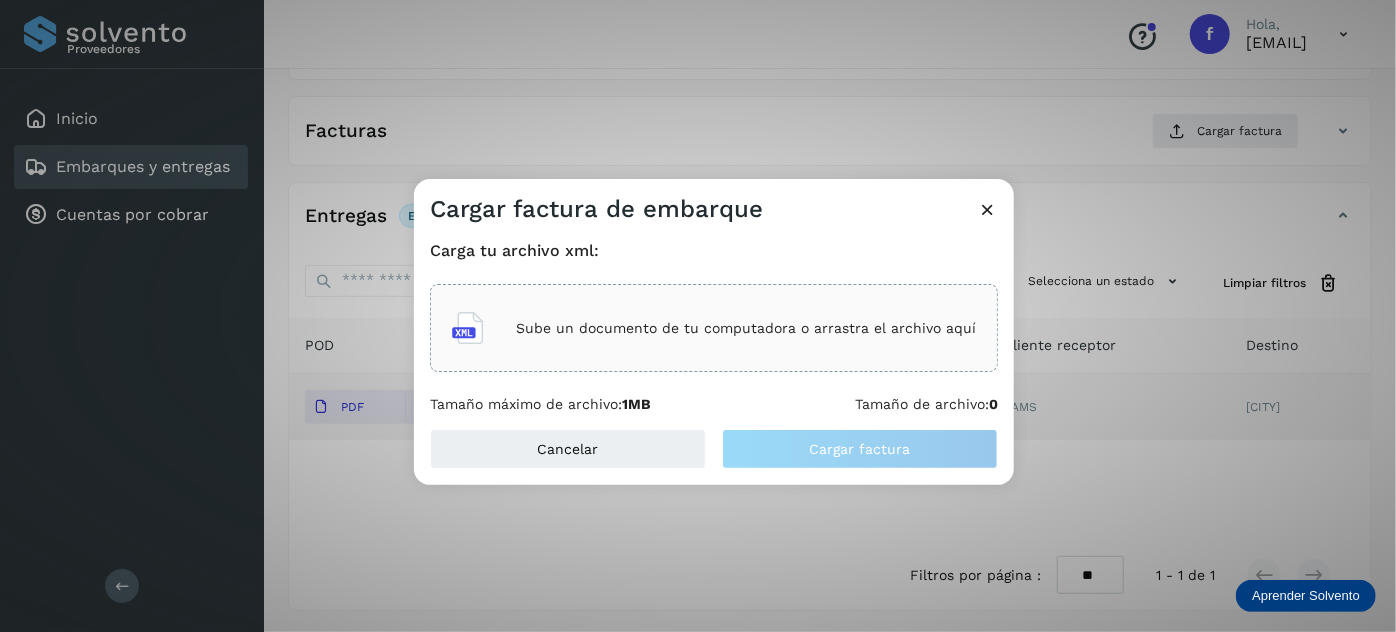 click on "Sube un documento de tu computadora o arrastra el archivo aquí" 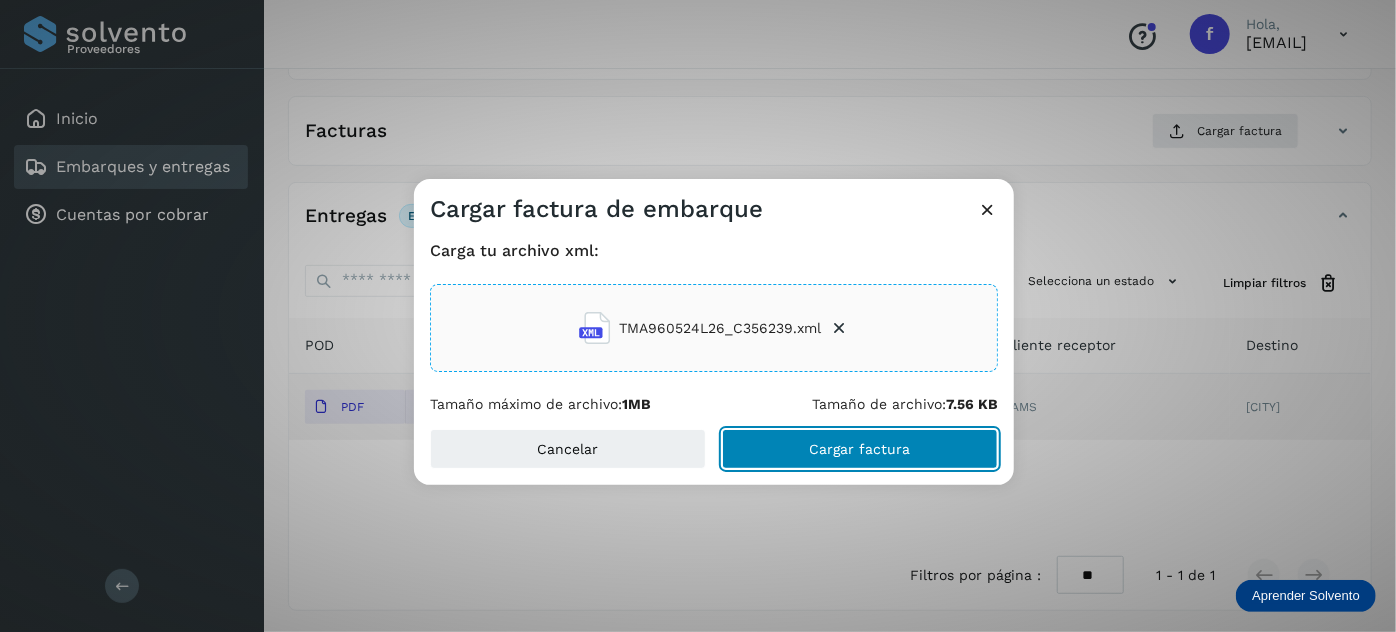 drag, startPoint x: 854, startPoint y: 447, endPoint x: 849, endPoint y: 434, distance: 13.928389 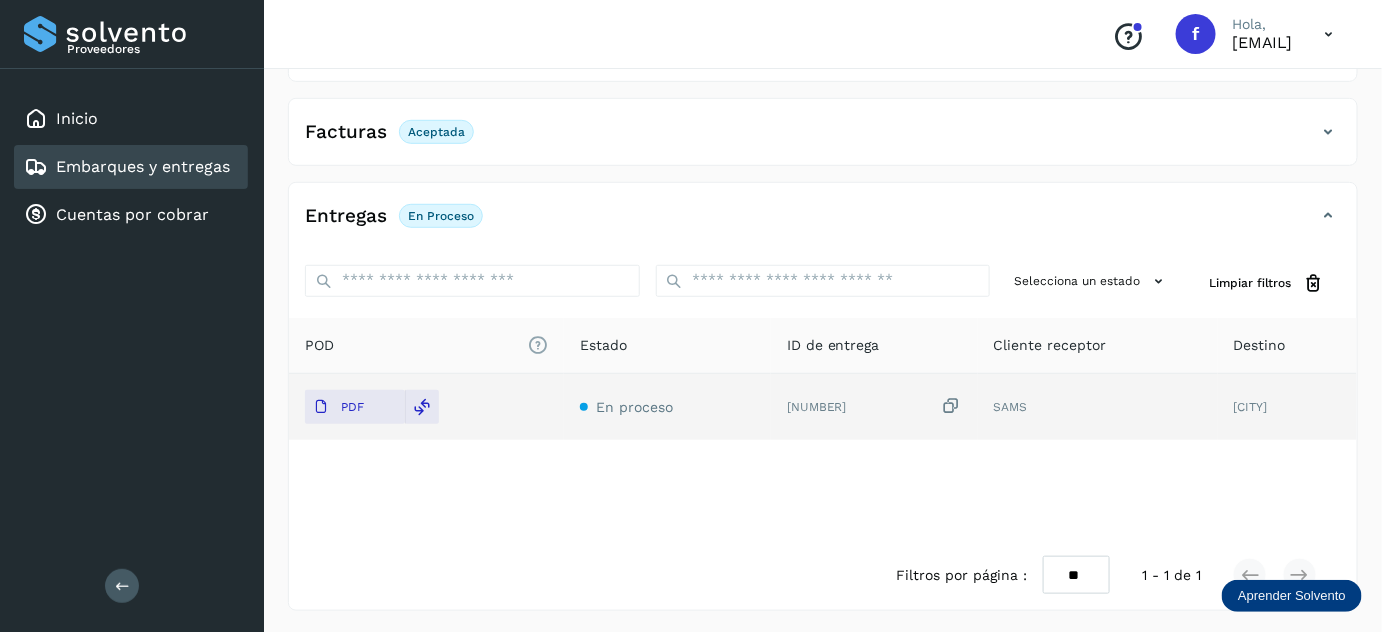 scroll, scrollTop: 0, scrollLeft: 0, axis: both 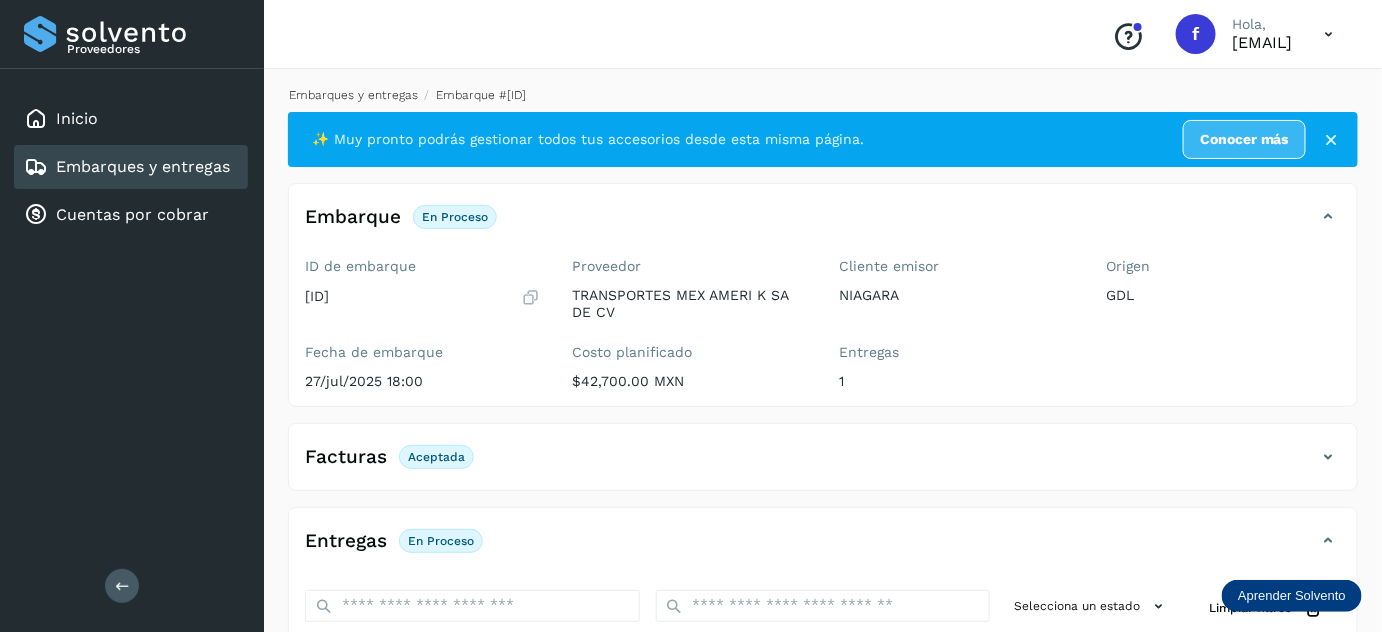 click on "Embarques y entregas" at bounding box center (353, 95) 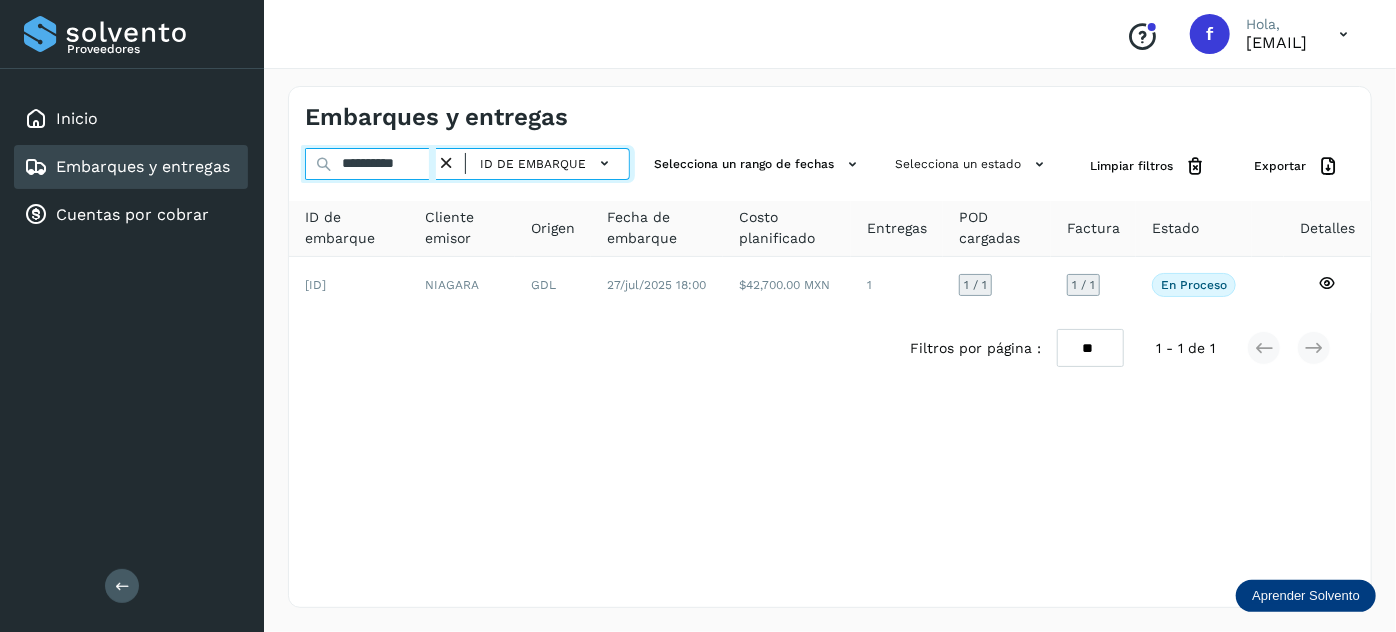 click on "**********" at bounding box center (370, 164) 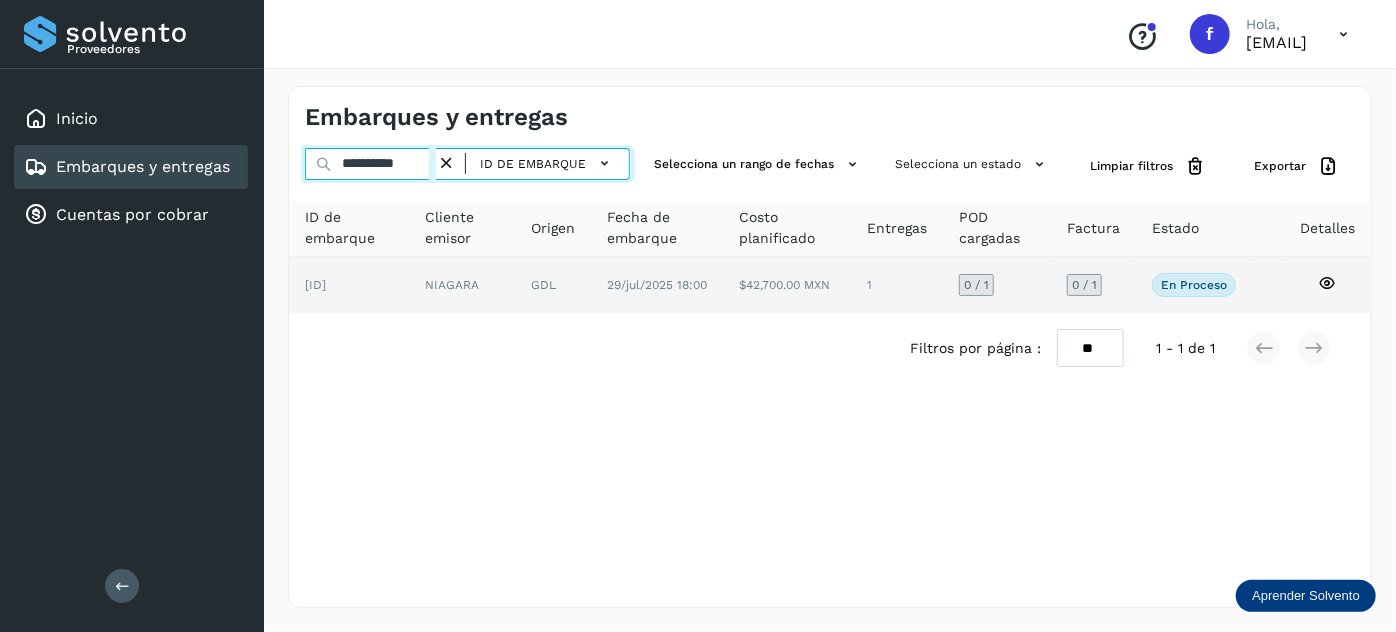 type on "**********" 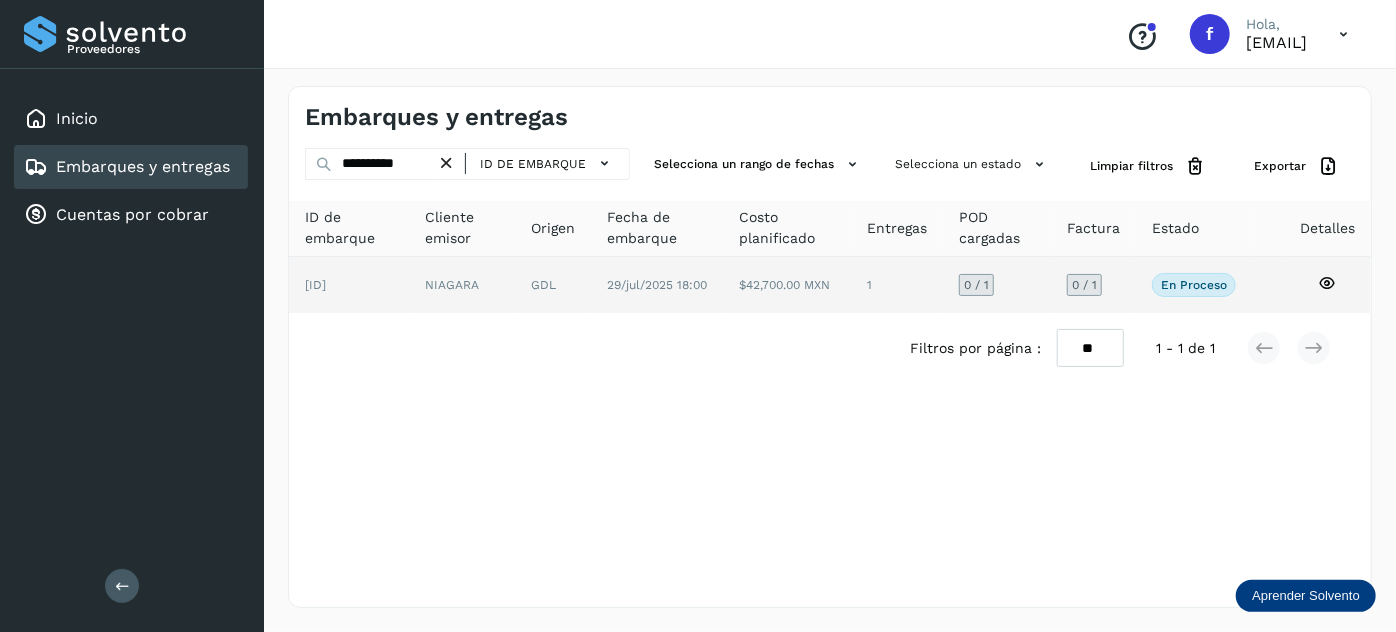 click on "$42,700.00 MXN" 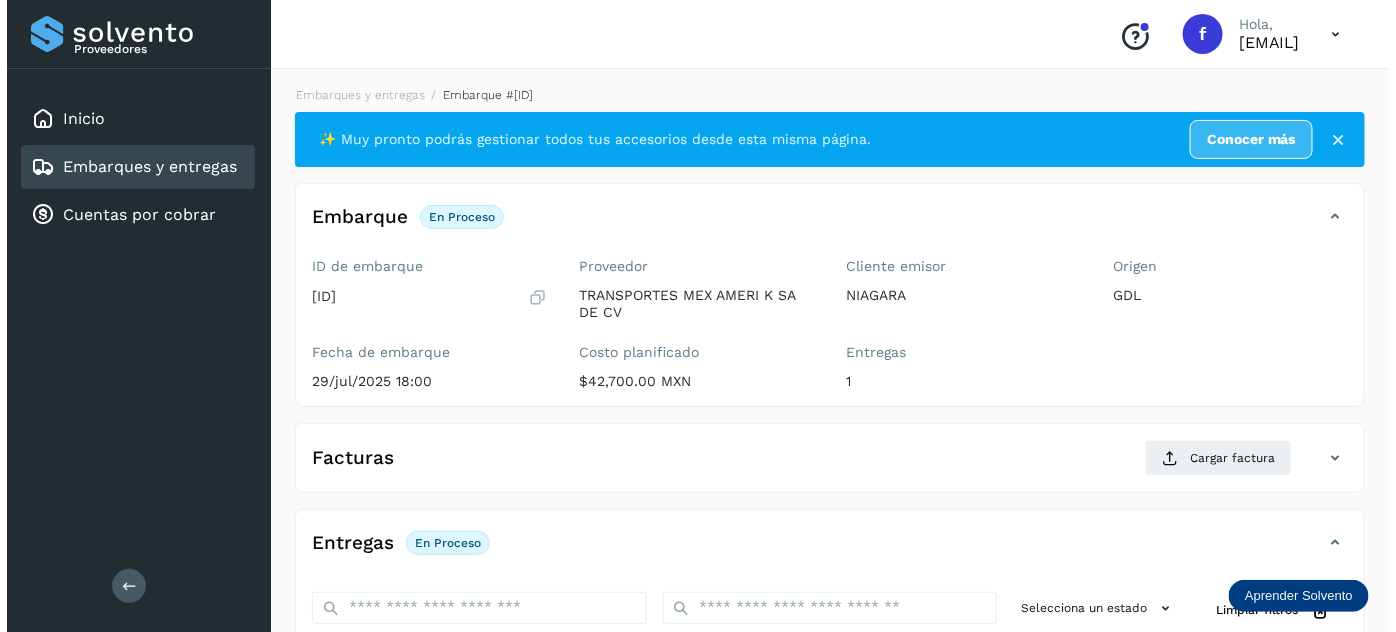 scroll, scrollTop: 327, scrollLeft: 0, axis: vertical 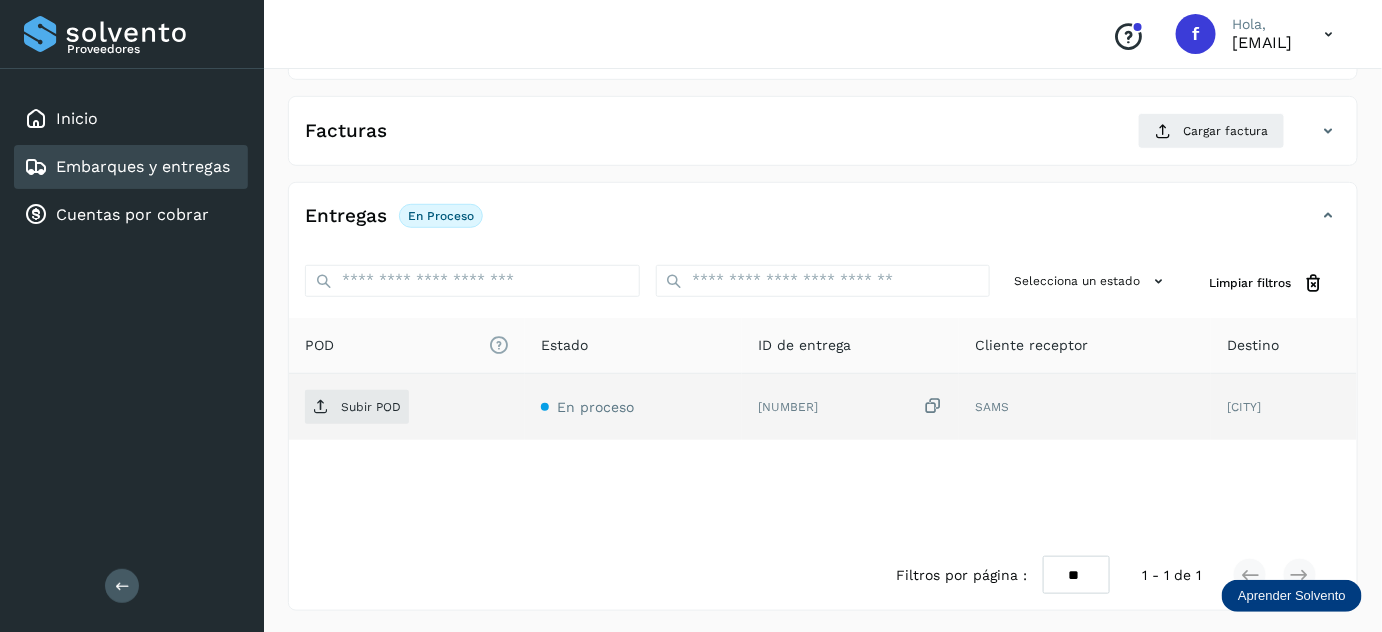 click at bounding box center [933, 406] 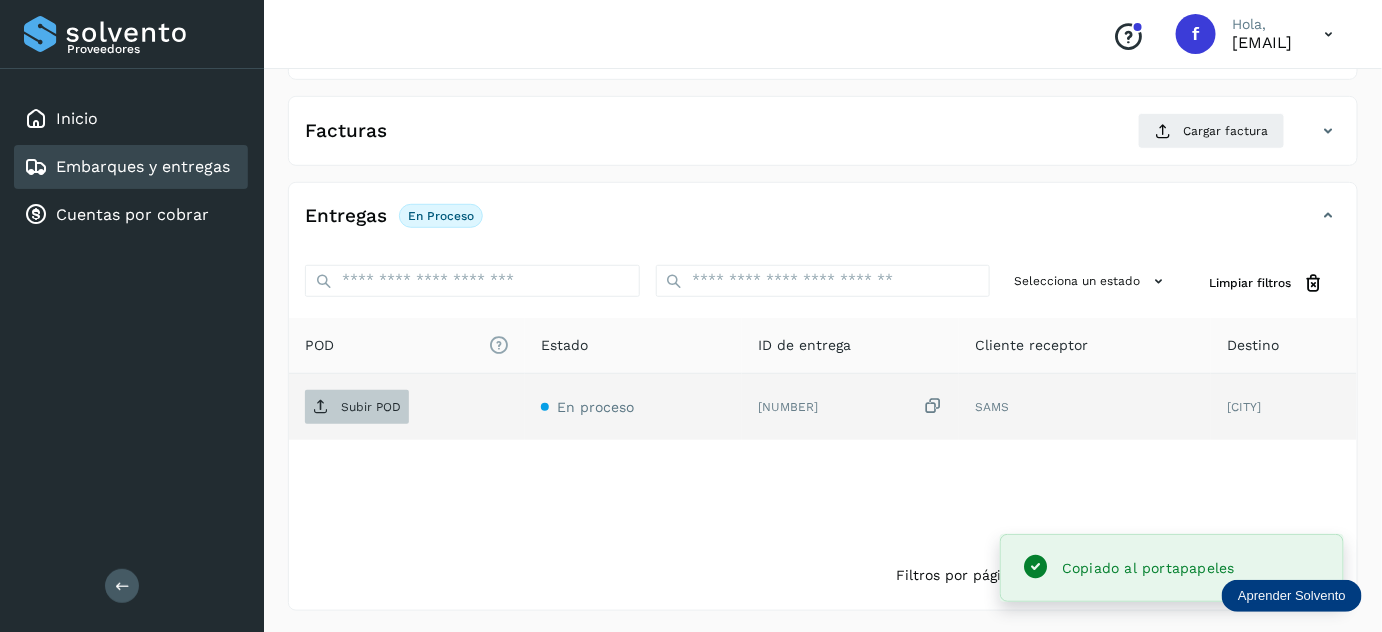 click on "Subir POD" at bounding box center (371, 407) 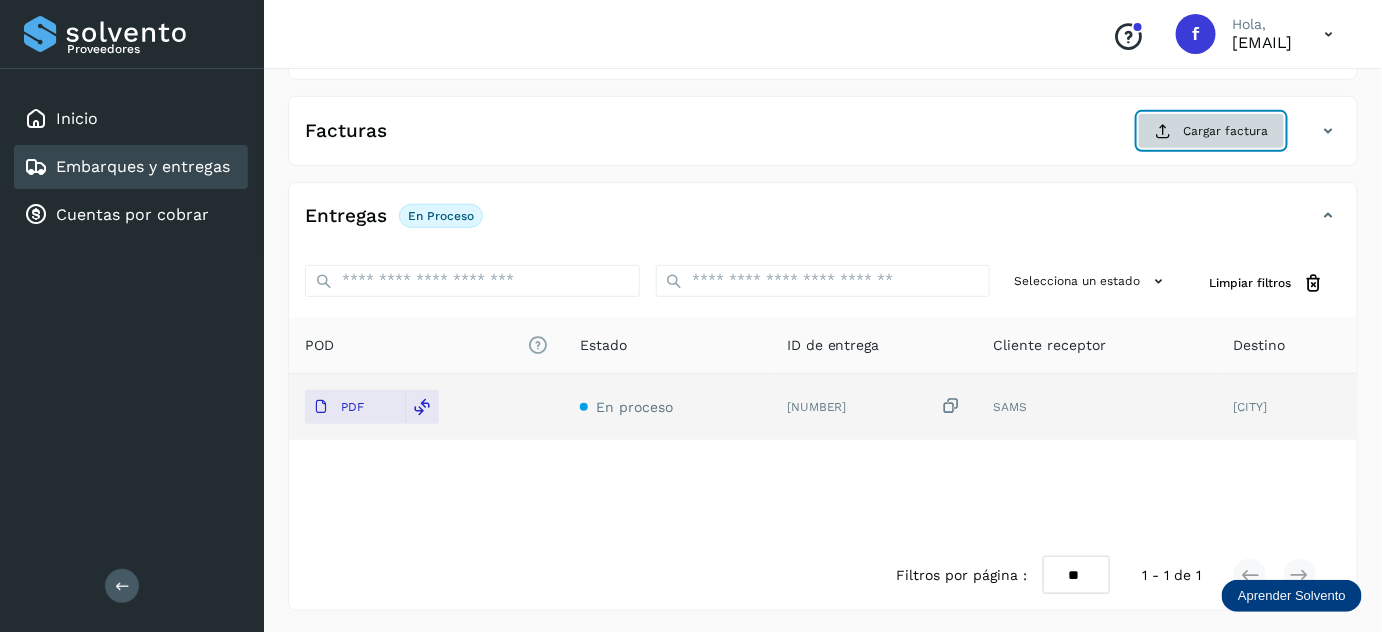 click on "Cargar factura" 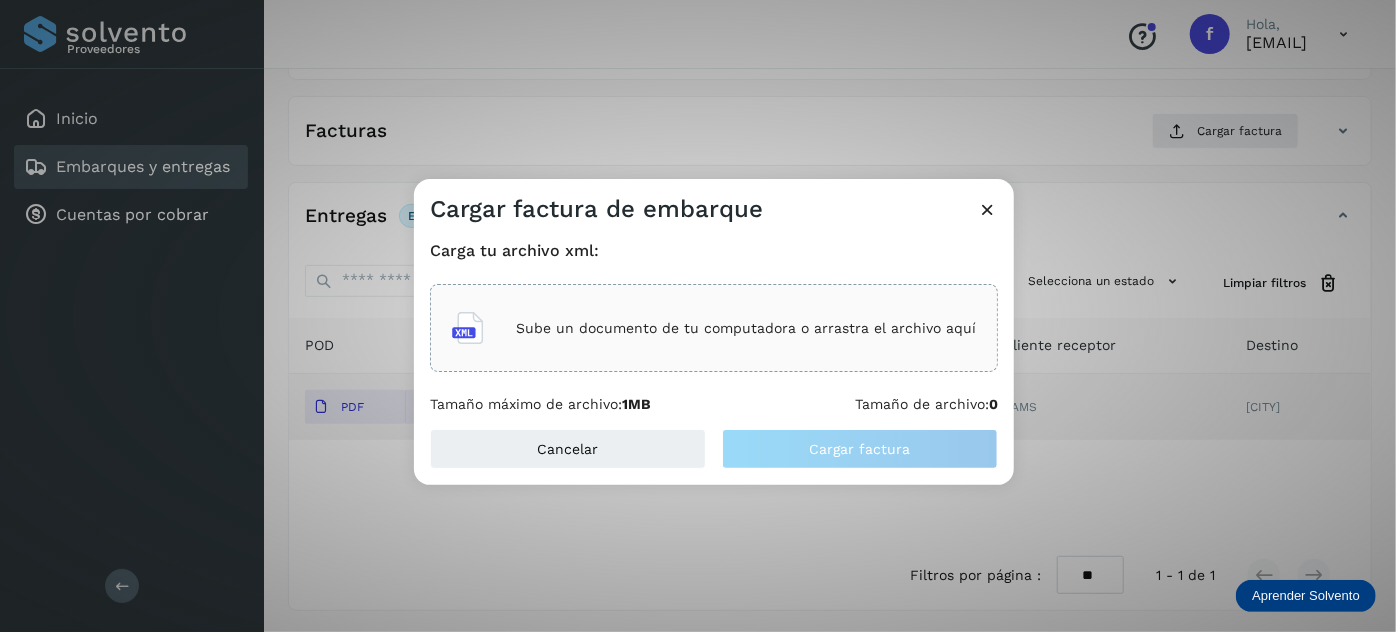 click on "Sube un documento de tu computadora o arrastra el archivo aquí" 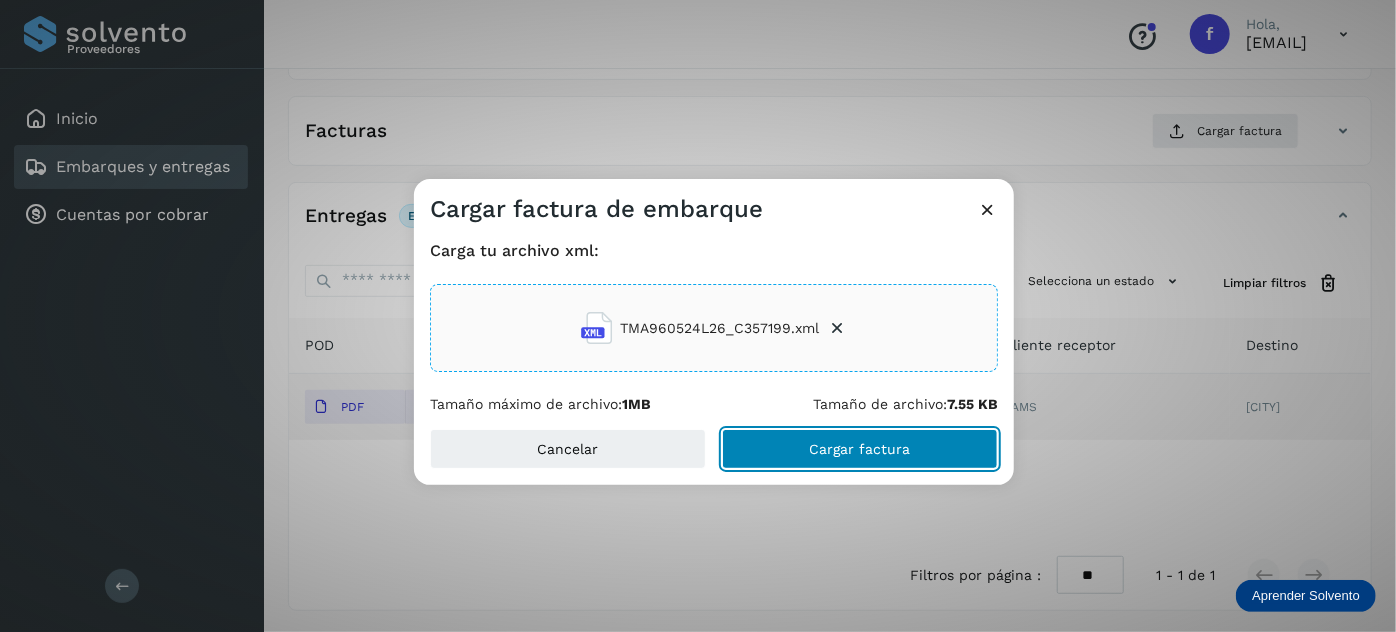 click on "Cargar factura" 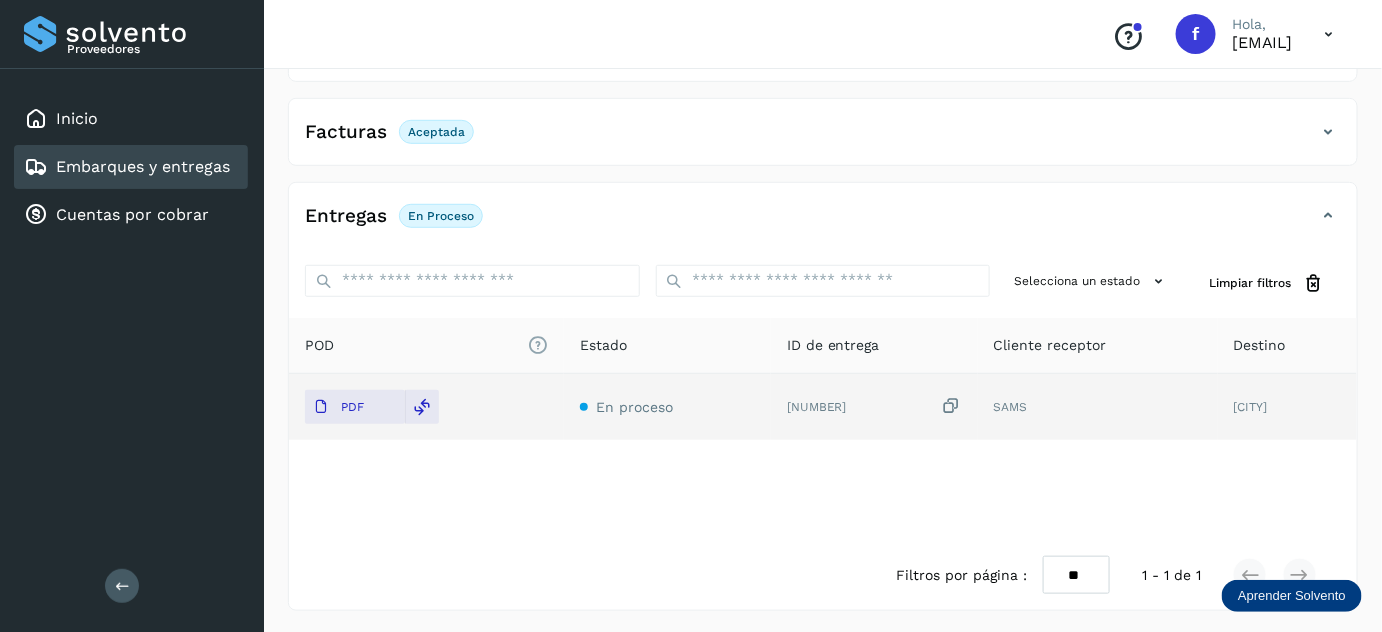 scroll, scrollTop: 0, scrollLeft: 0, axis: both 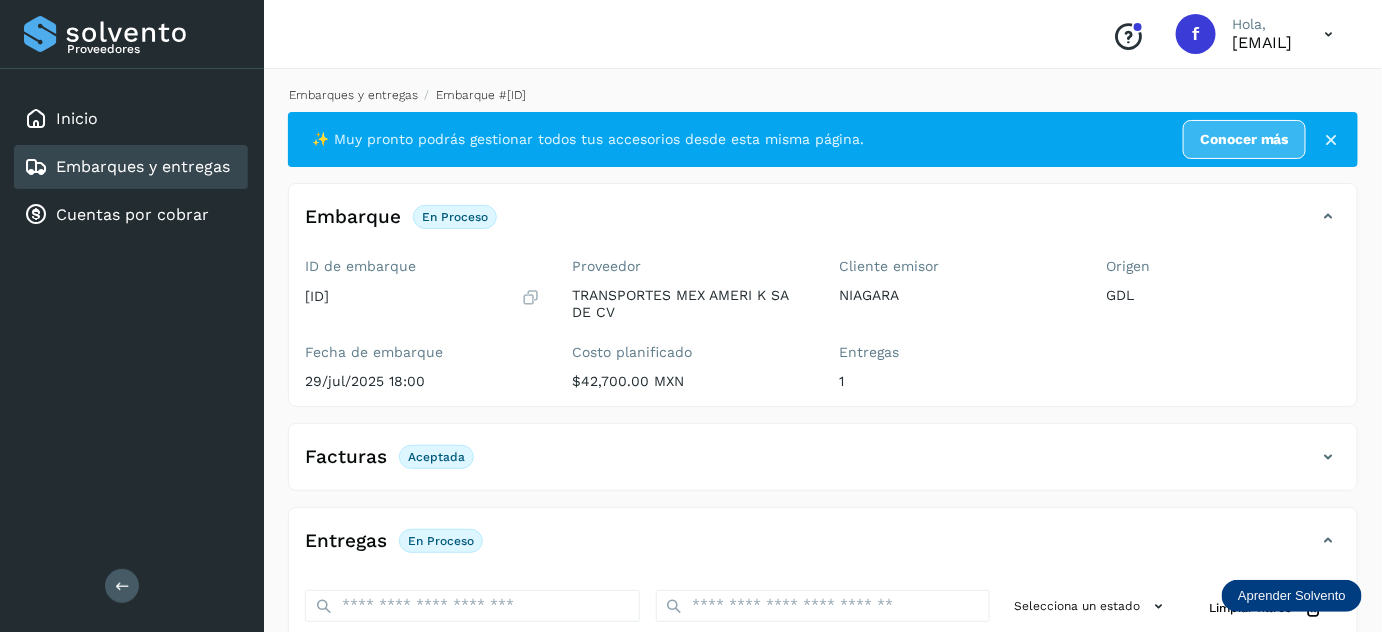 click on "Embarques y entregas" at bounding box center (353, 95) 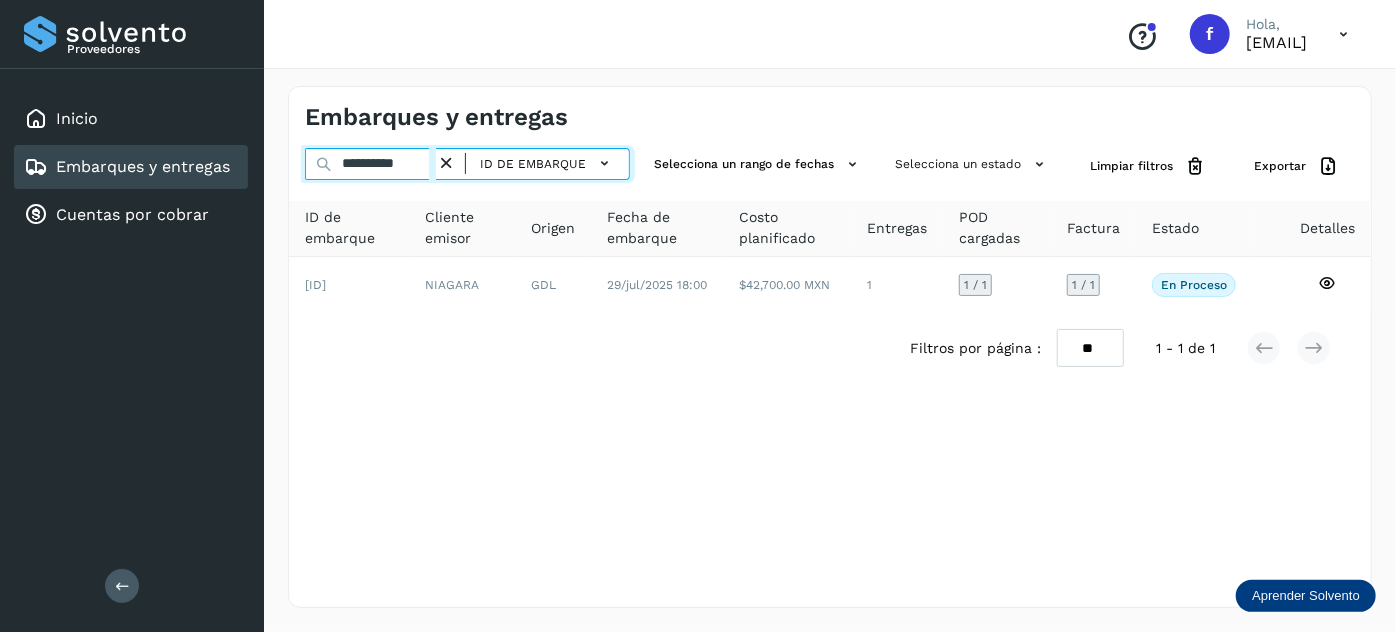 click on "**********" at bounding box center (370, 164) 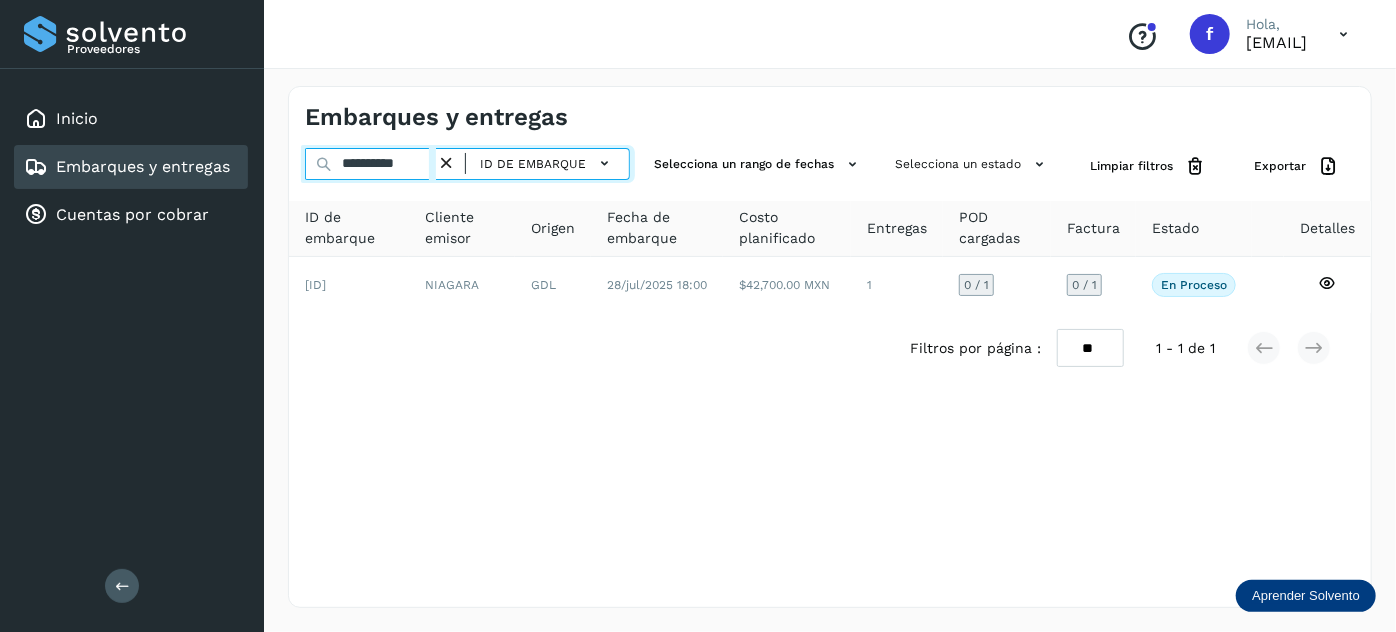 type on "**********" 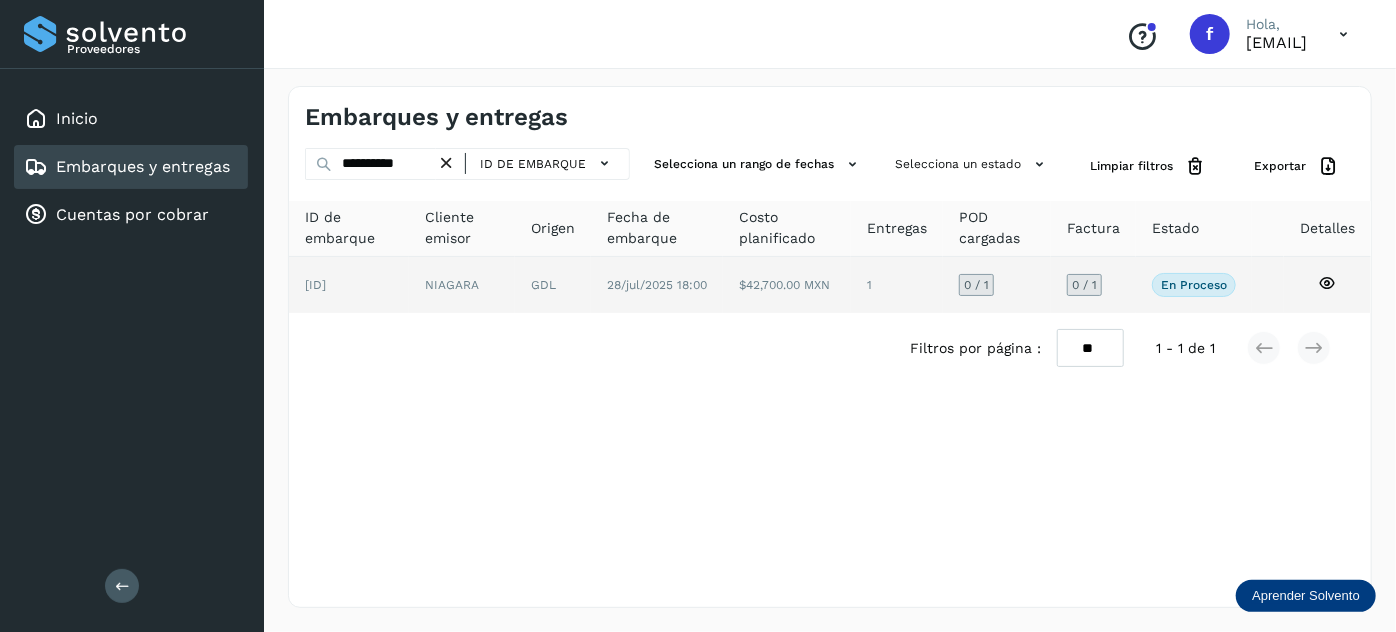 click on "$42,700.00 MXN" 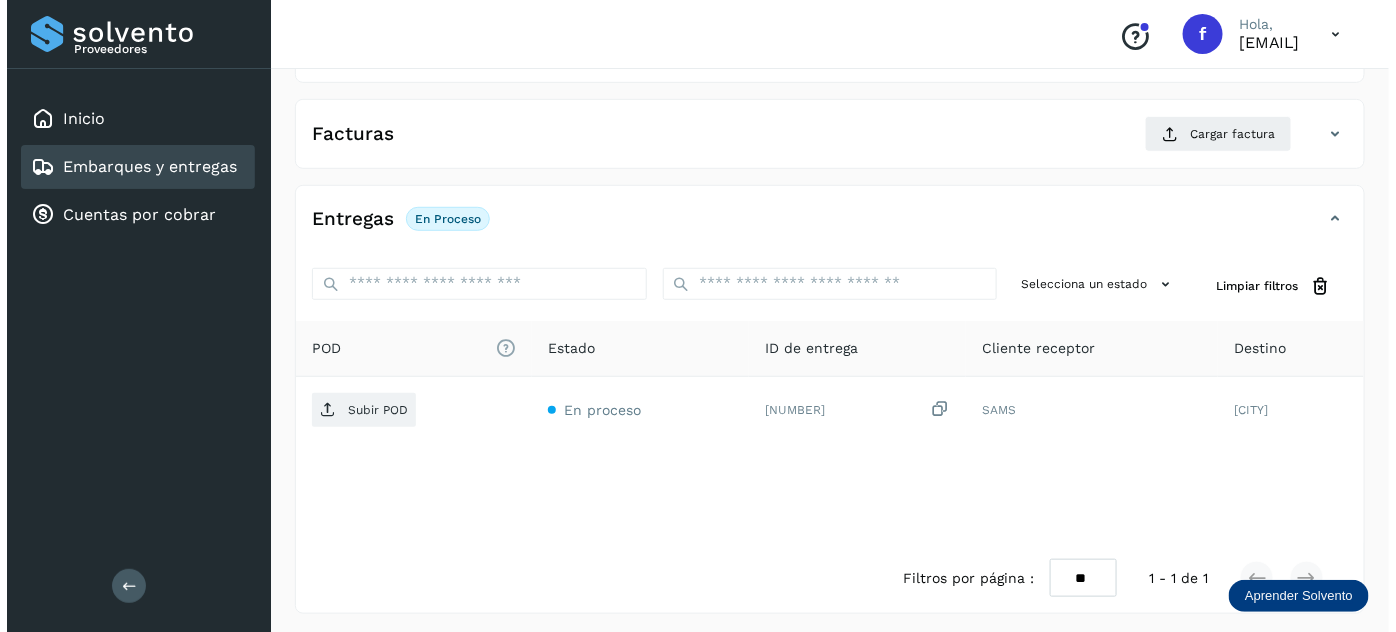 scroll, scrollTop: 327, scrollLeft: 0, axis: vertical 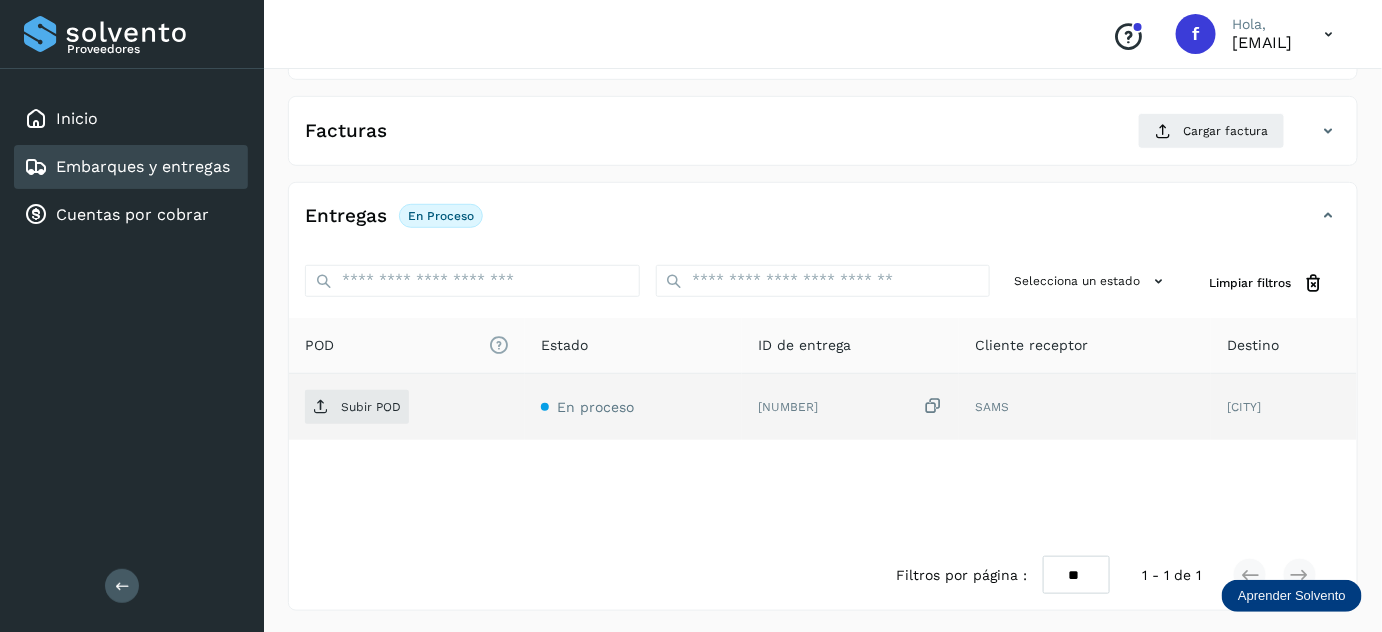 drag, startPoint x: 928, startPoint y: 404, endPoint x: 919, endPoint y: 399, distance: 10.29563 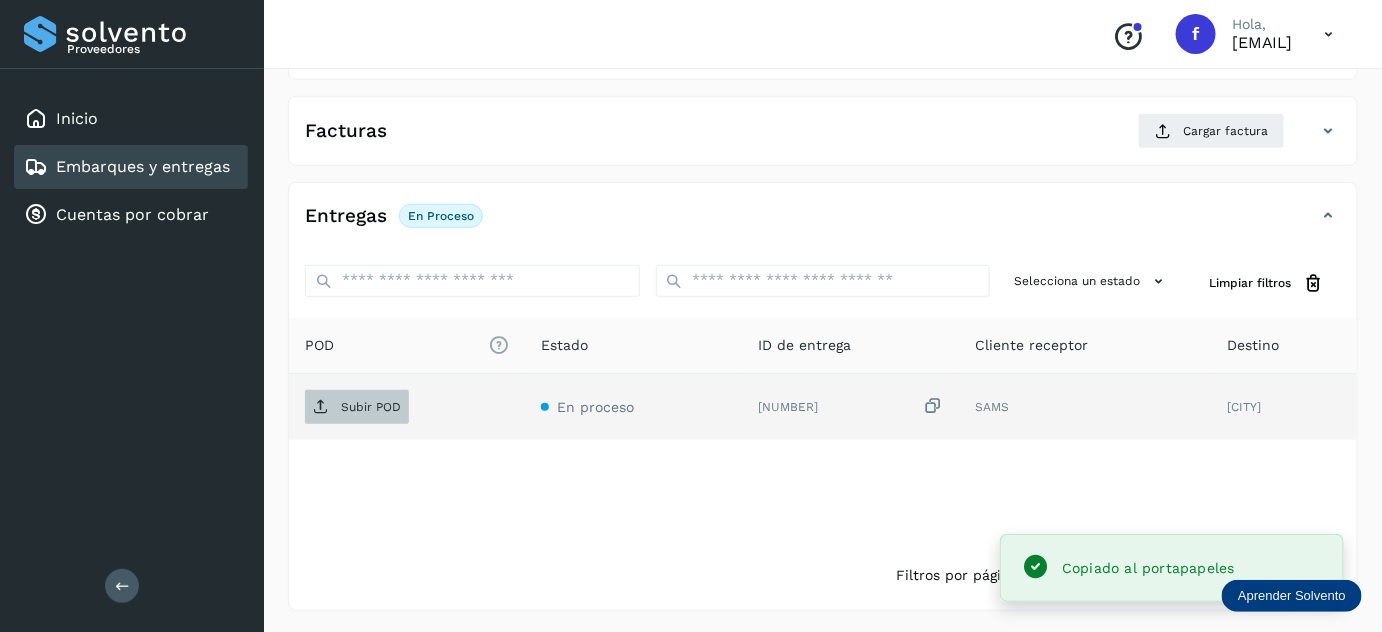 click on "Subir POD" at bounding box center (357, 407) 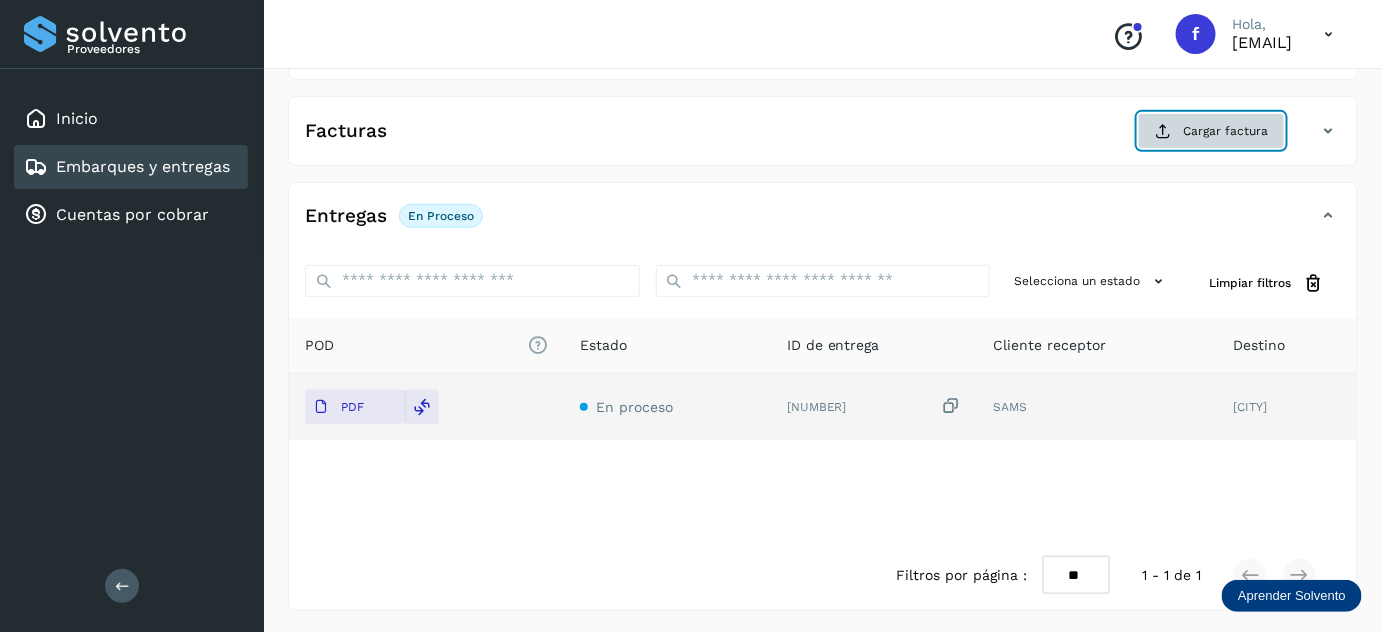 click at bounding box center (1163, 131) 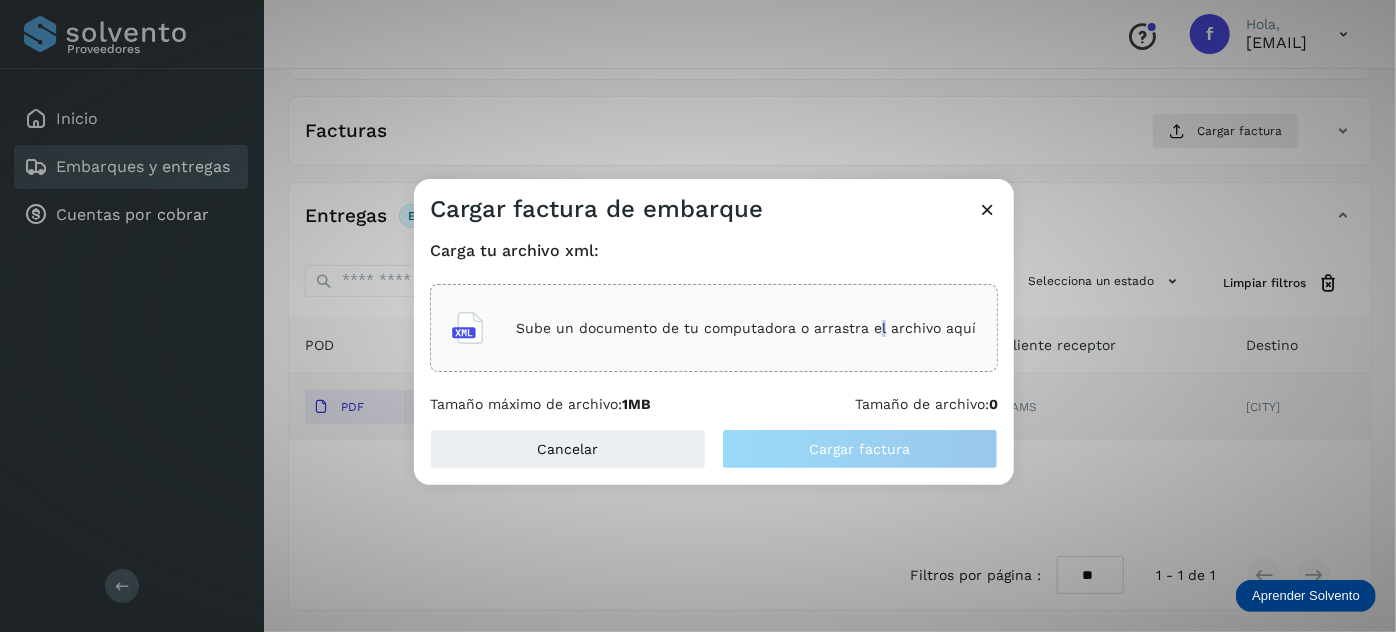 click on "Sube un documento de tu computadora o arrastra el archivo aquí" at bounding box center (746, 328) 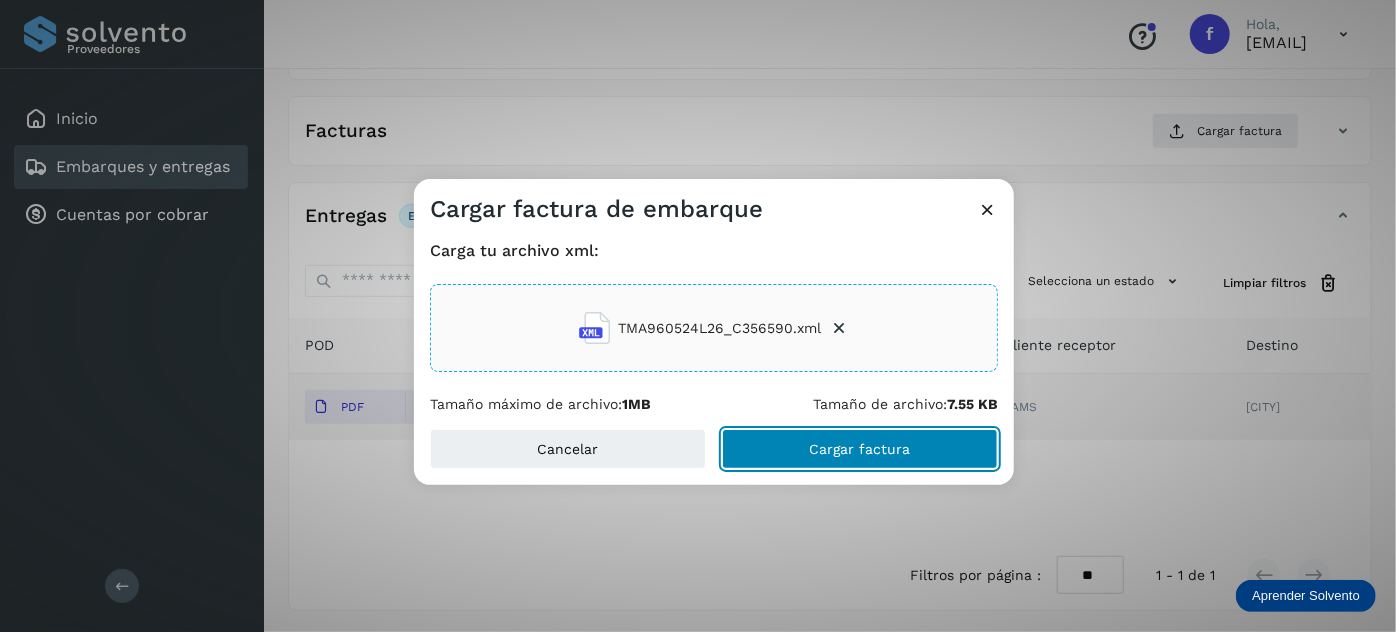 click on "Cargar factura" 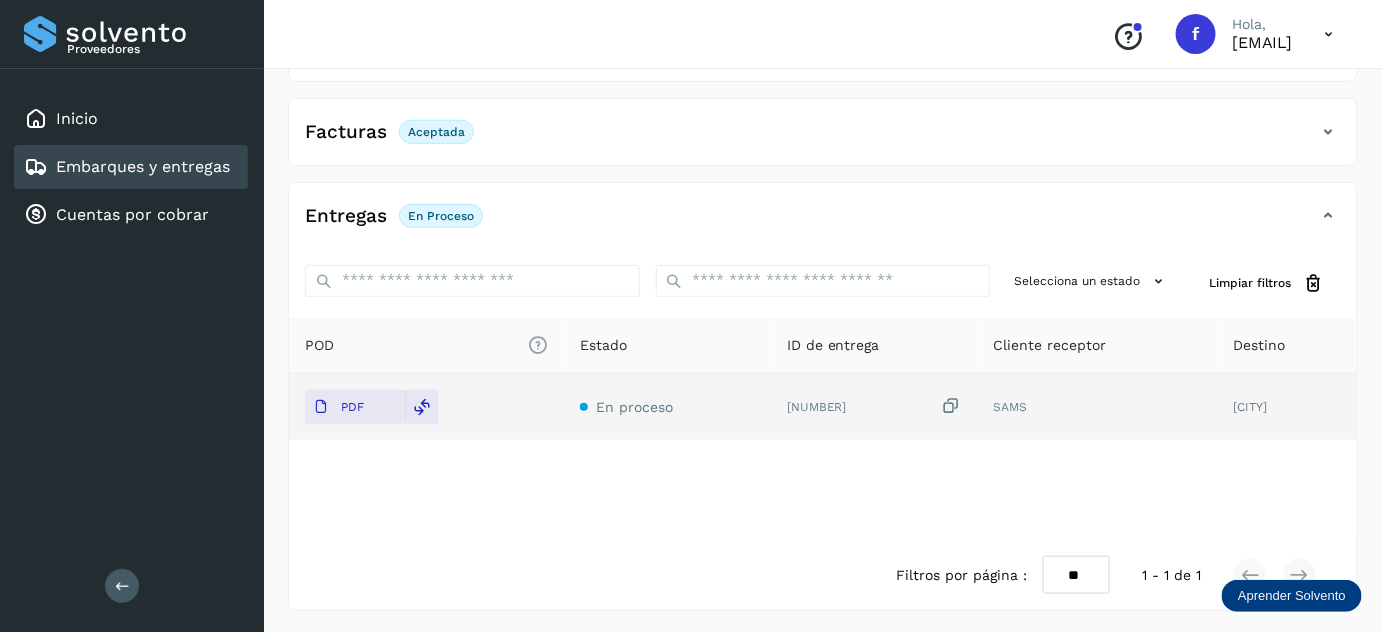 scroll, scrollTop: 0, scrollLeft: 0, axis: both 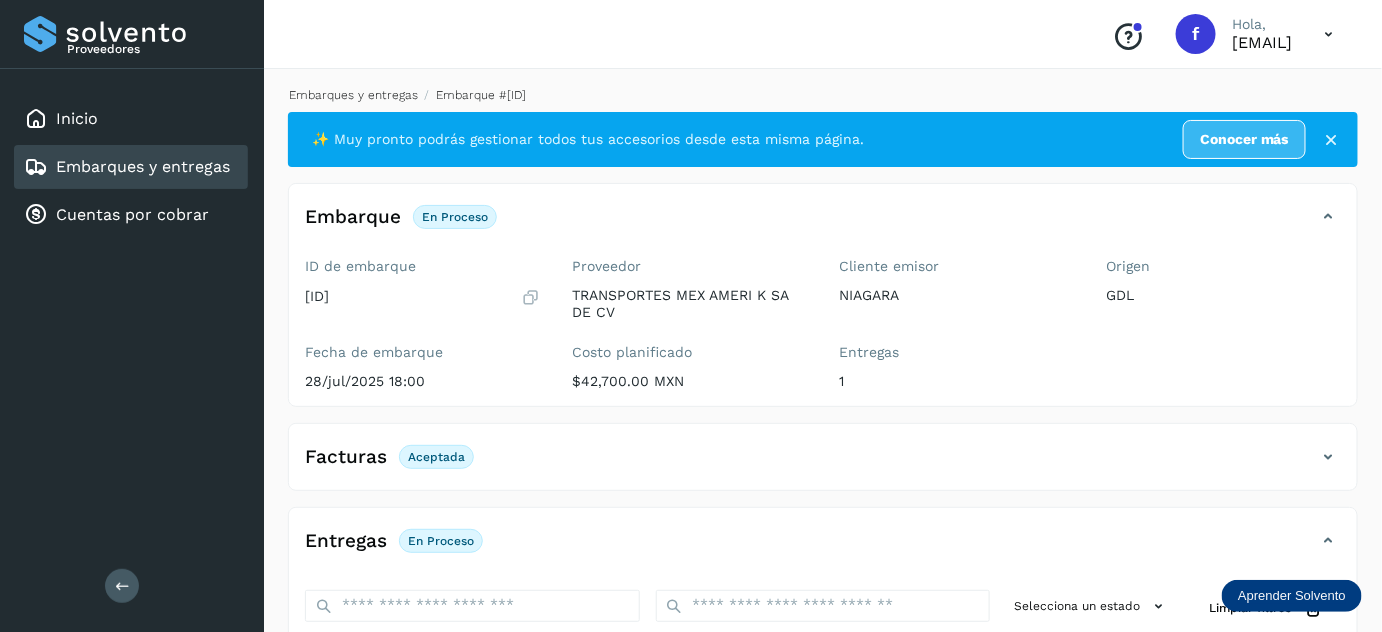 click on "Embarques y entregas" at bounding box center [353, 95] 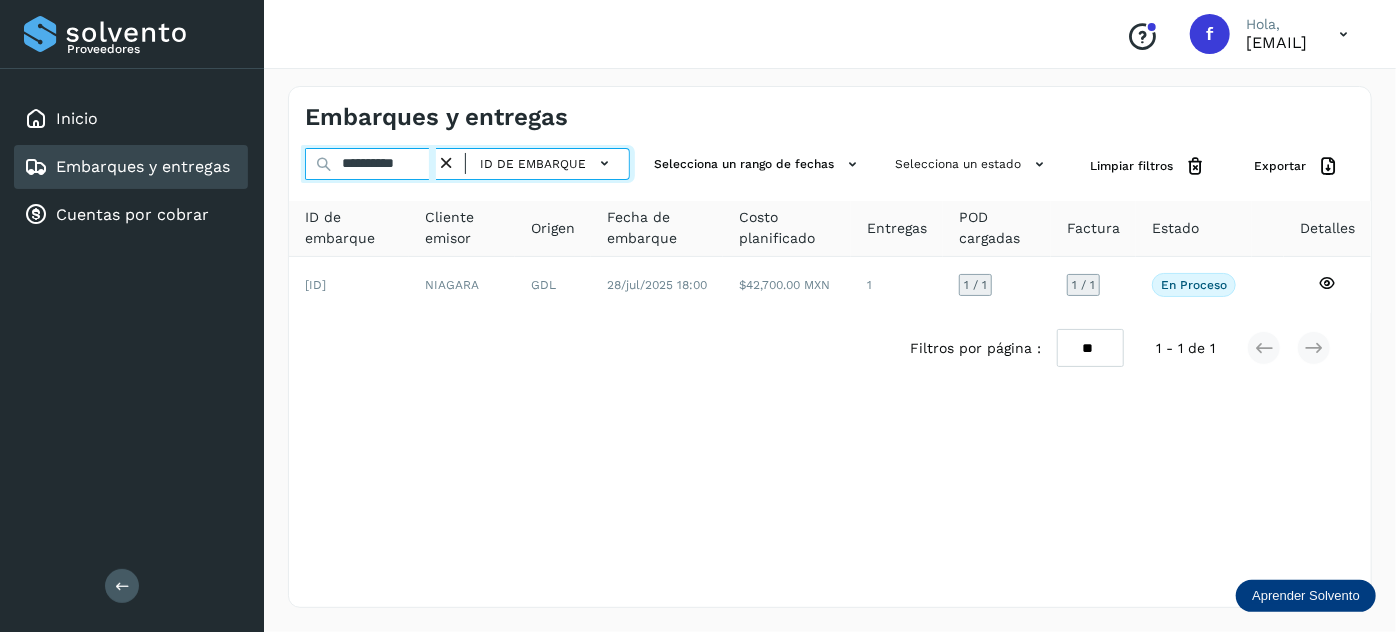 click on "**********" at bounding box center (370, 164) 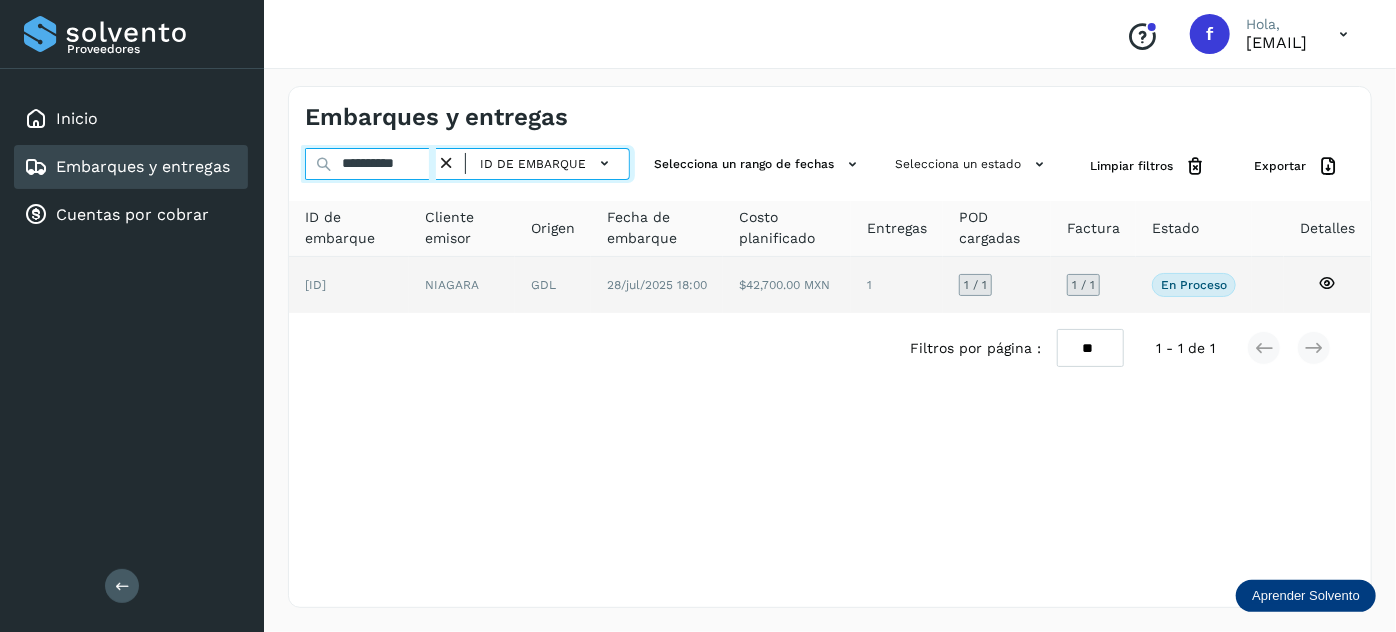 paste 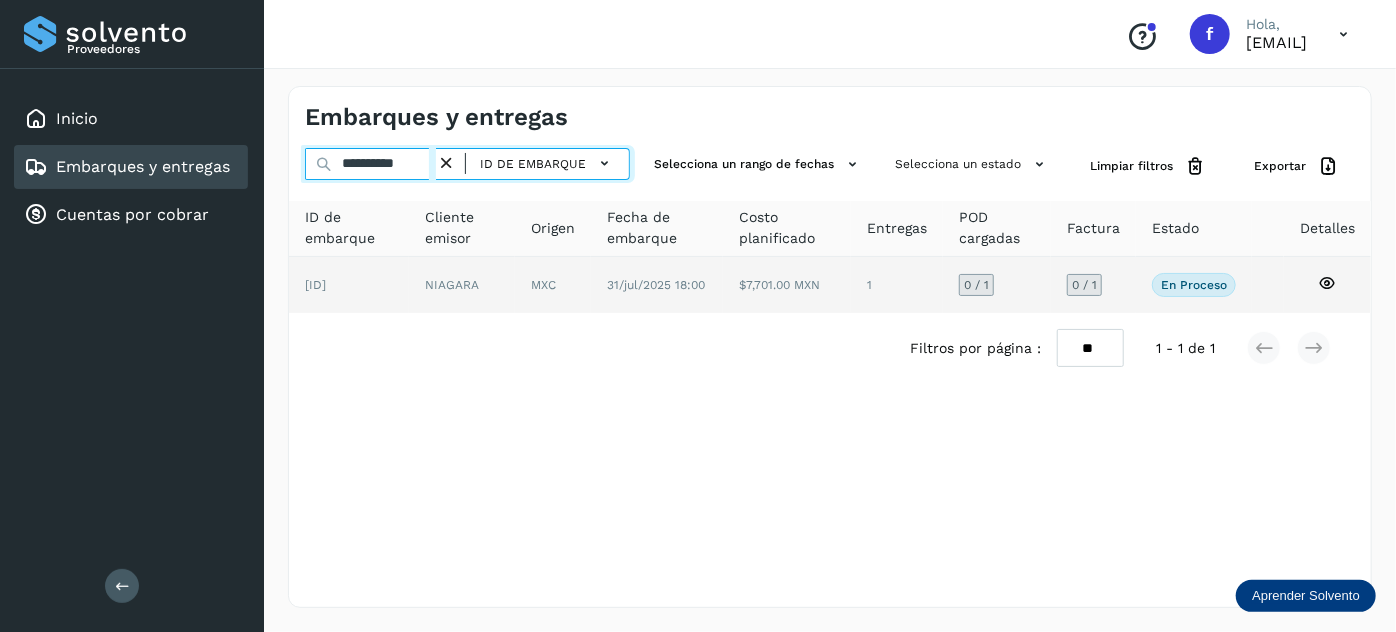 type on "**********" 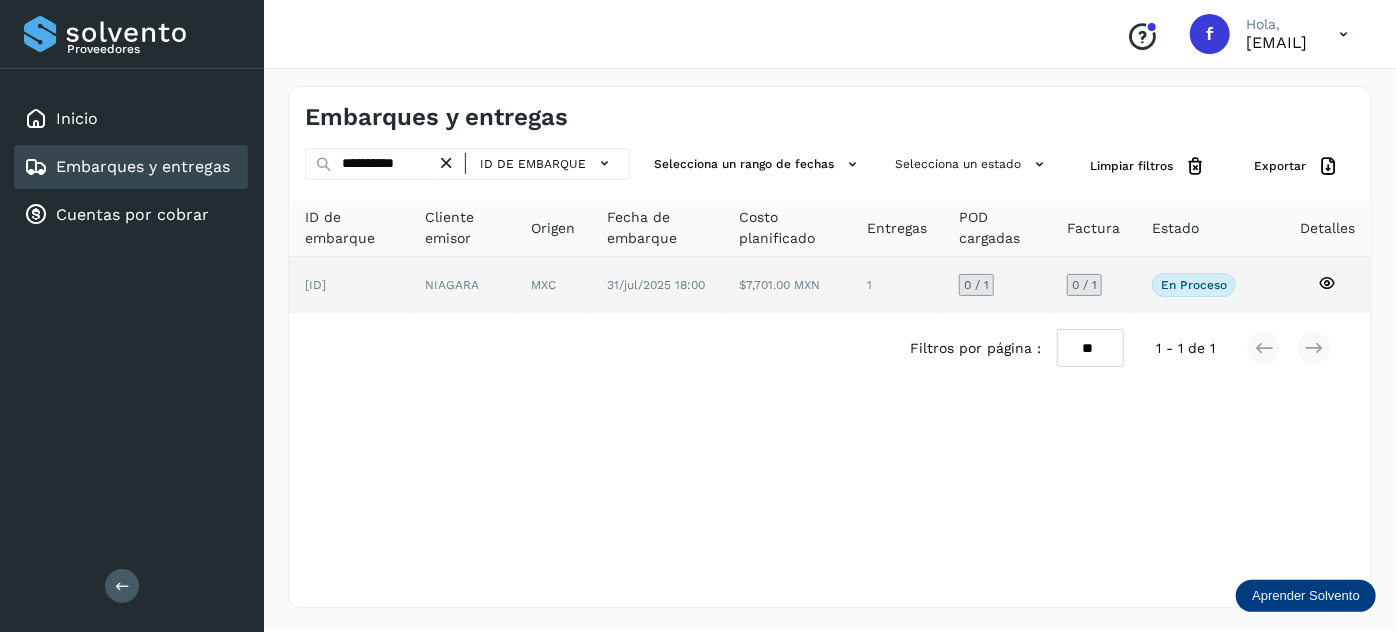 click on "$7,701.00 MXN" 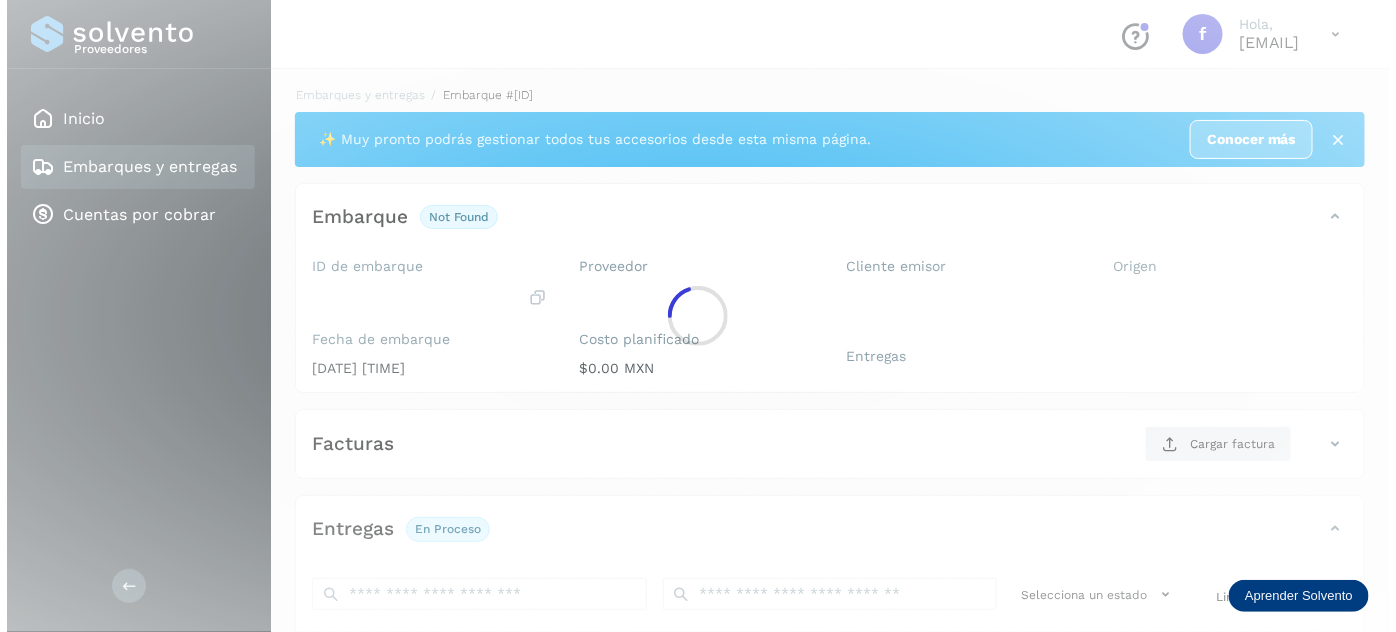 scroll, scrollTop: 327, scrollLeft: 0, axis: vertical 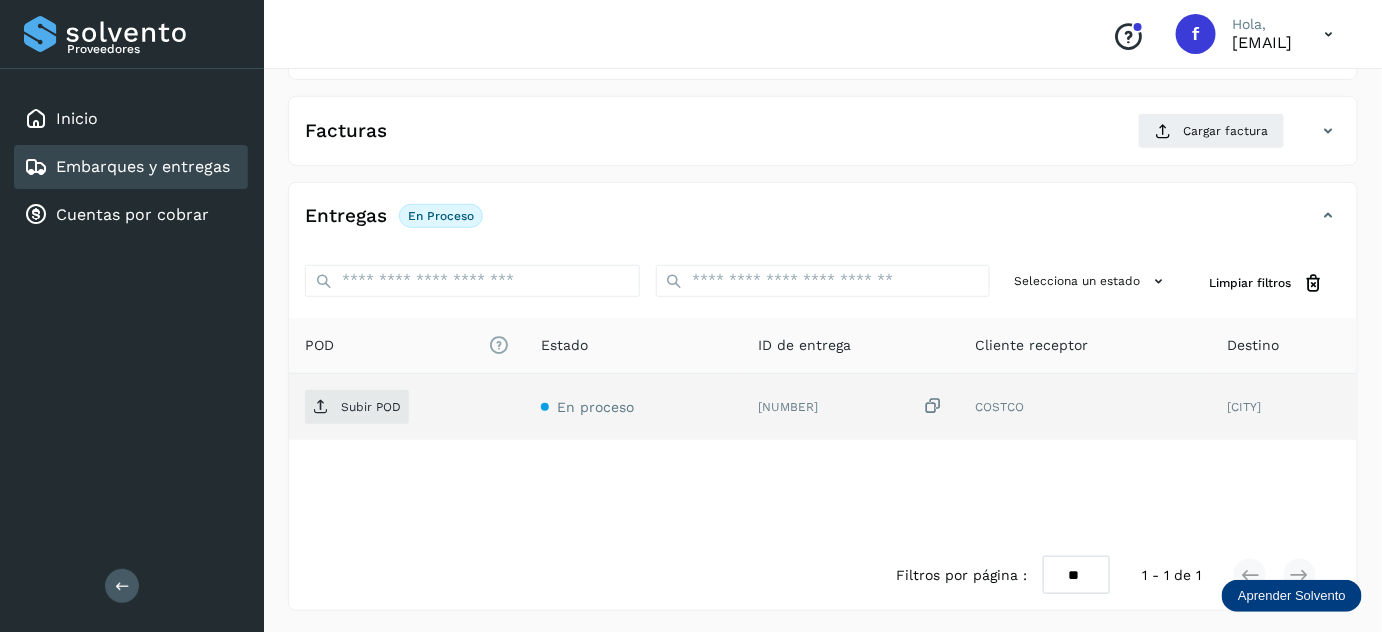 click at bounding box center (933, 406) 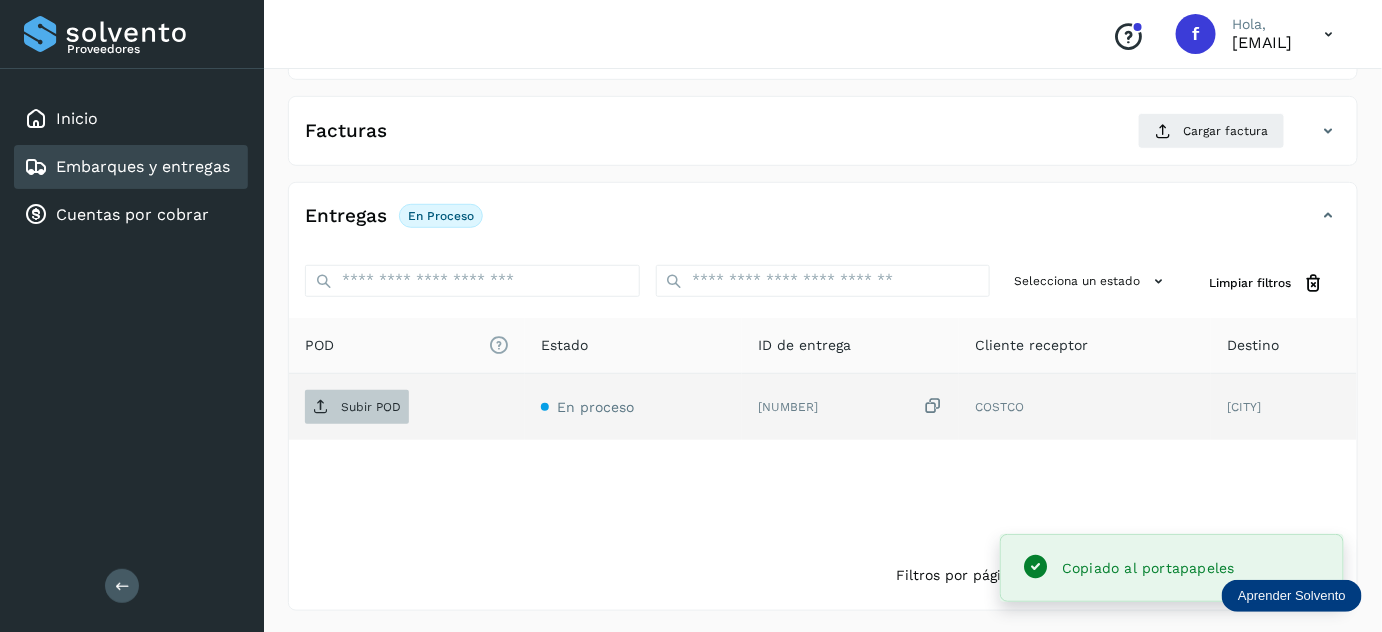 click on "Subir POD" at bounding box center [357, 407] 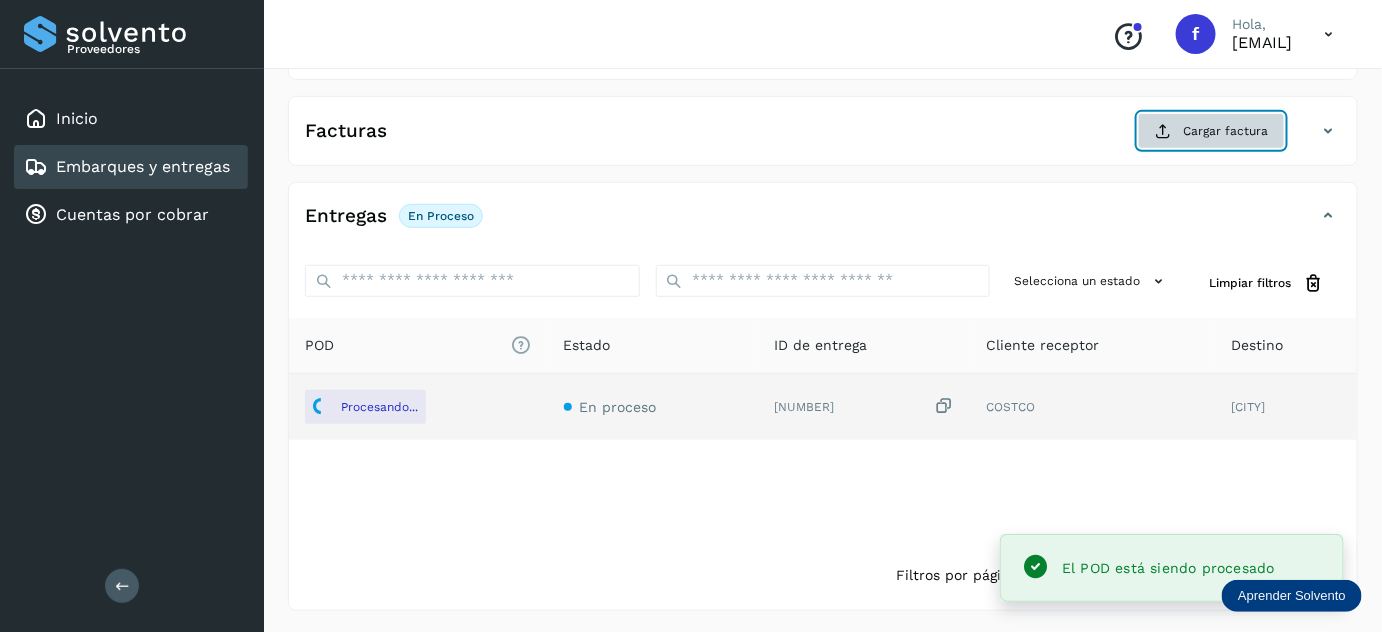 click on "Cargar factura" at bounding box center (1211, 131) 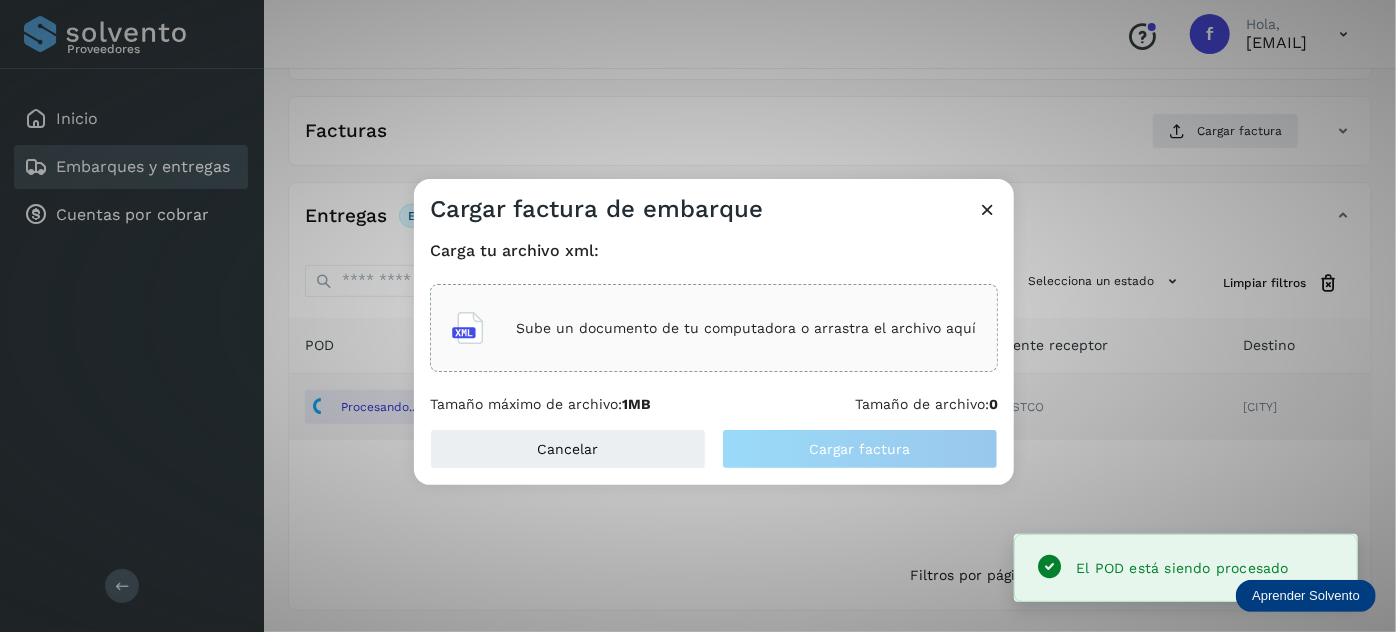 click on "Sube un documento de tu computadora o arrastra el archivo aquí" at bounding box center [746, 328] 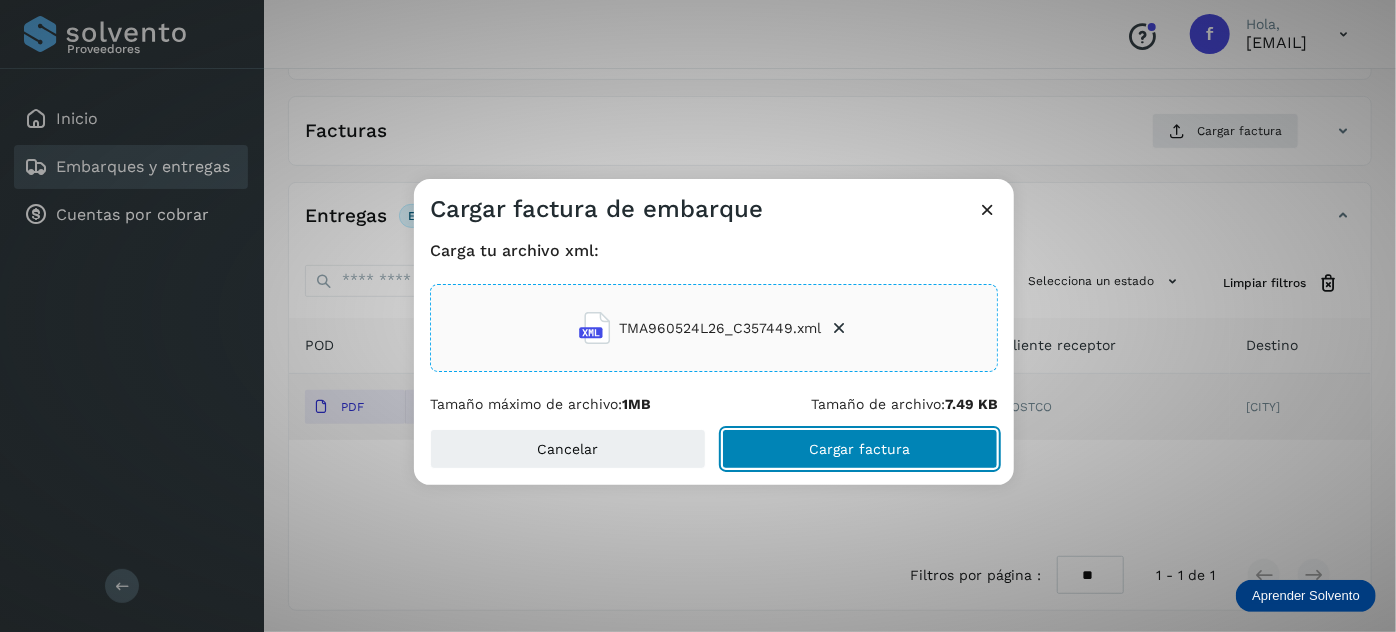 click on "Cargar factura" 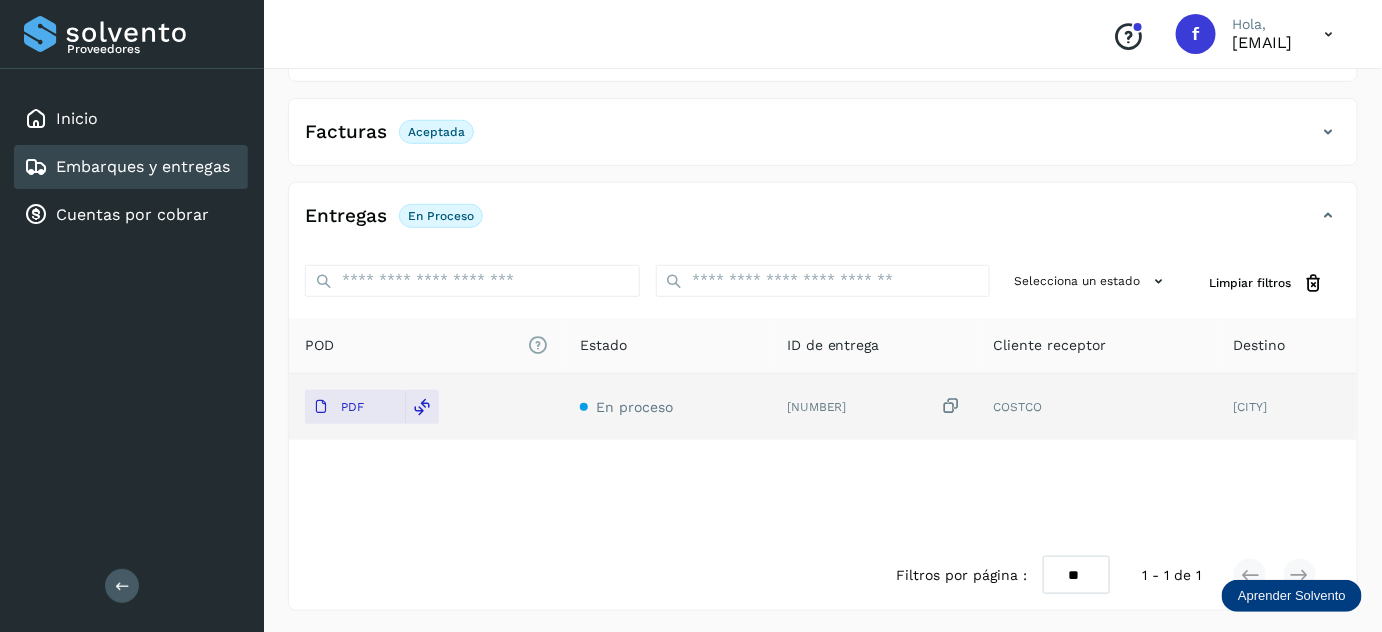 scroll, scrollTop: 0, scrollLeft: 0, axis: both 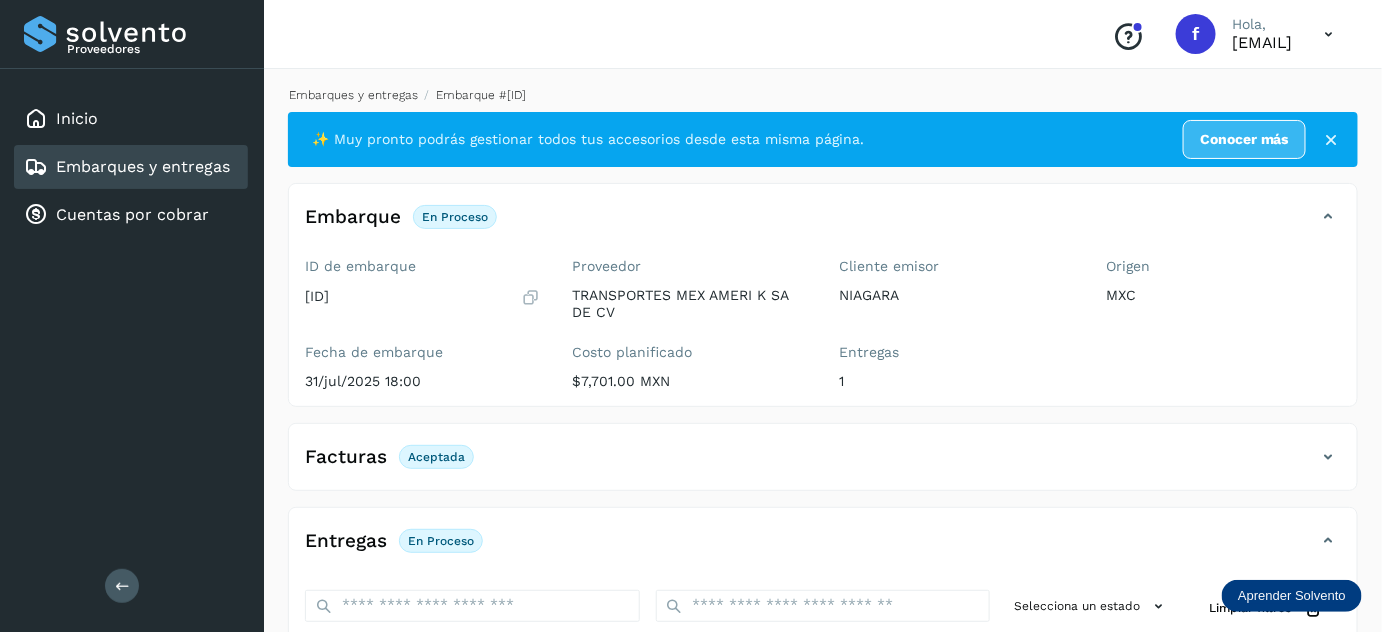click on "Embarques y entregas" at bounding box center (353, 95) 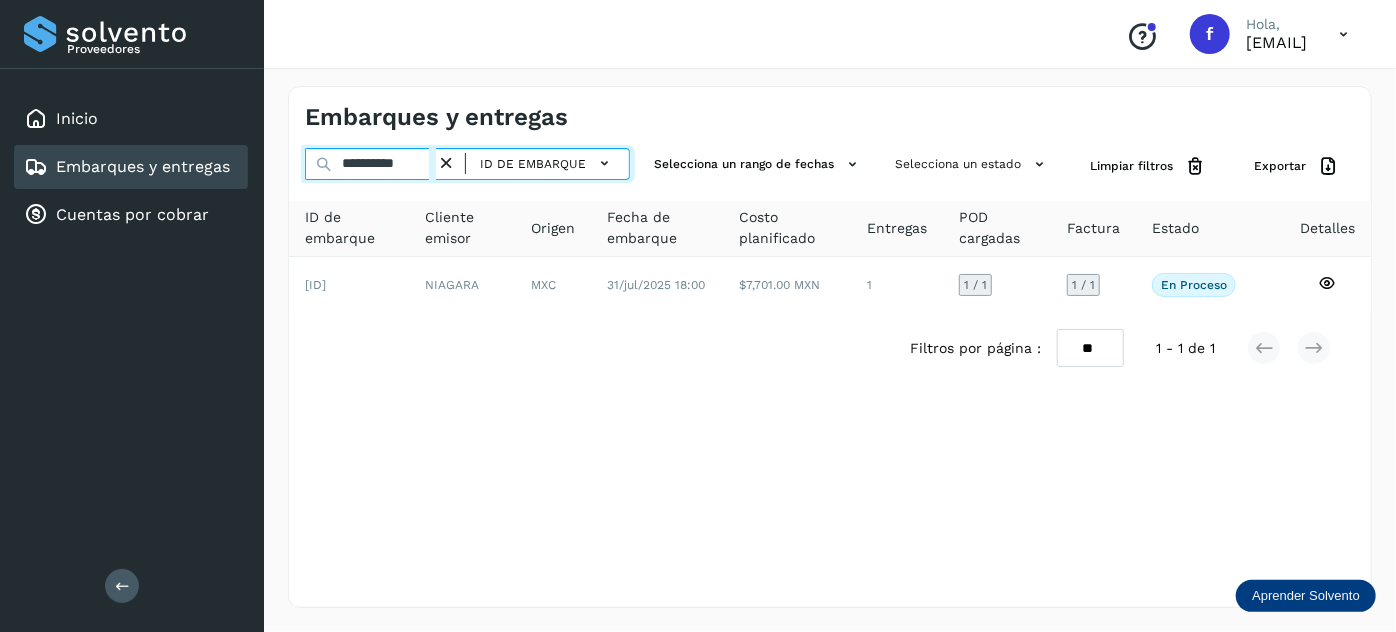 click on "**********" at bounding box center (370, 164) 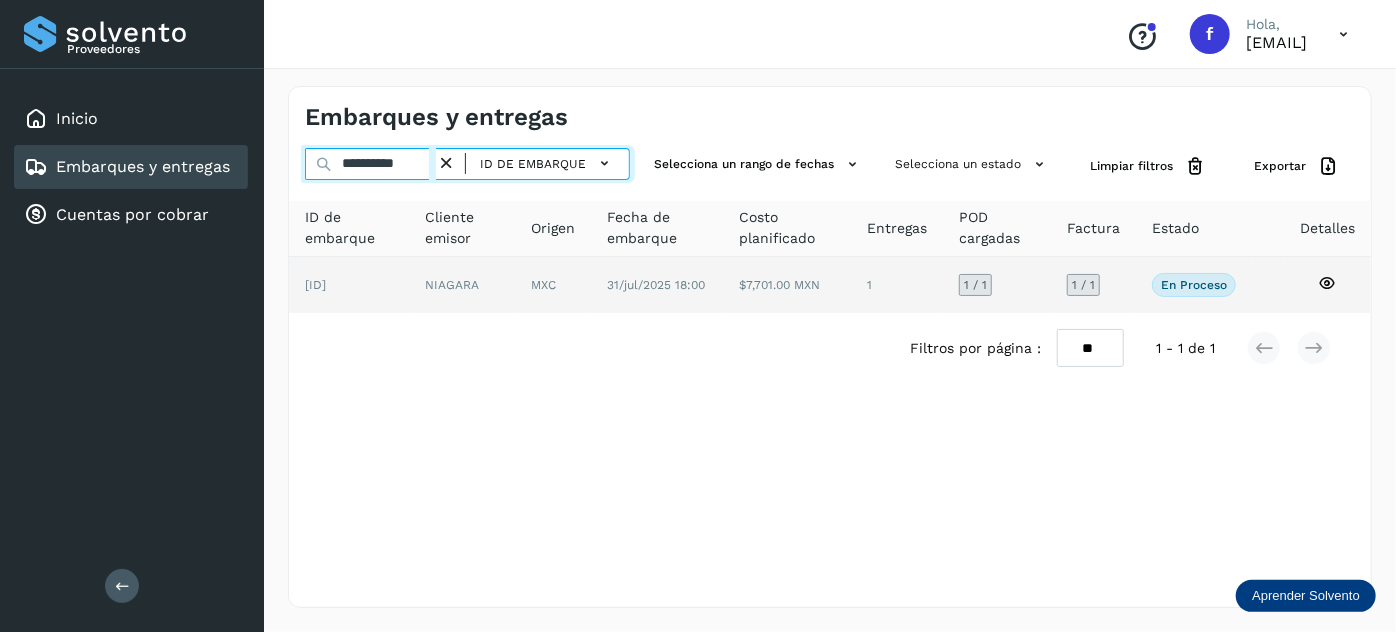 drag, startPoint x: 404, startPoint y: 157, endPoint x: 523, endPoint y: 269, distance: 163.41664 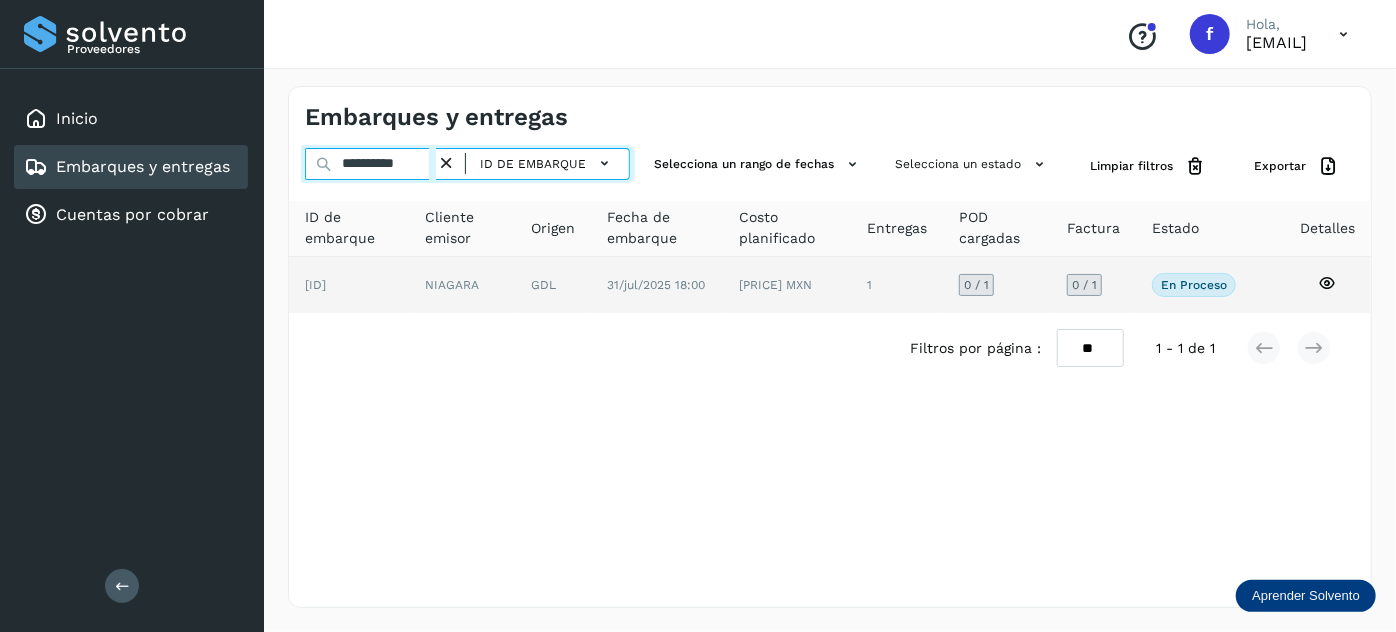 type on "**********" 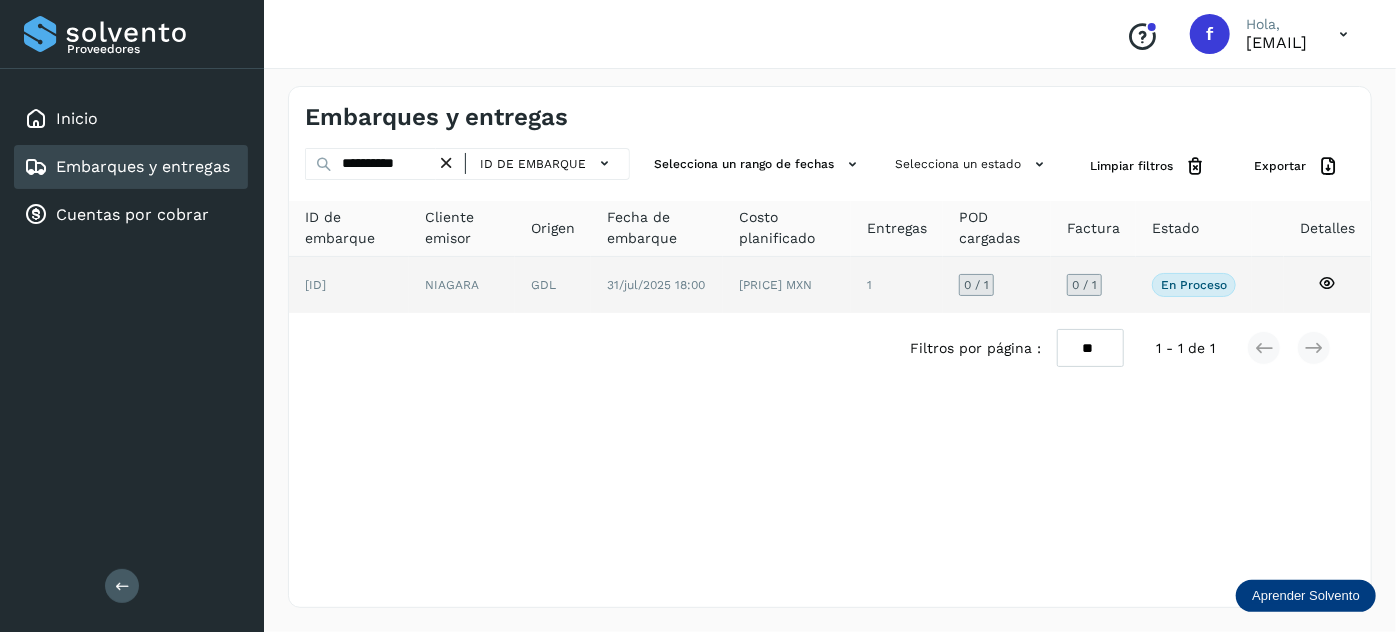 click on "31/jul/2025 18:00" 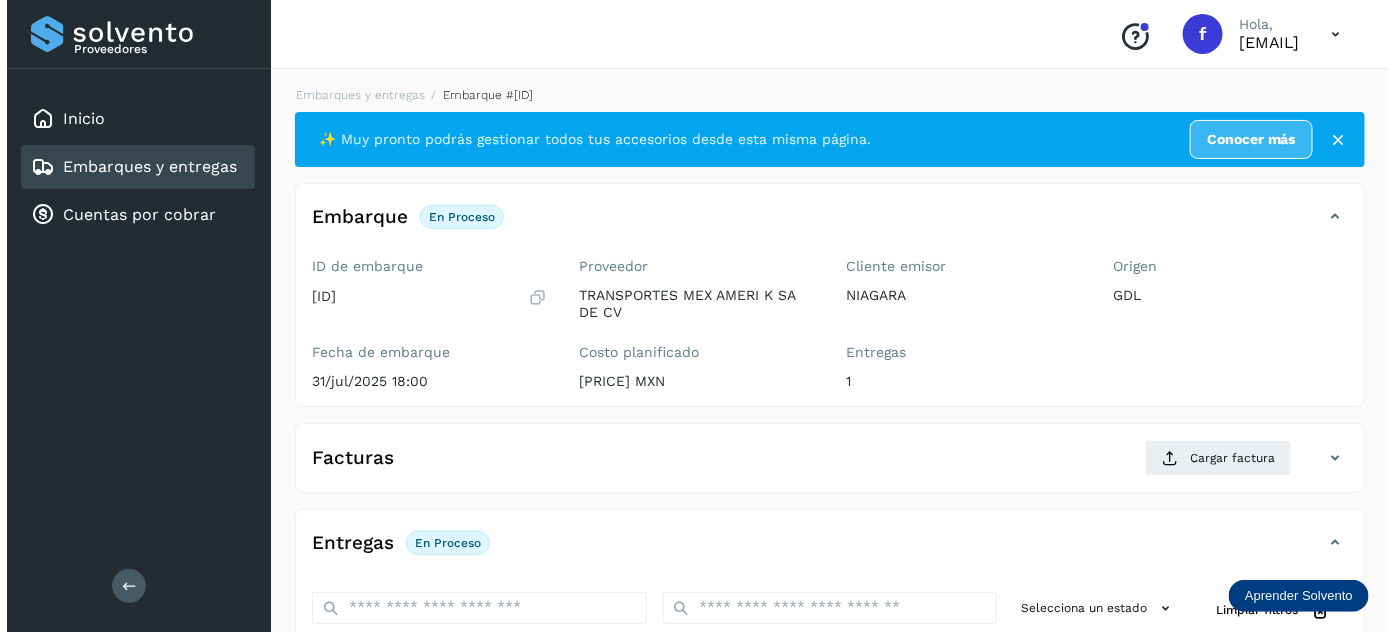 scroll, scrollTop: 327, scrollLeft: 0, axis: vertical 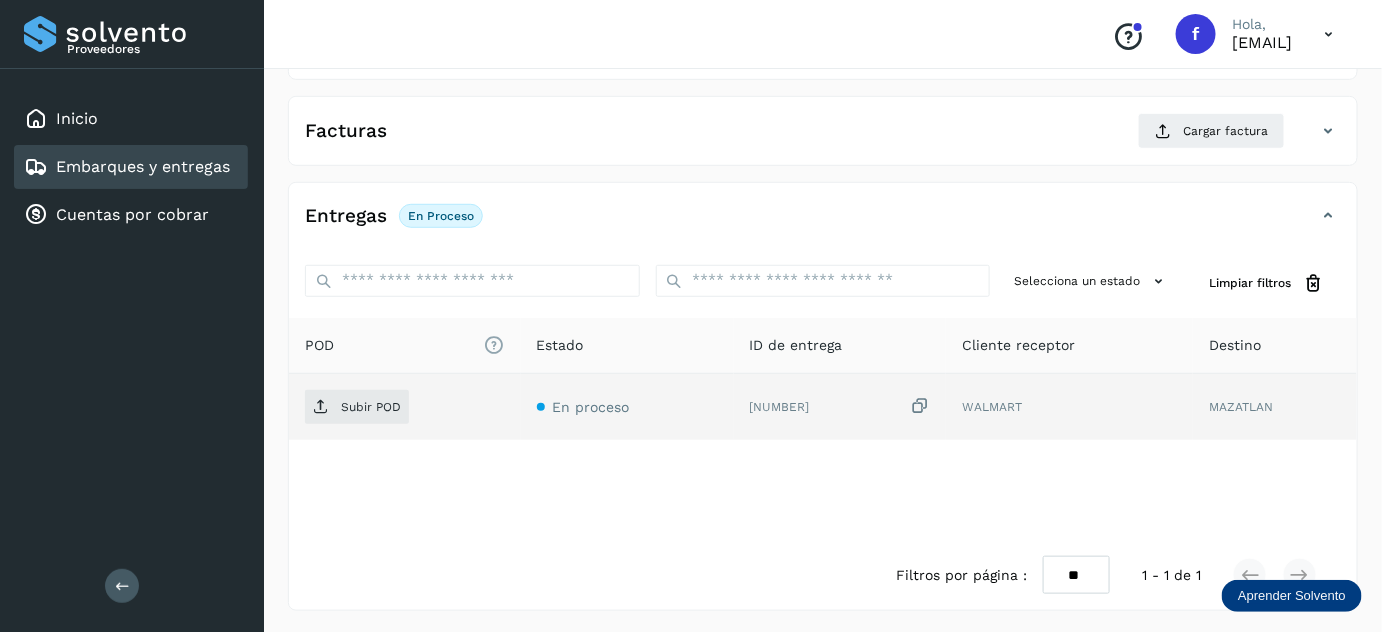 click at bounding box center (920, 406) 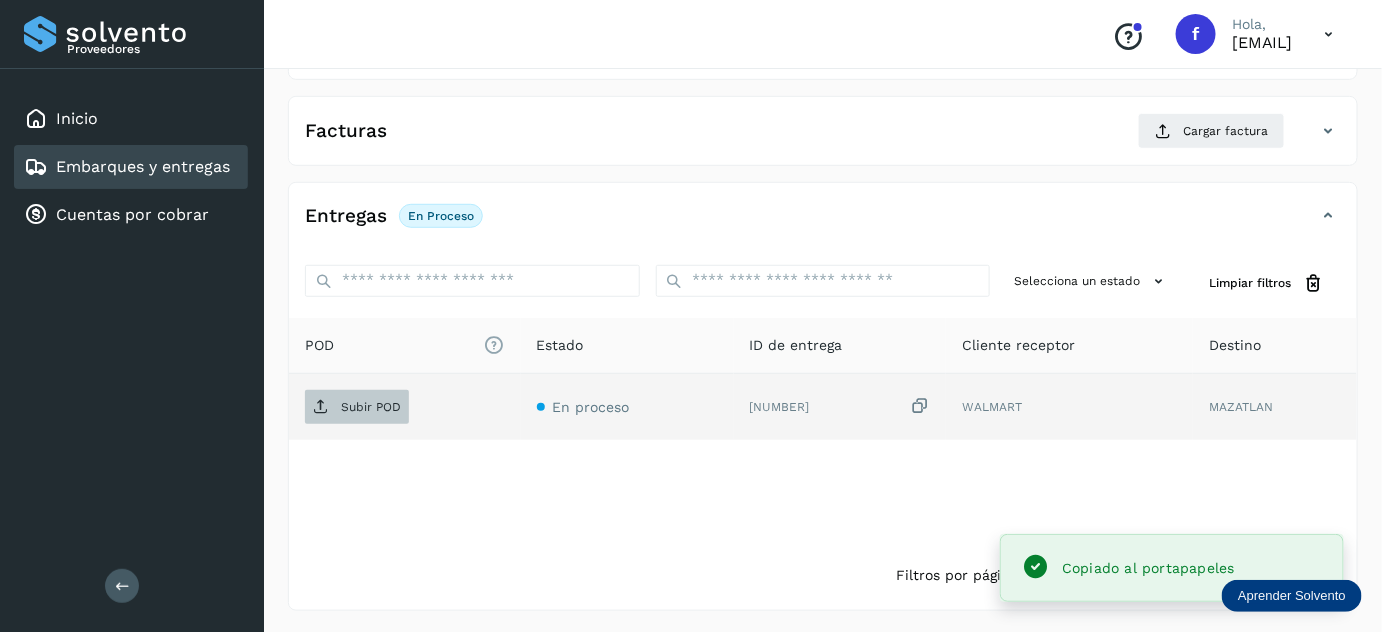 click on "Subir POD" at bounding box center (357, 407) 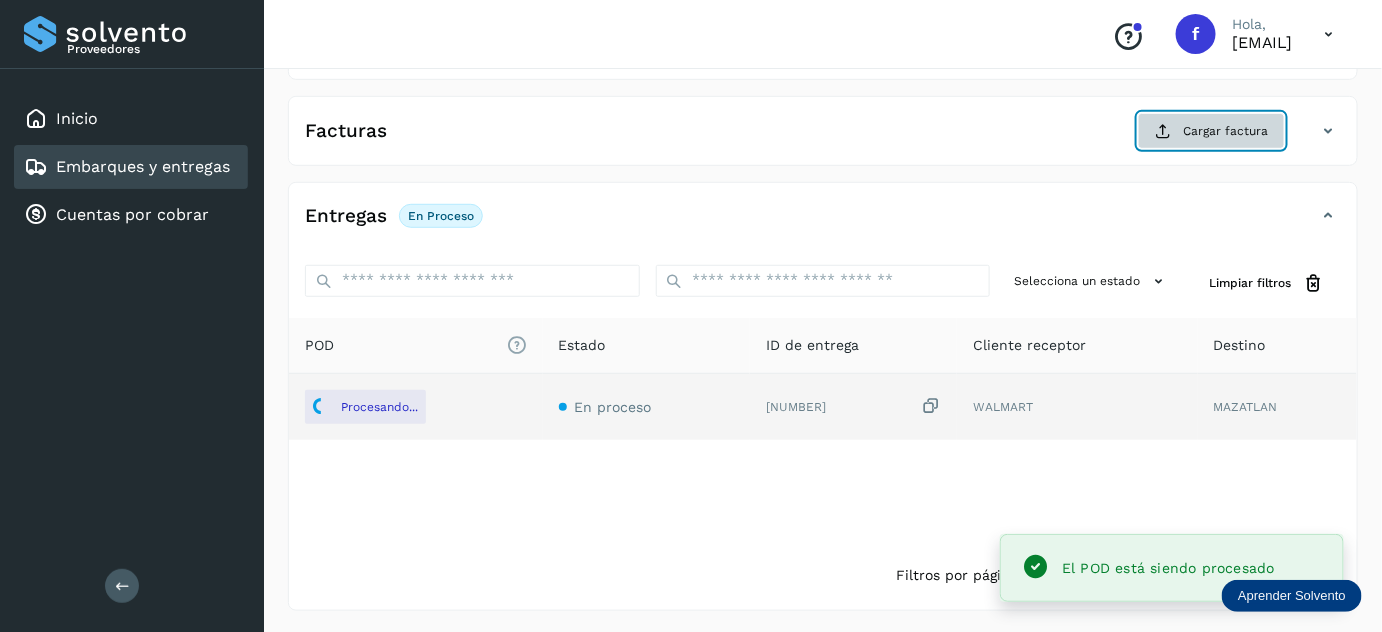 click on "Cargar factura" at bounding box center (1211, 131) 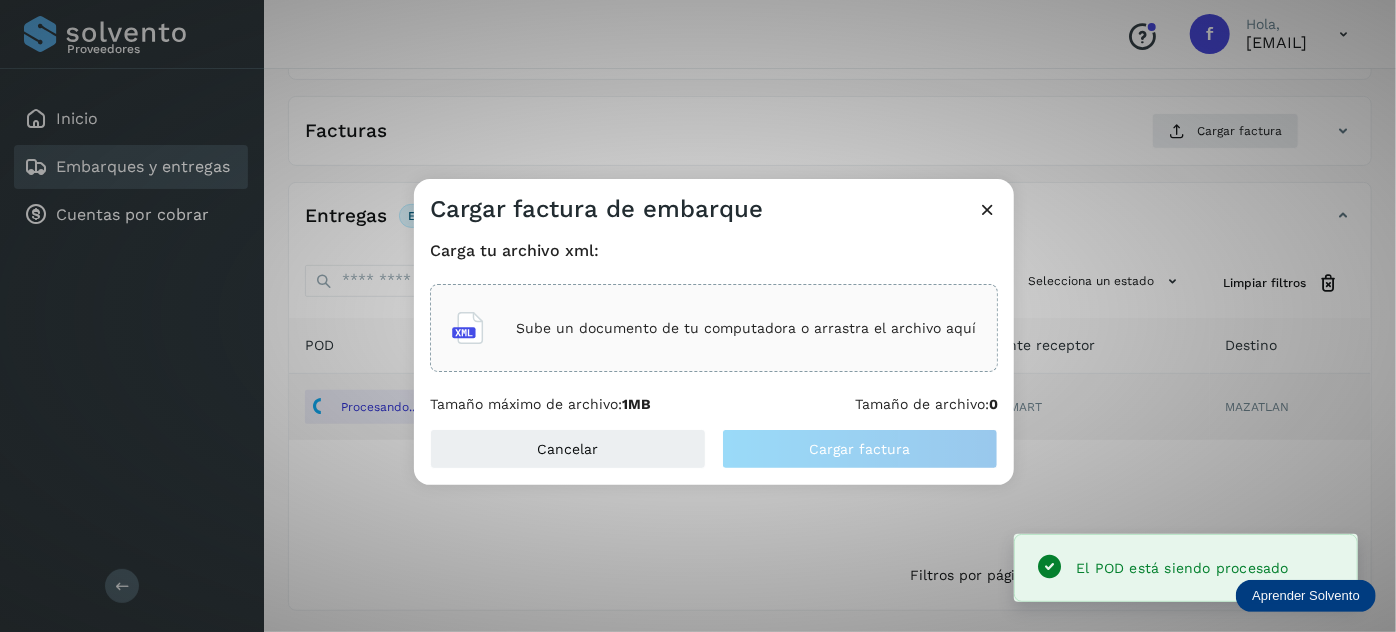 click on "Sube un documento de tu computadora o arrastra el archivo aquí" 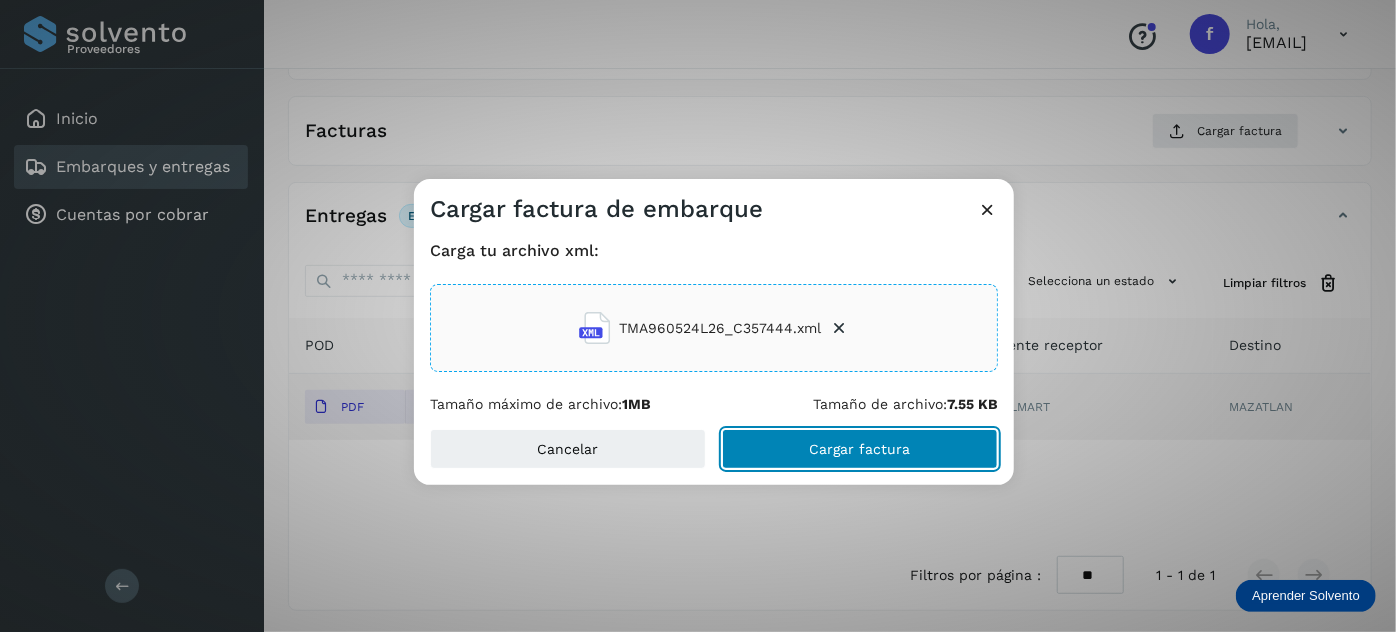 drag, startPoint x: 905, startPoint y: 456, endPoint x: 817, endPoint y: 322, distance: 160.3122 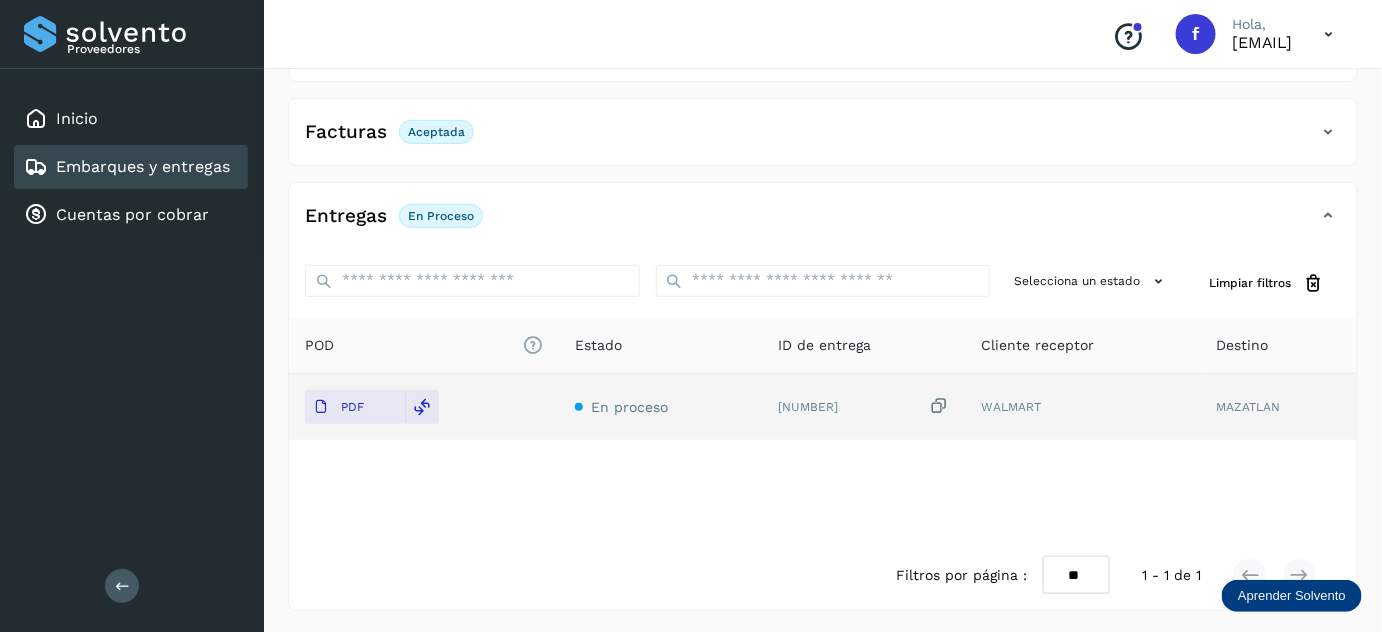 scroll, scrollTop: 0, scrollLeft: 0, axis: both 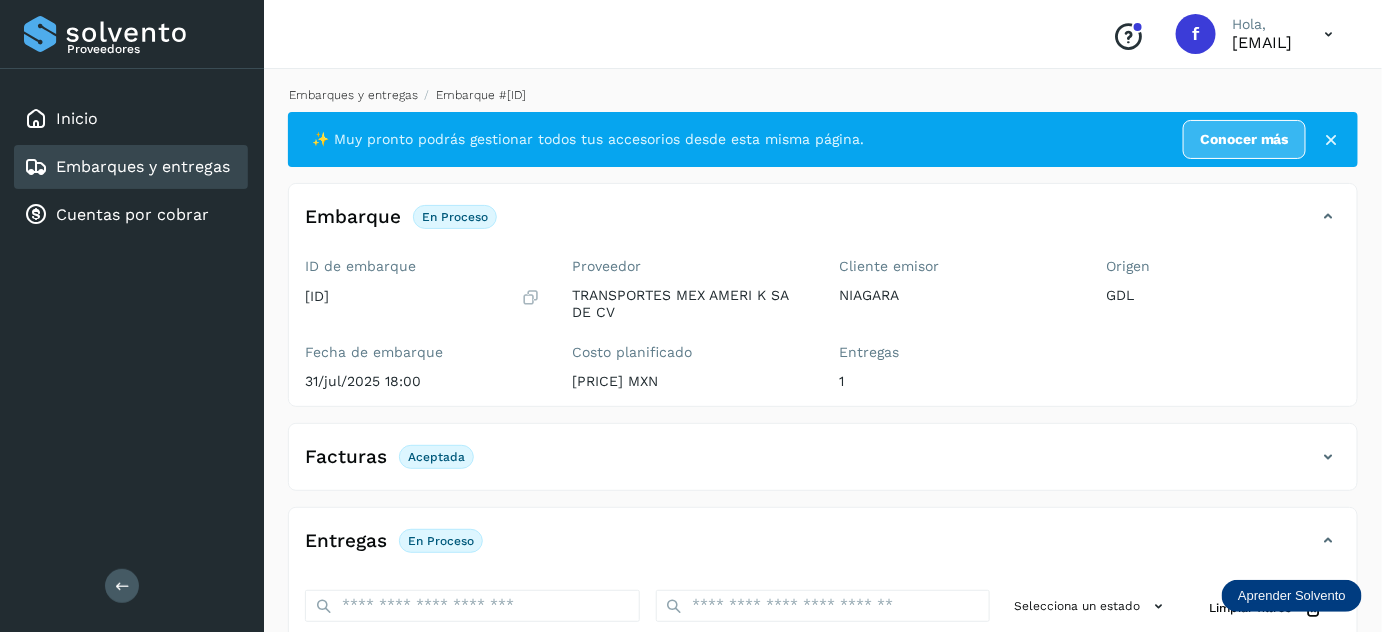 click on "Embarques y entregas" at bounding box center [353, 95] 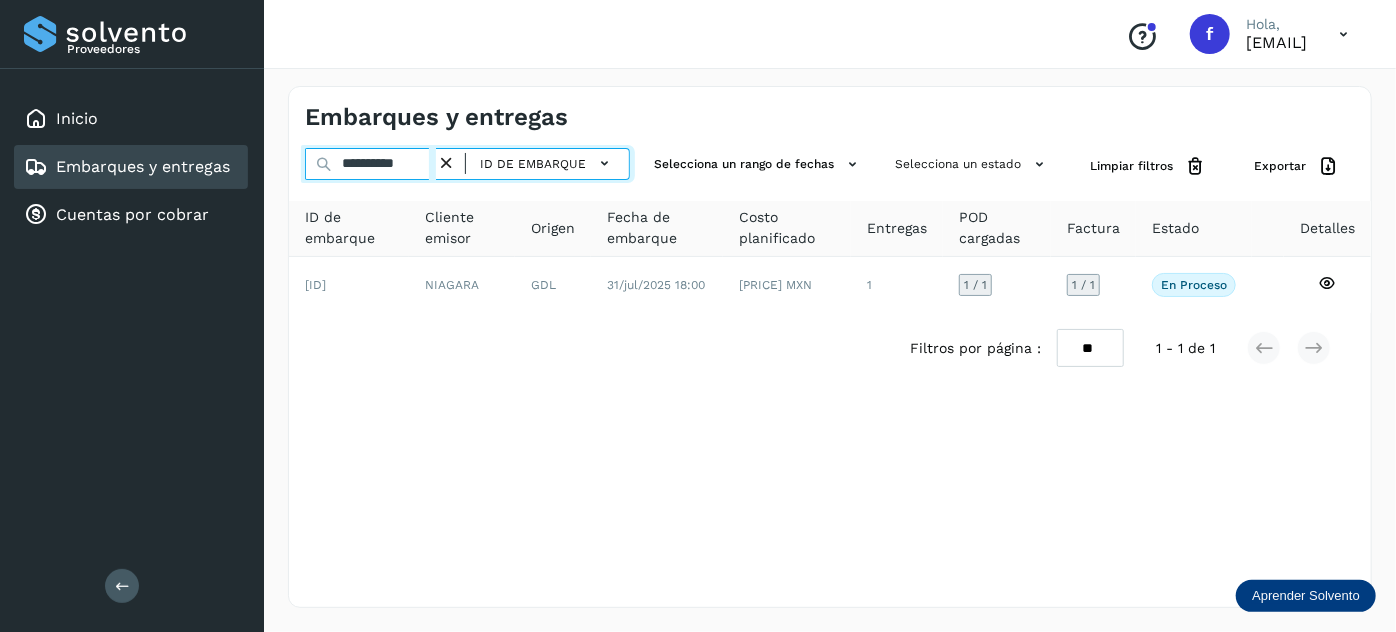 click on "**********" at bounding box center [370, 164] 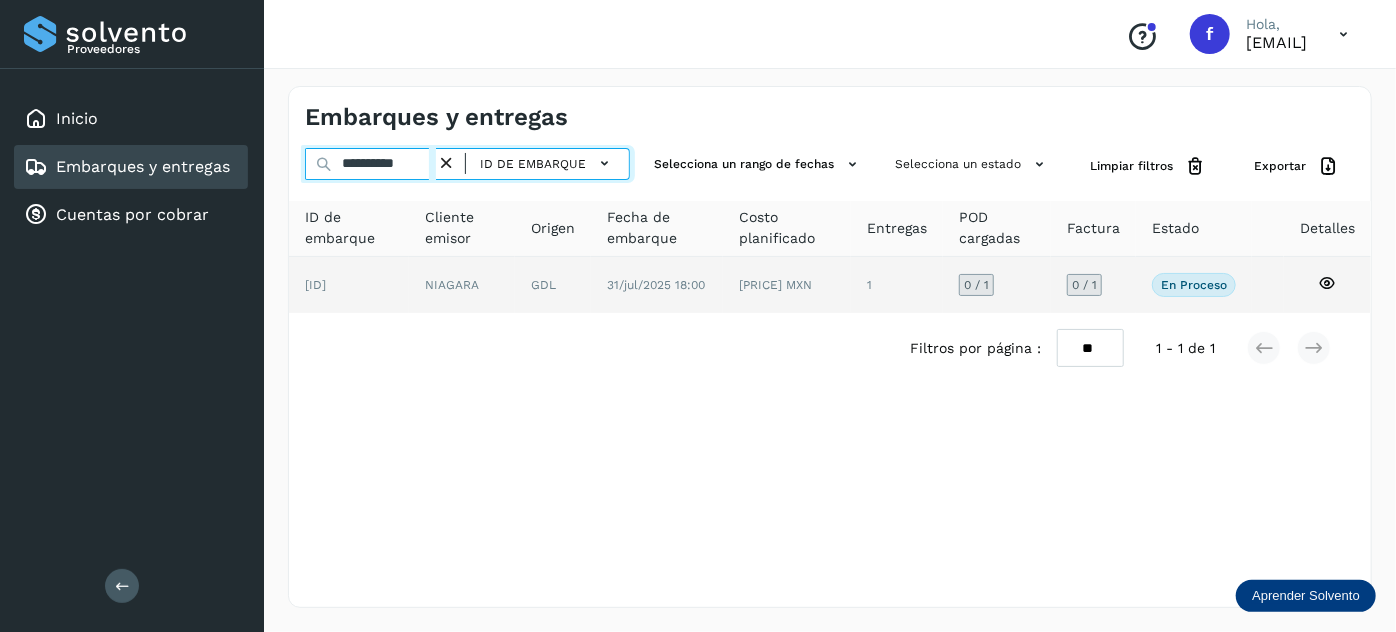 type on "**********" 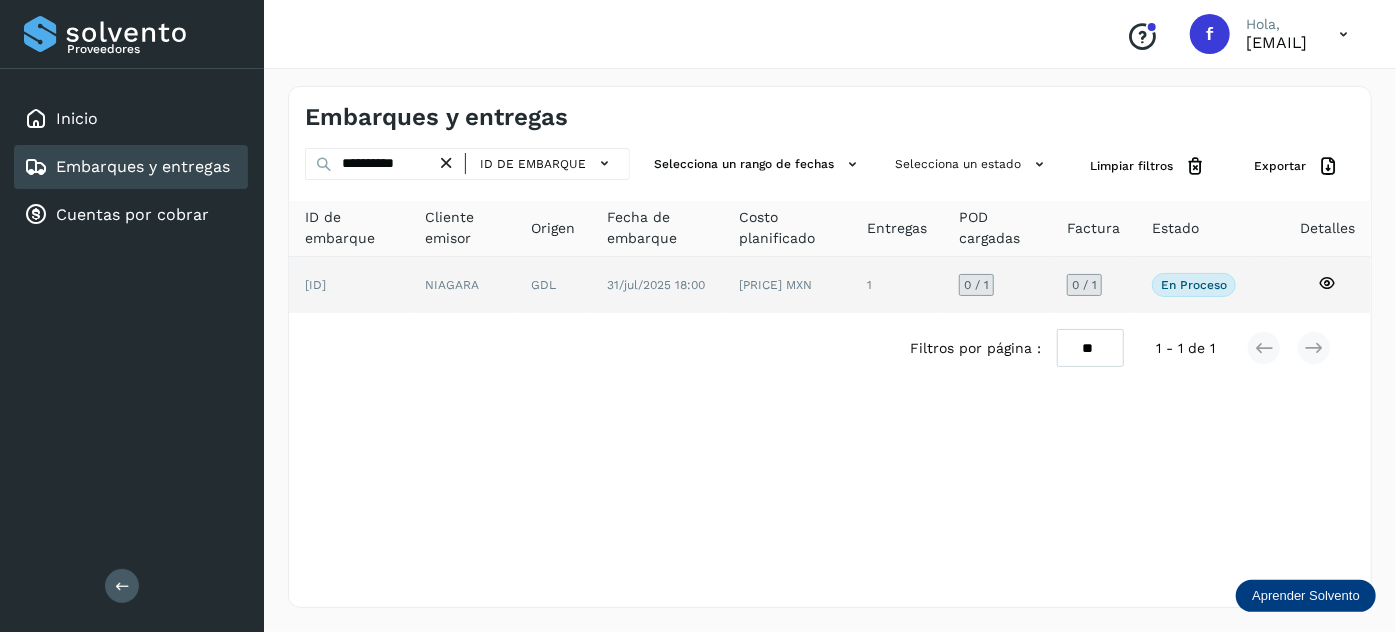 click on "GDL" 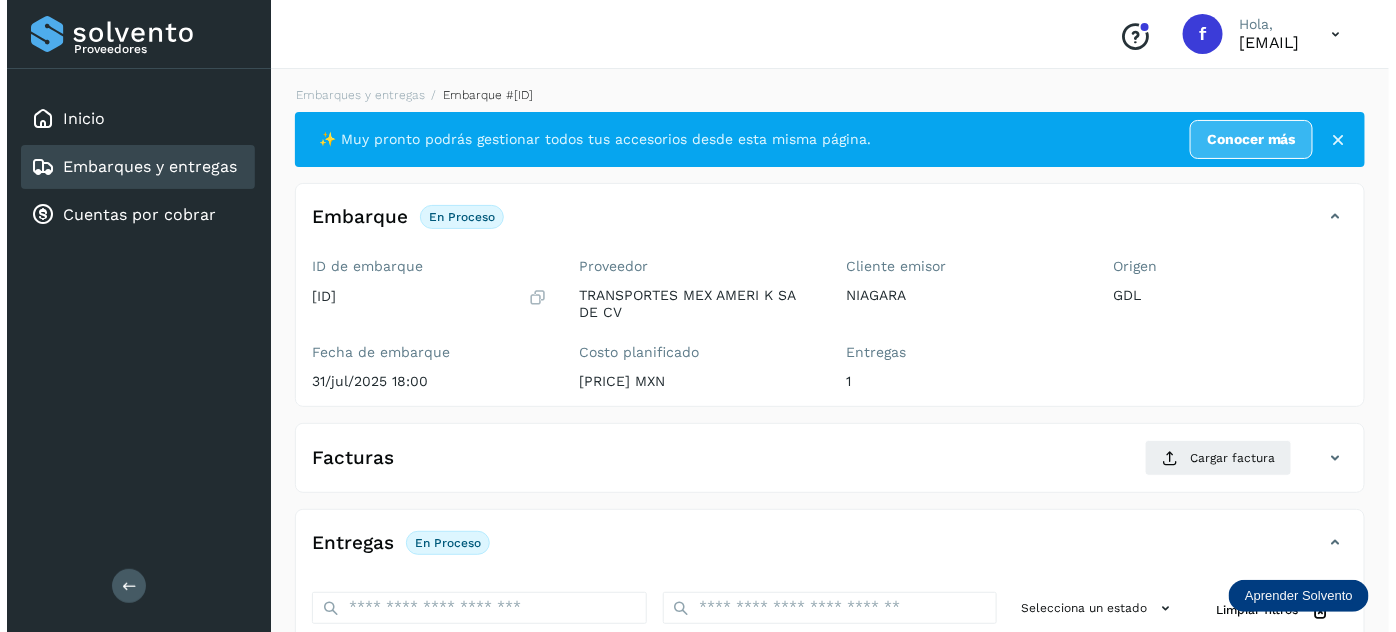 scroll, scrollTop: 327, scrollLeft: 0, axis: vertical 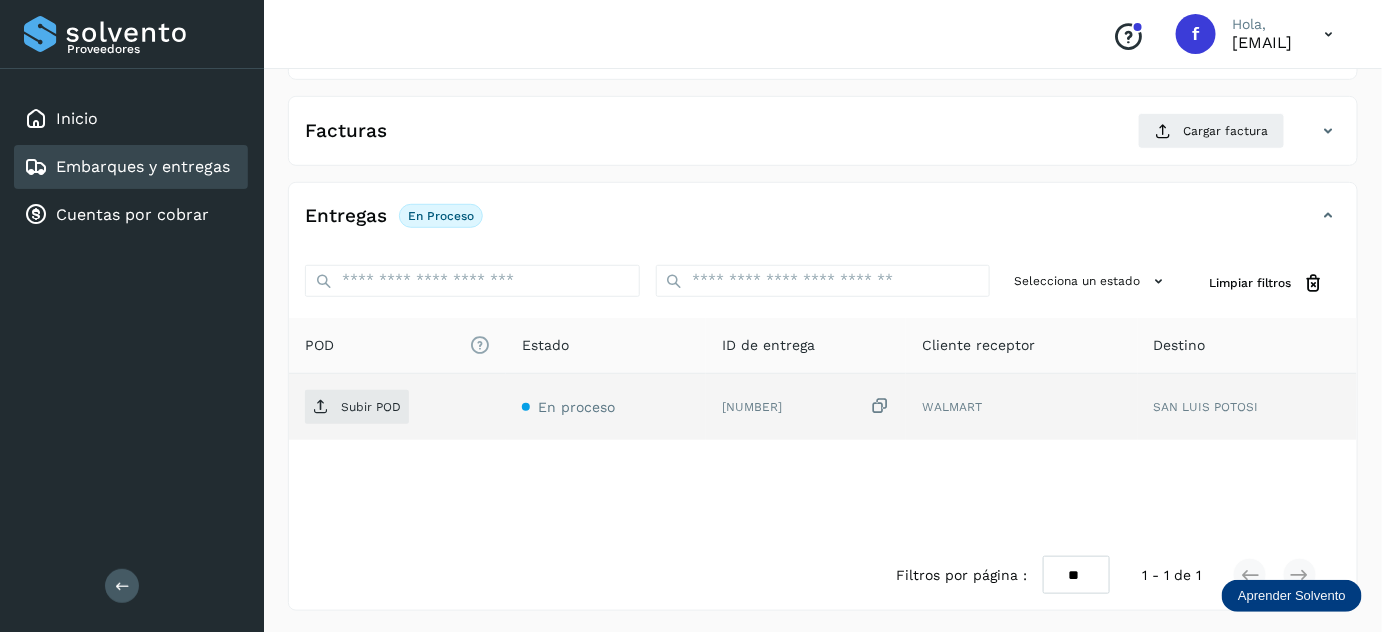 click at bounding box center [880, 406] 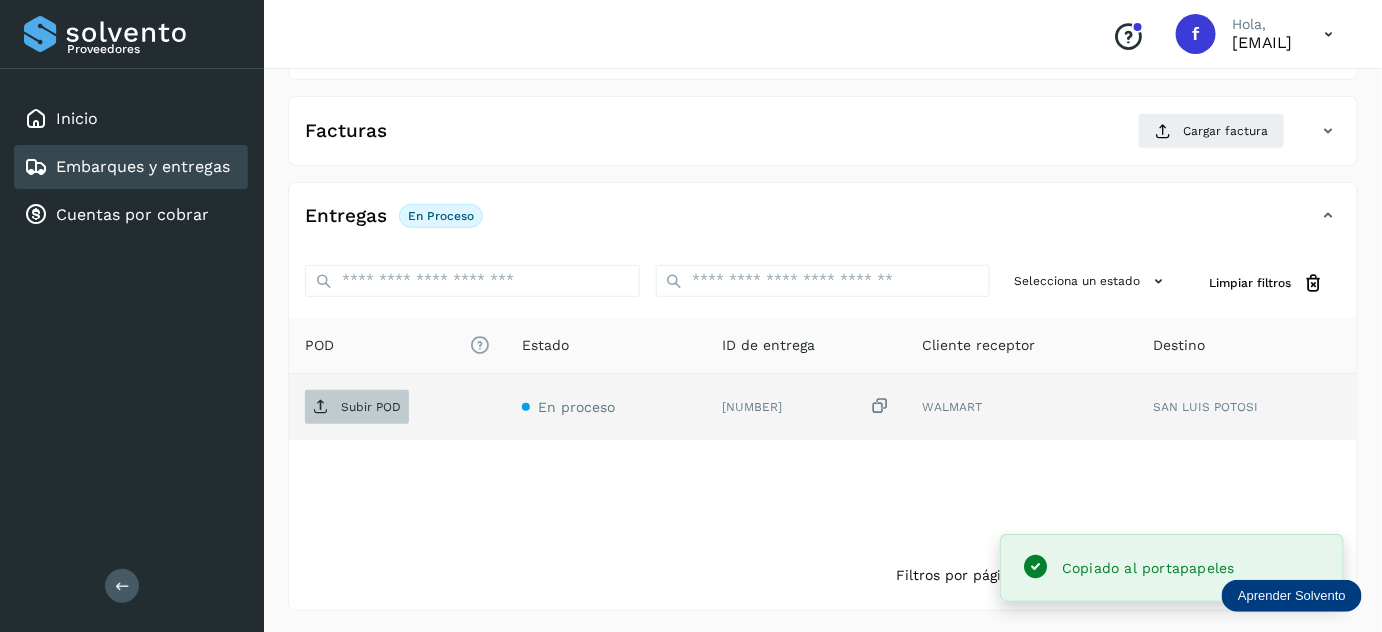 click on "Subir POD" at bounding box center [357, 407] 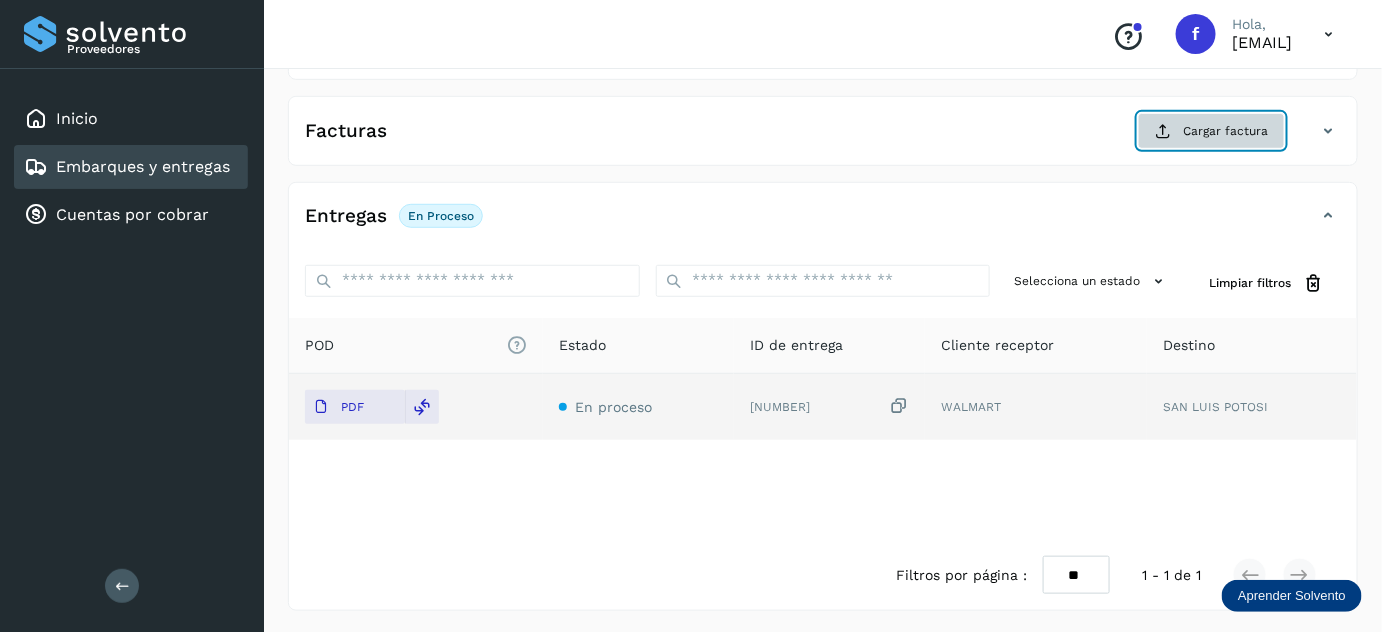 click on "Cargar factura" at bounding box center (1211, 131) 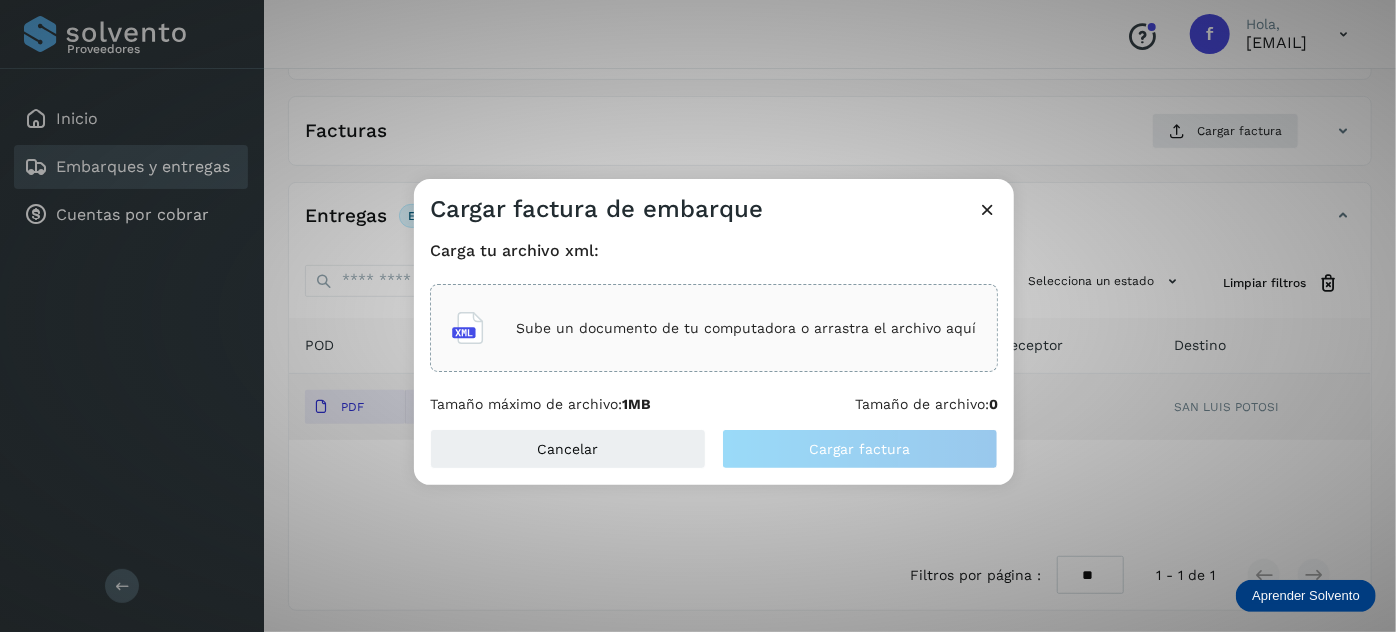 click on "Sube un documento de tu computadora o arrastra el archivo aquí" 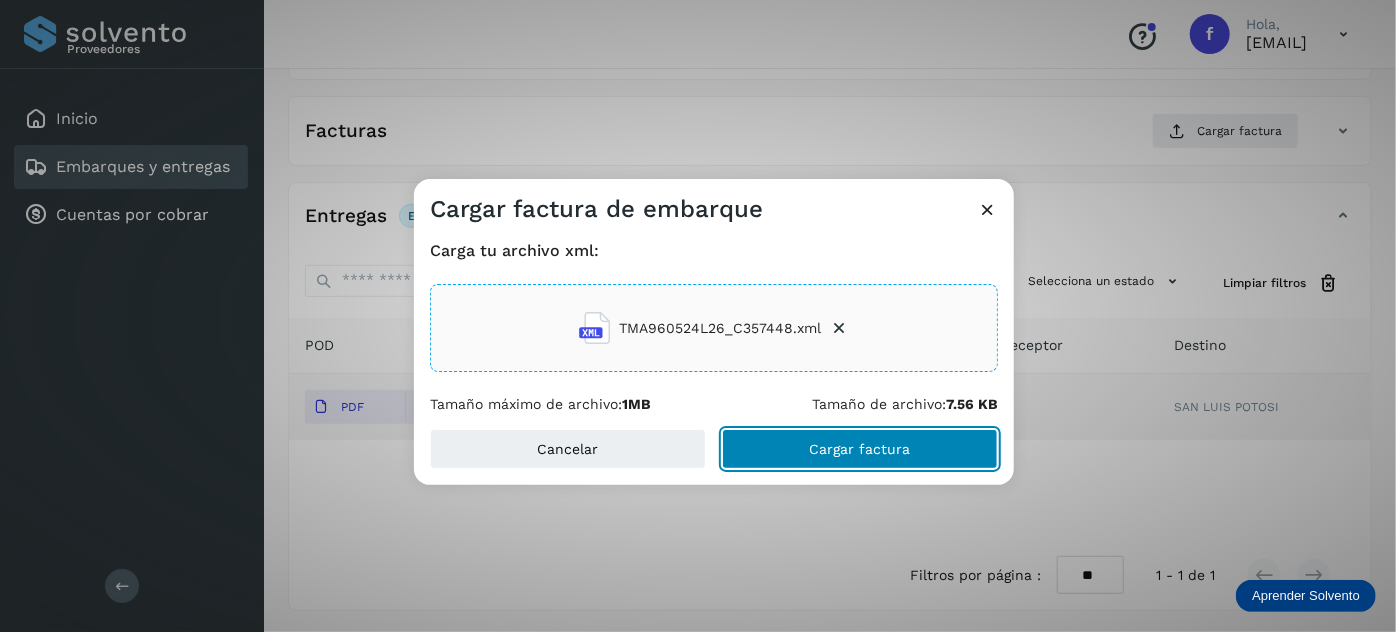 click on "Cargar factura" 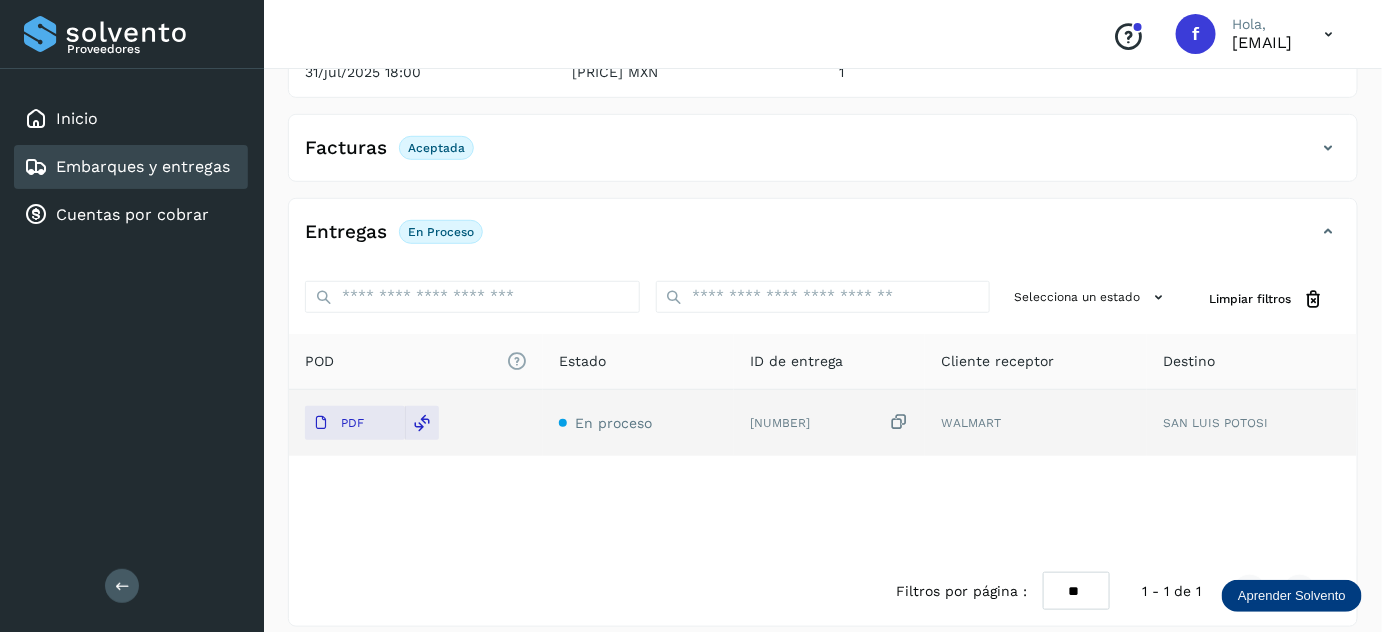 scroll, scrollTop: 0, scrollLeft: 0, axis: both 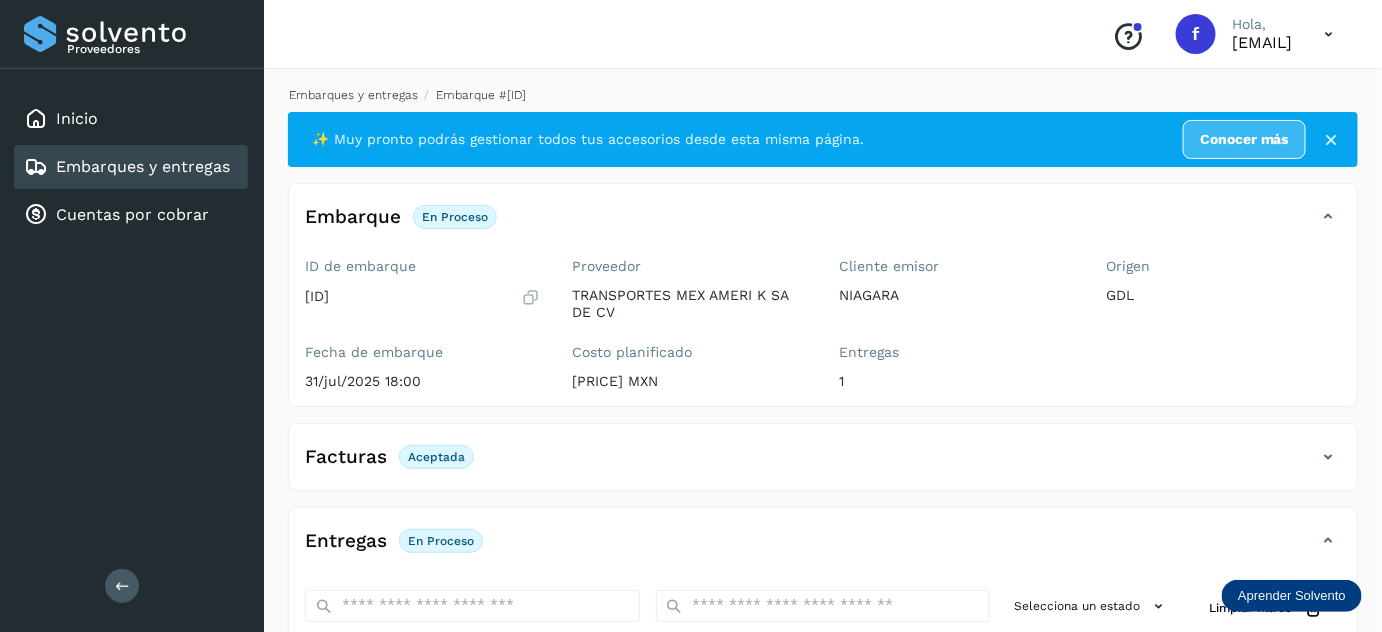 click on "Embarques y entregas" at bounding box center [353, 95] 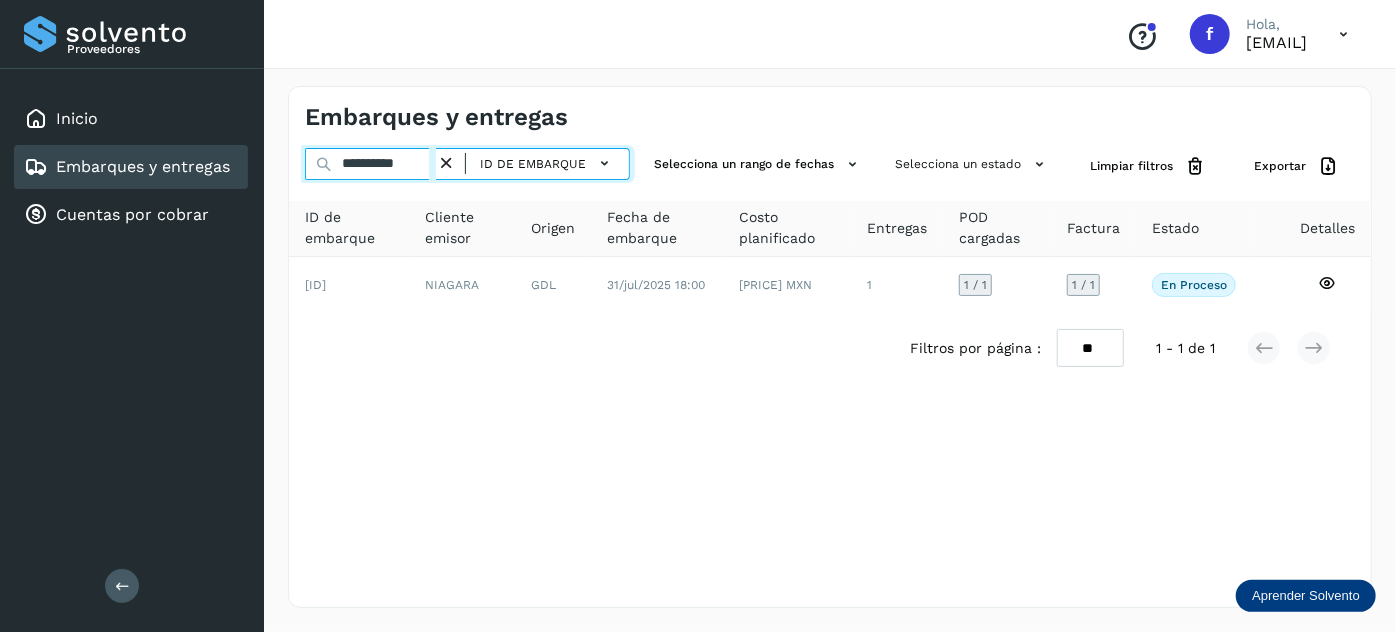 click on "**********" at bounding box center [370, 164] 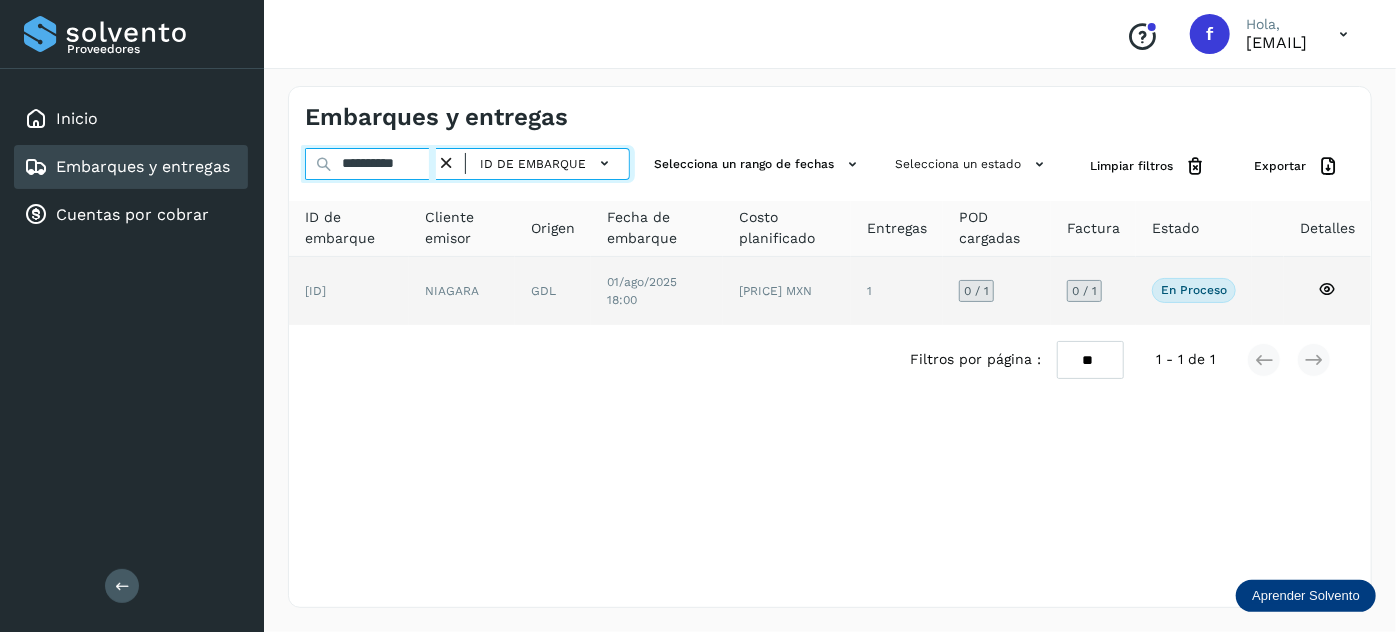 type on "**********" 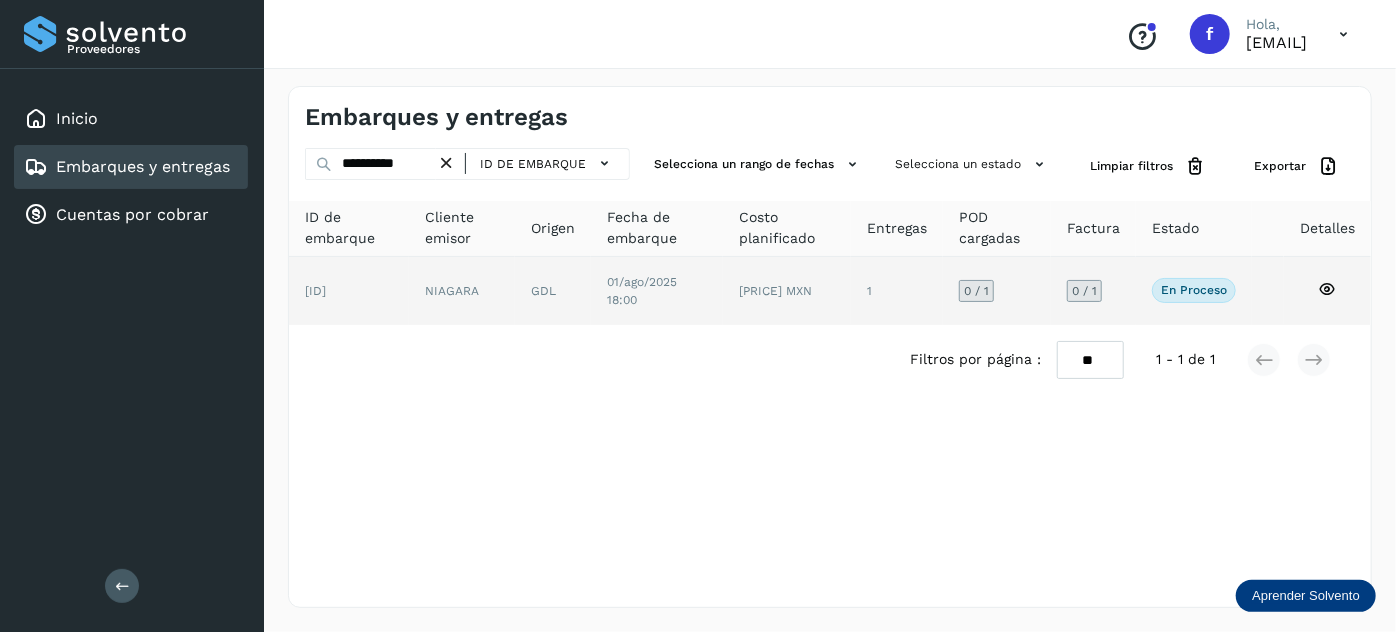 click on "01/ago/2025 18:00" 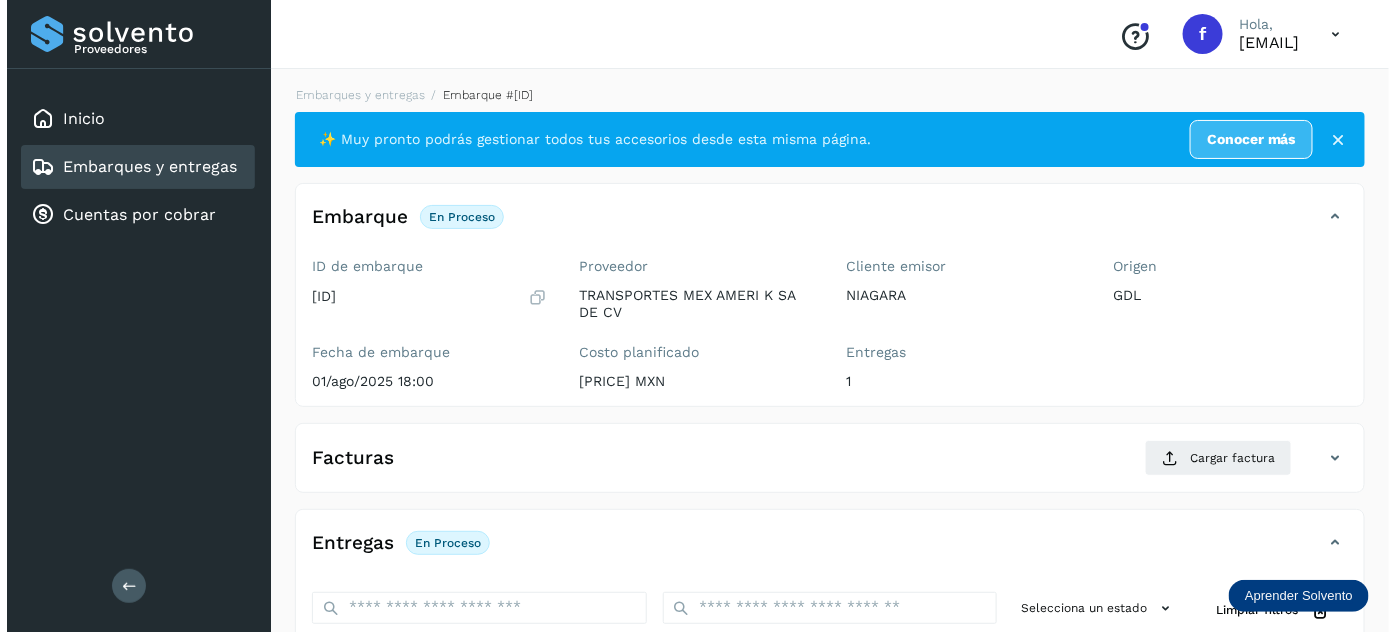 scroll, scrollTop: 327, scrollLeft: 0, axis: vertical 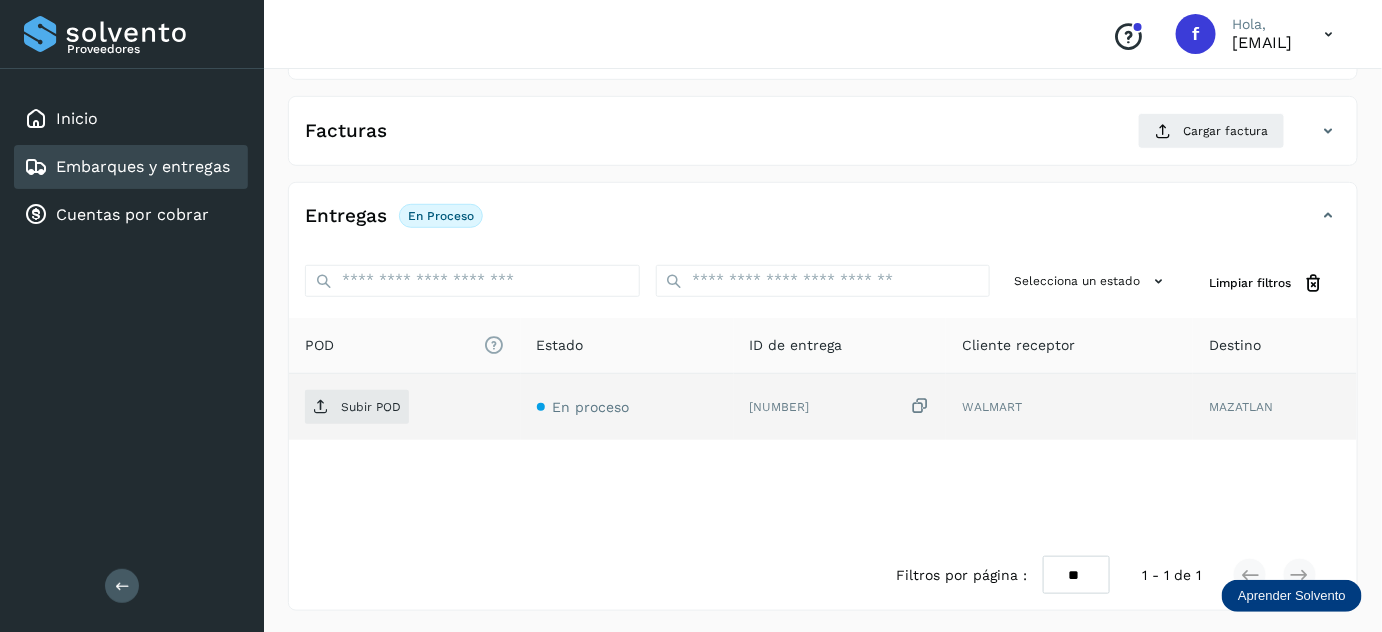 click at bounding box center [920, 406] 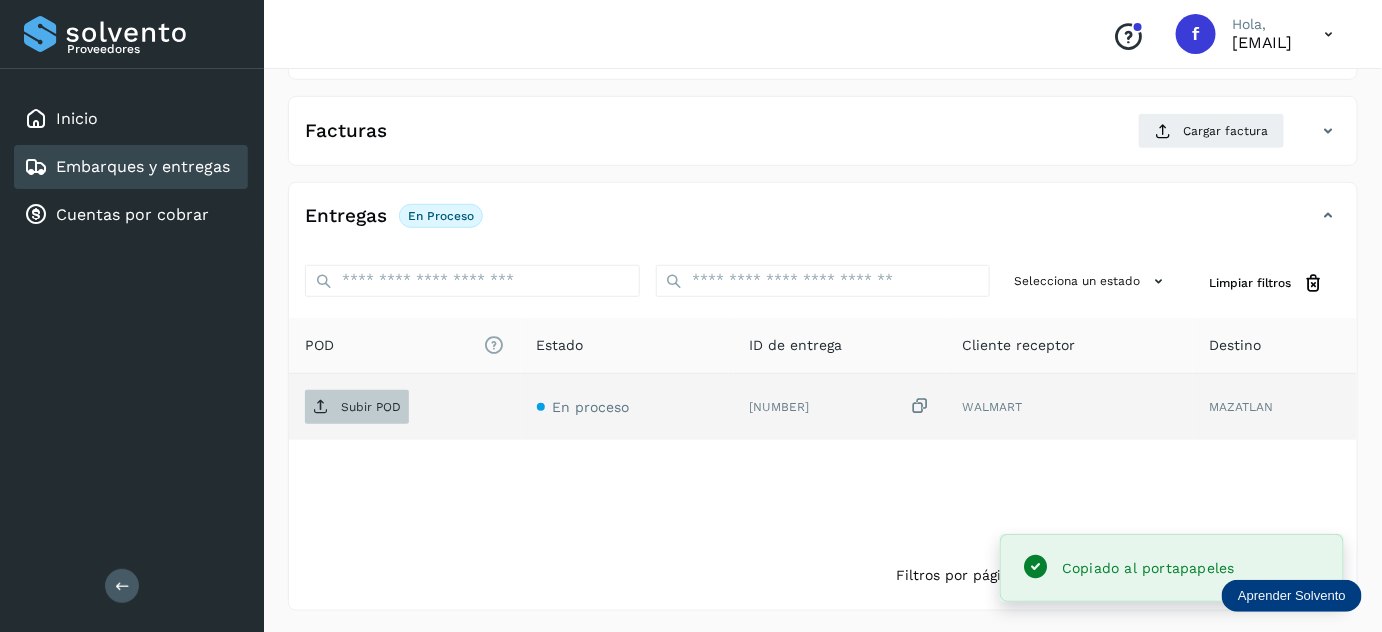 click on "Subir POD" at bounding box center [357, 407] 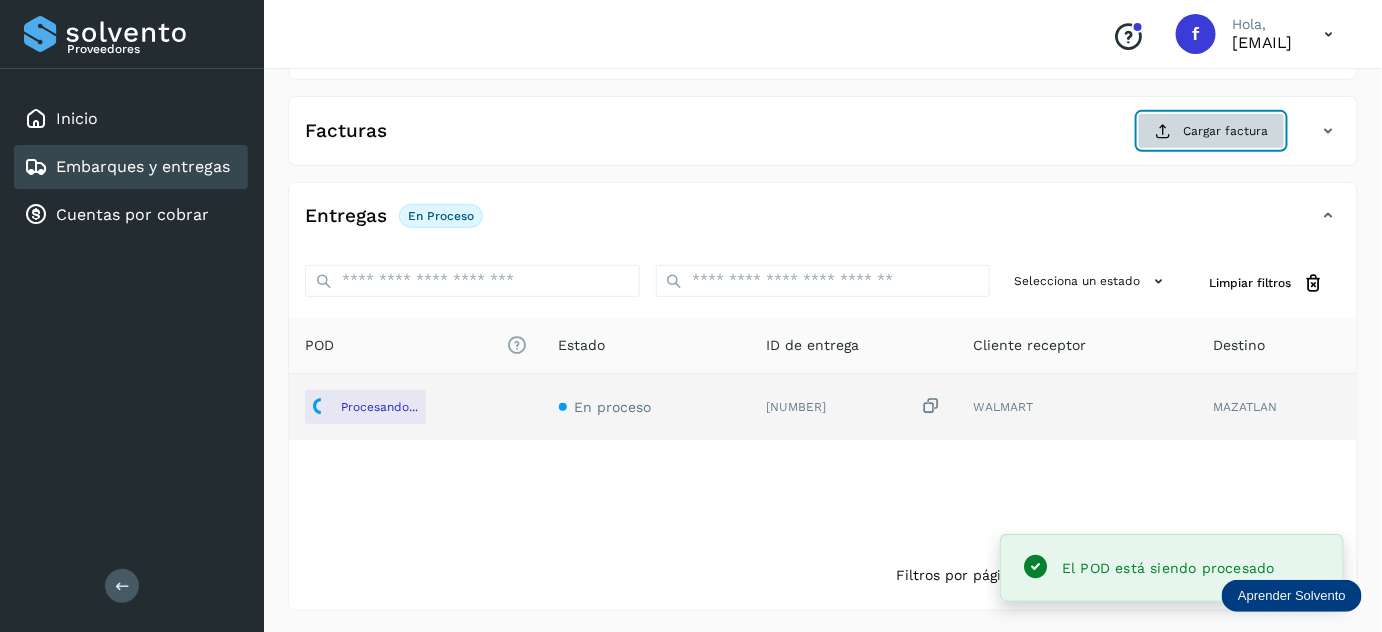 click on "Cargar factura" 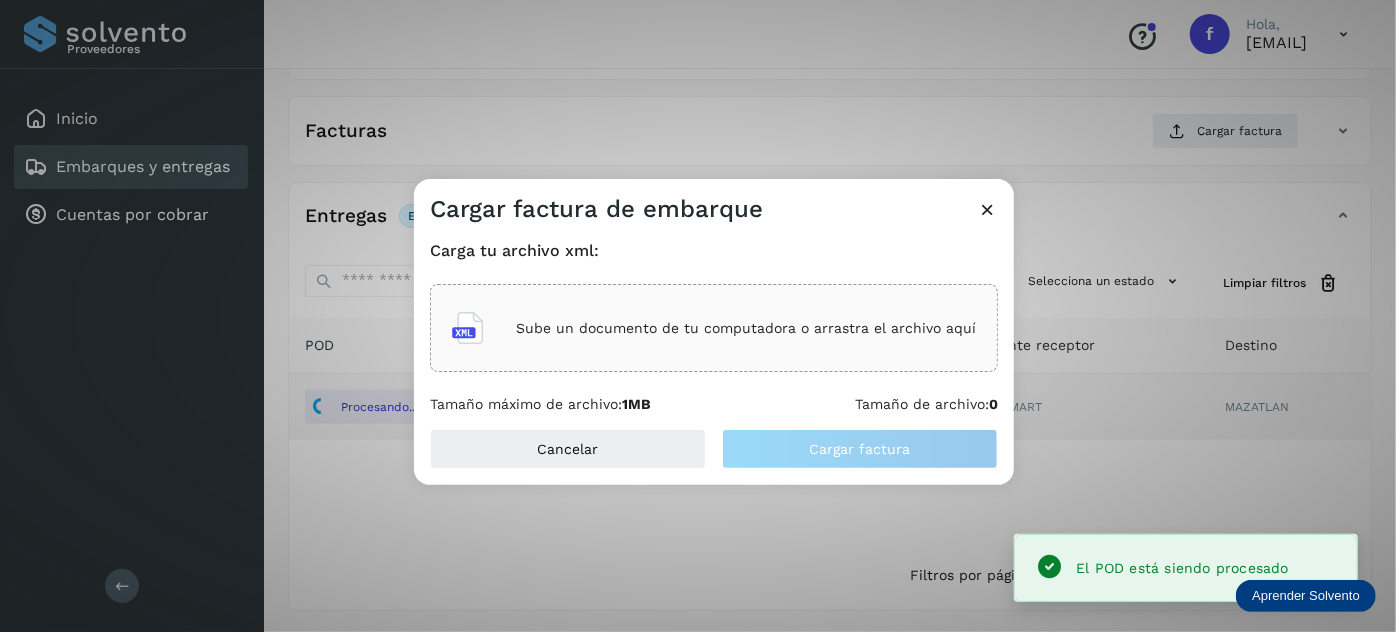click on "Sube un documento de tu computadora o arrastra el archivo aquí" 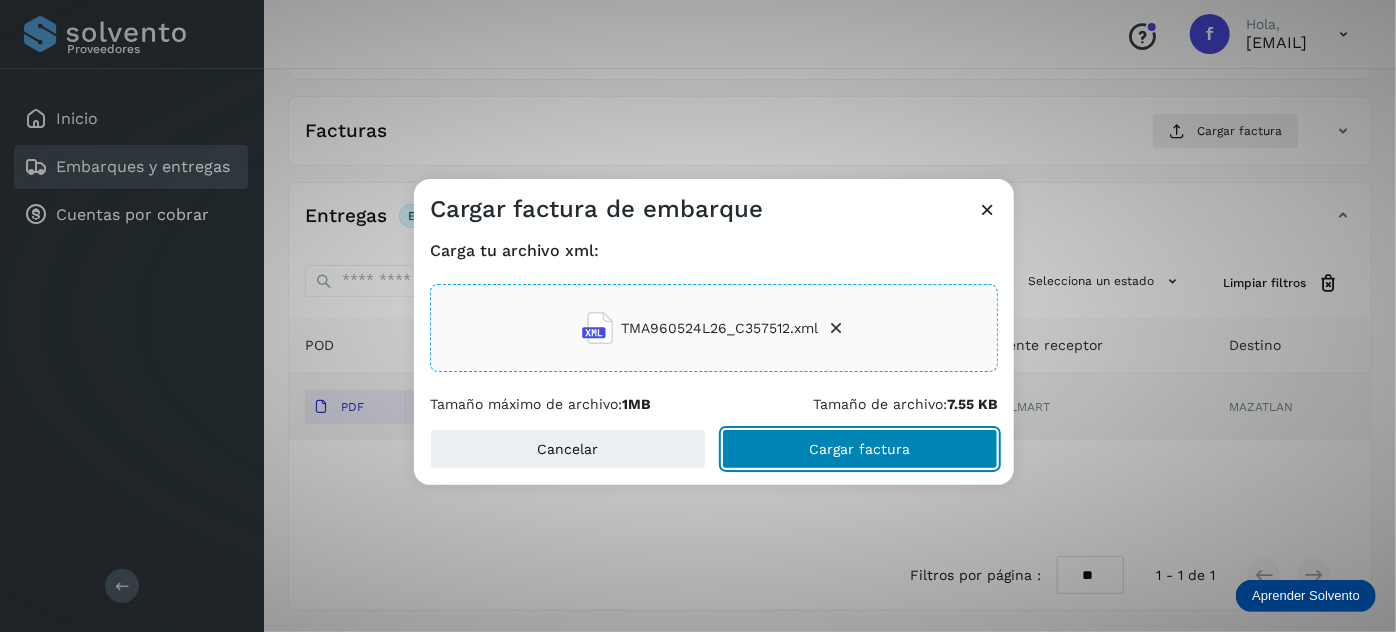 click on "Cargar factura" 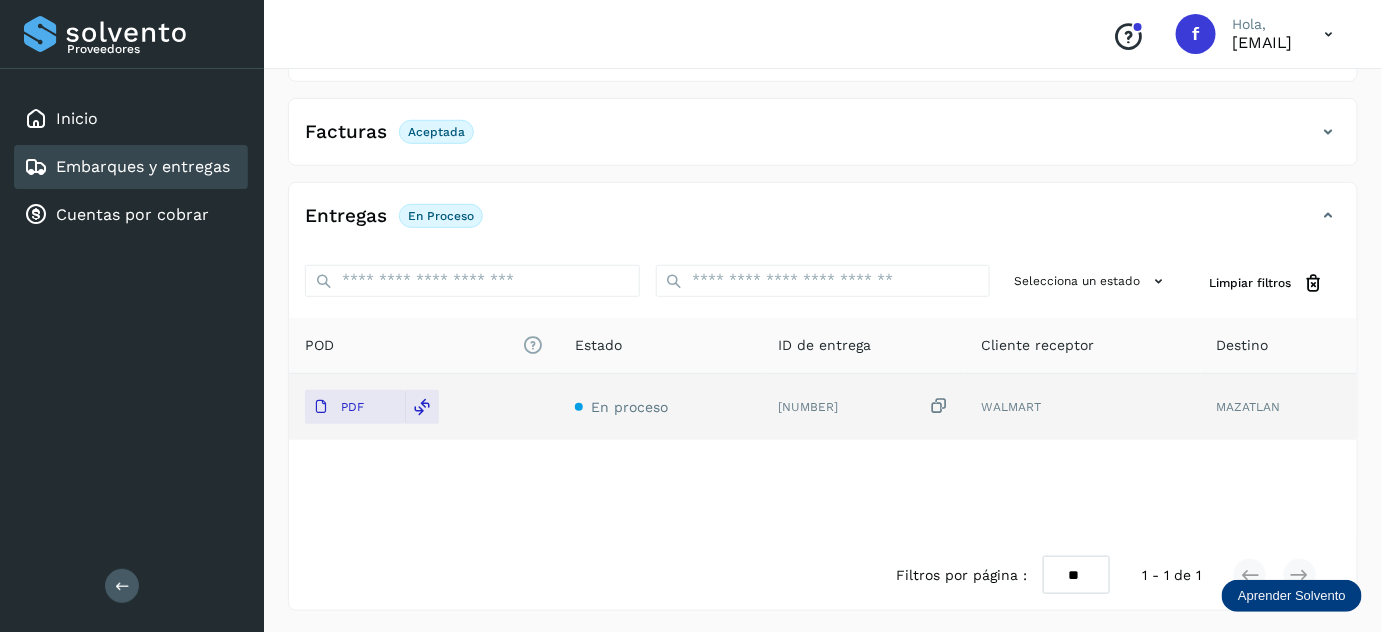 scroll, scrollTop: 0, scrollLeft: 0, axis: both 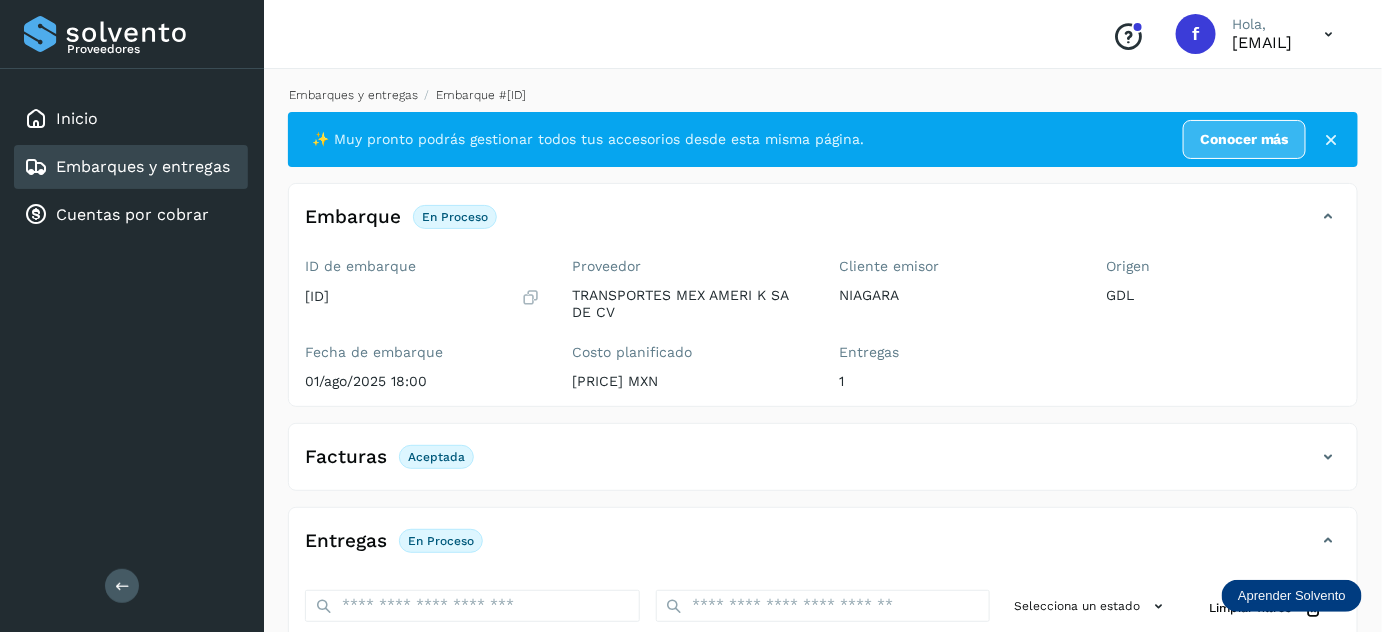 click on "Embarques y entregas" at bounding box center [353, 95] 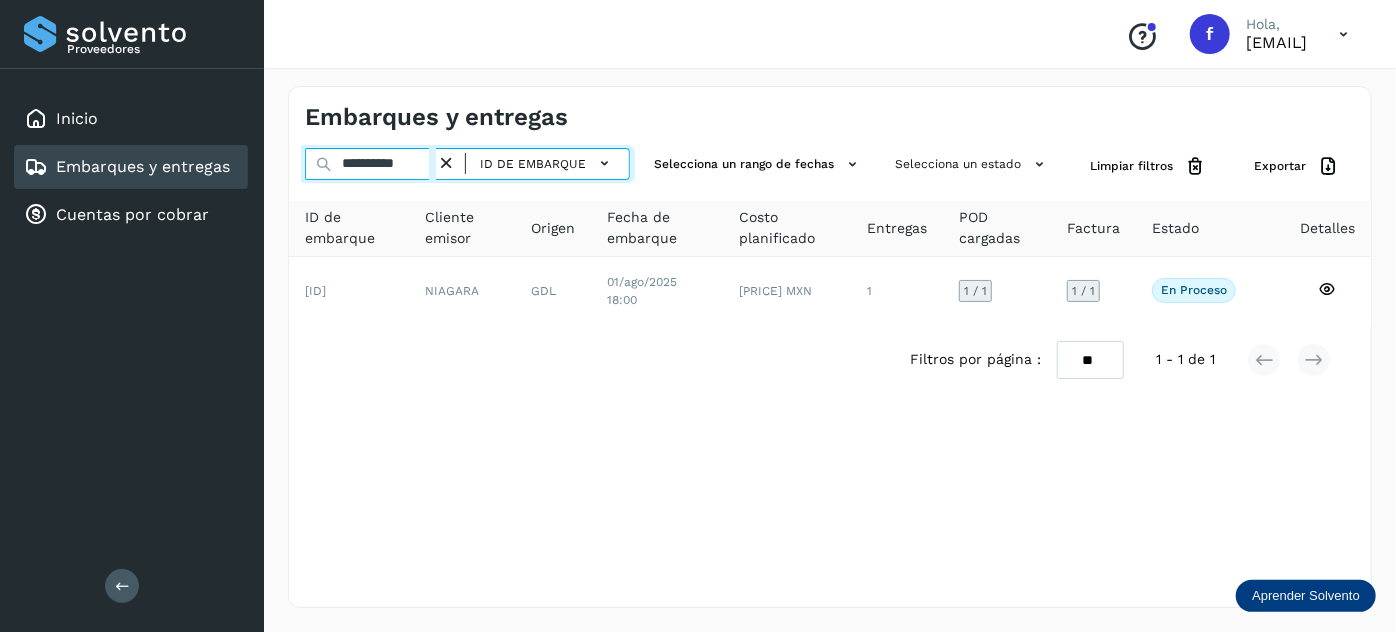 click on "**********" at bounding box center (370, 164) 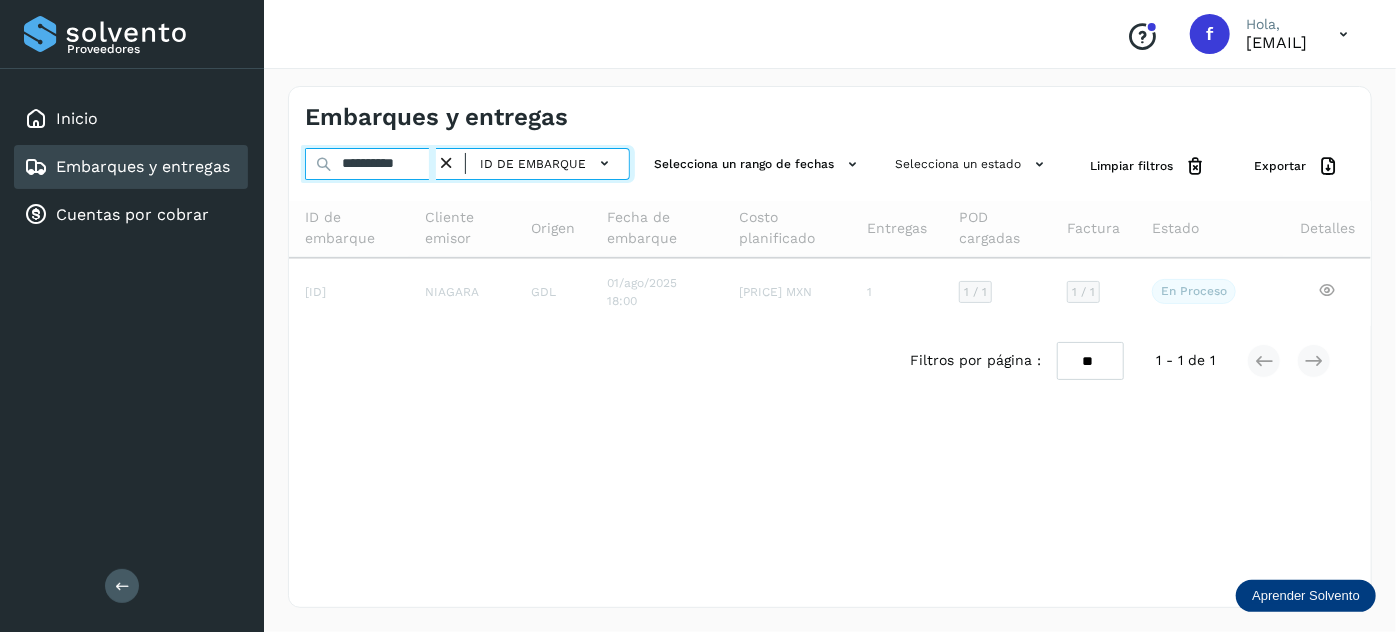 type on "**********" 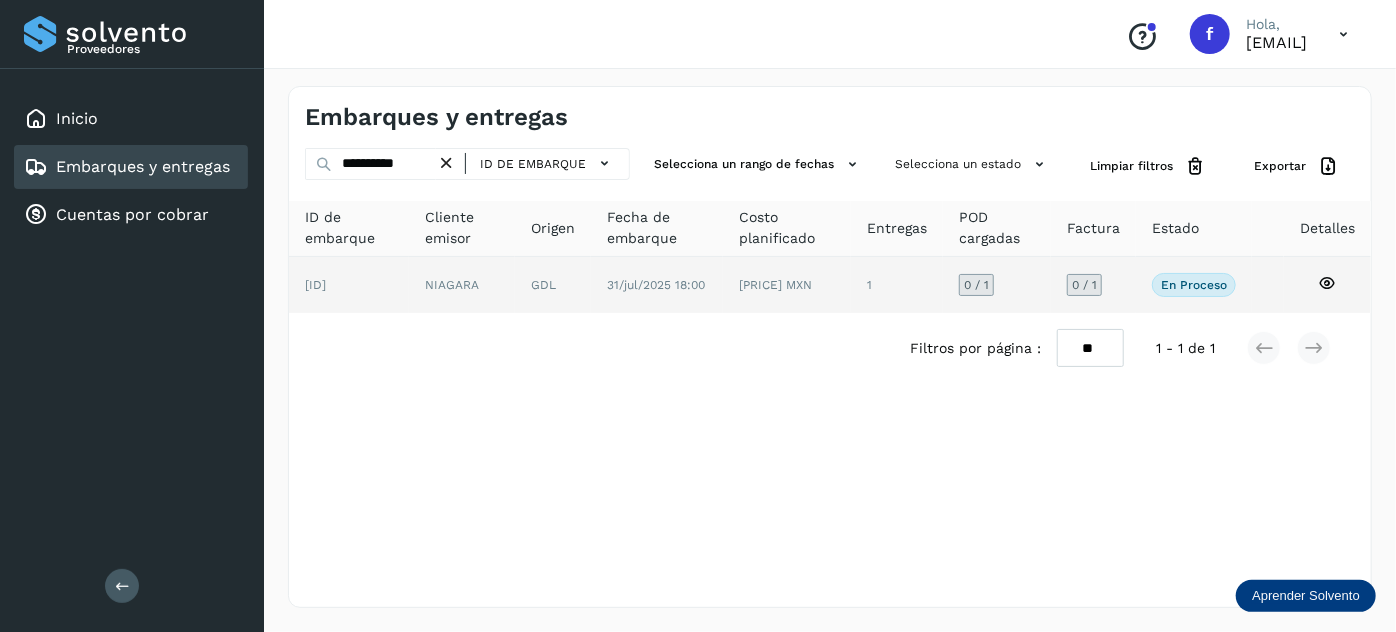 click on "31/jul/2025 18:00" 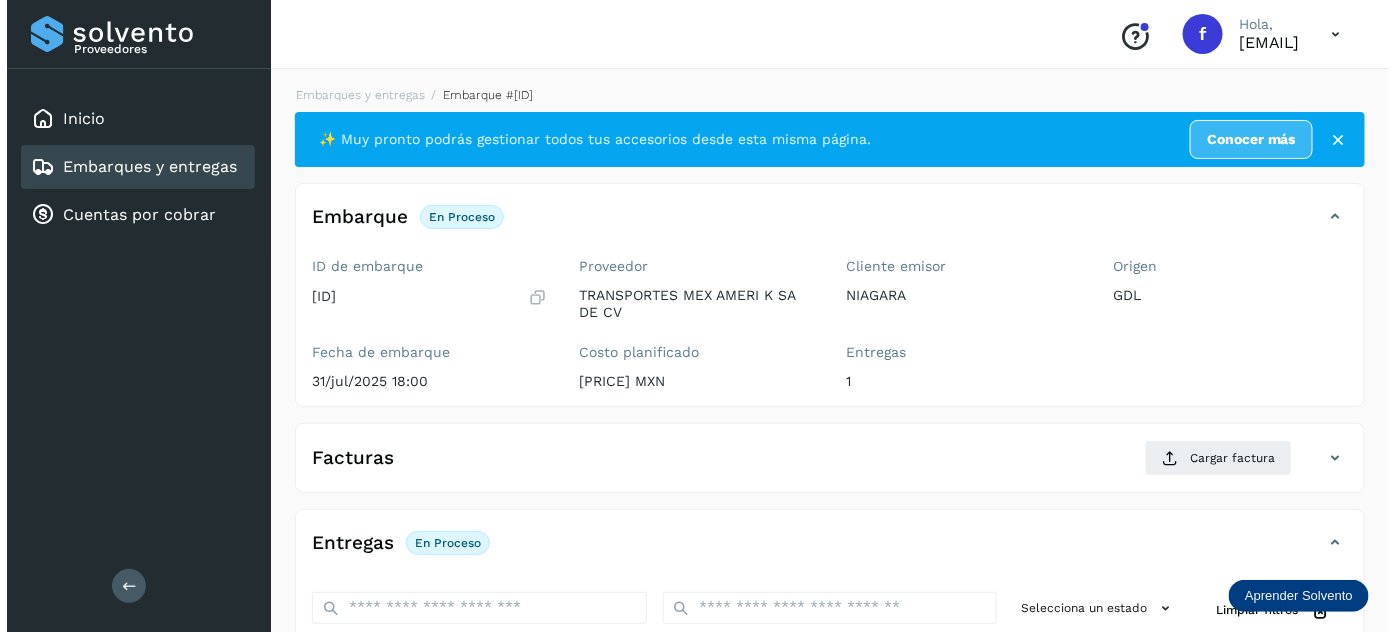 scroll, scrollTop: 327, scrollLeft: 0, axis: vertical 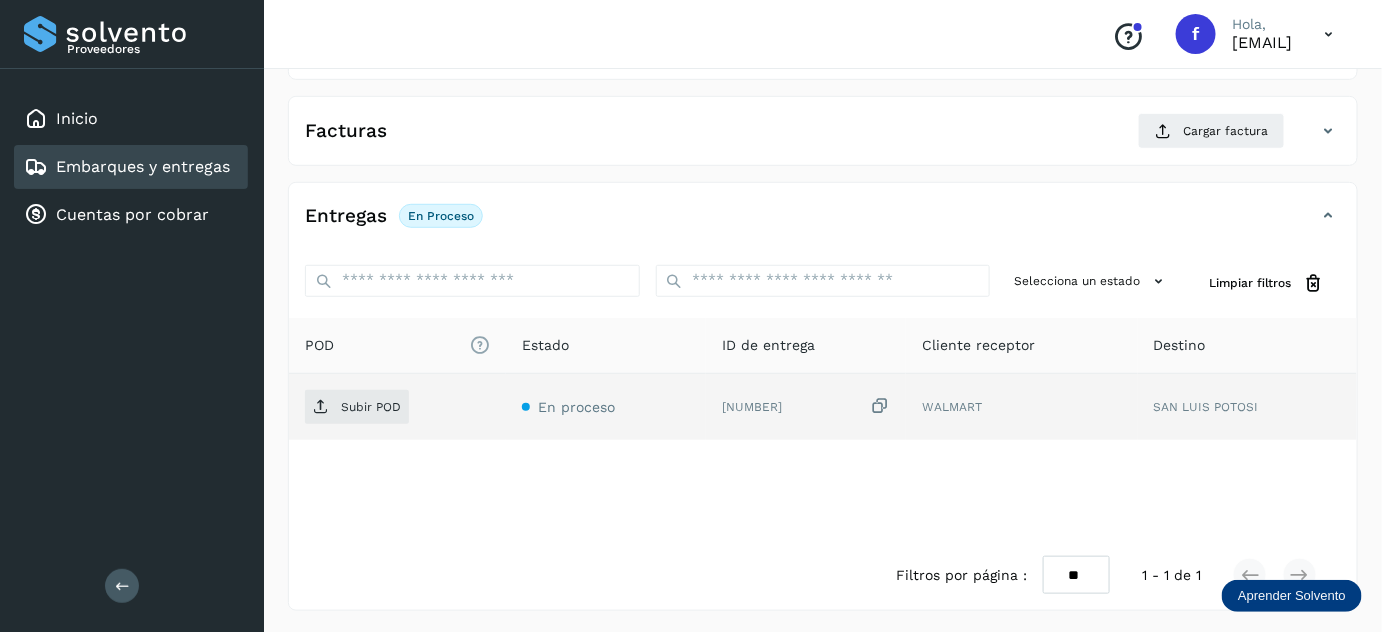 click at bounding box center [880, 406] 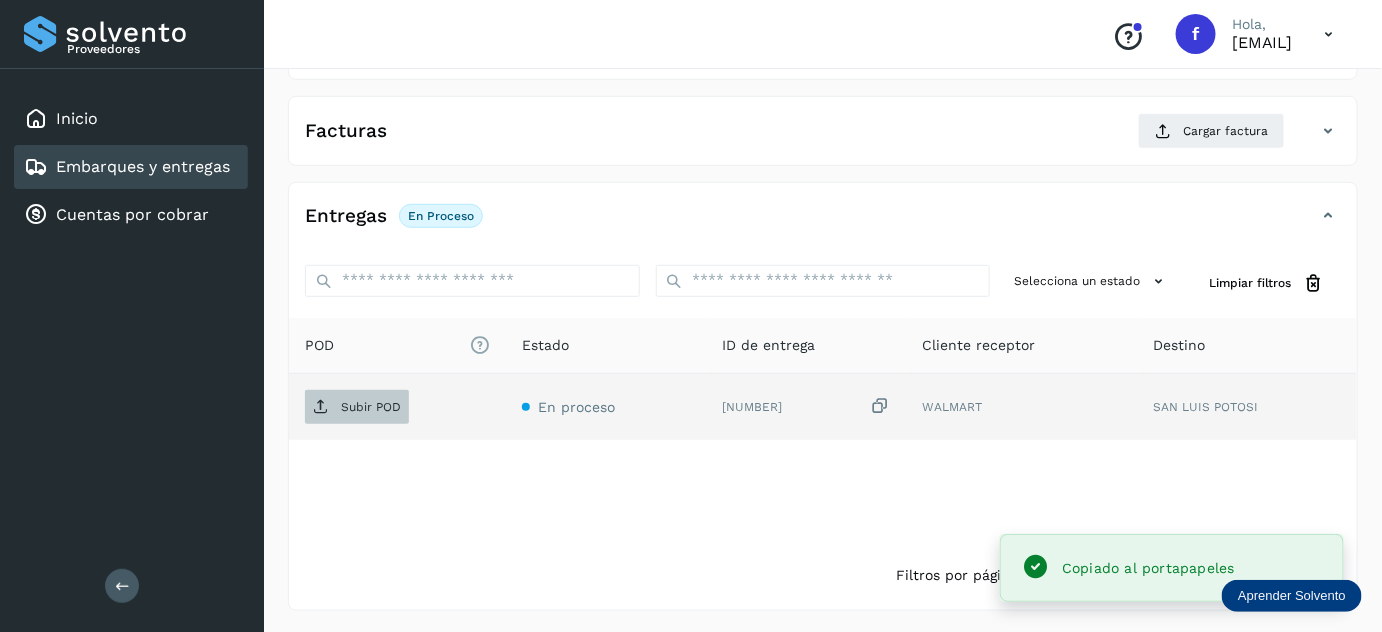 click on "Subir POD" at bounding box center [371, 407] 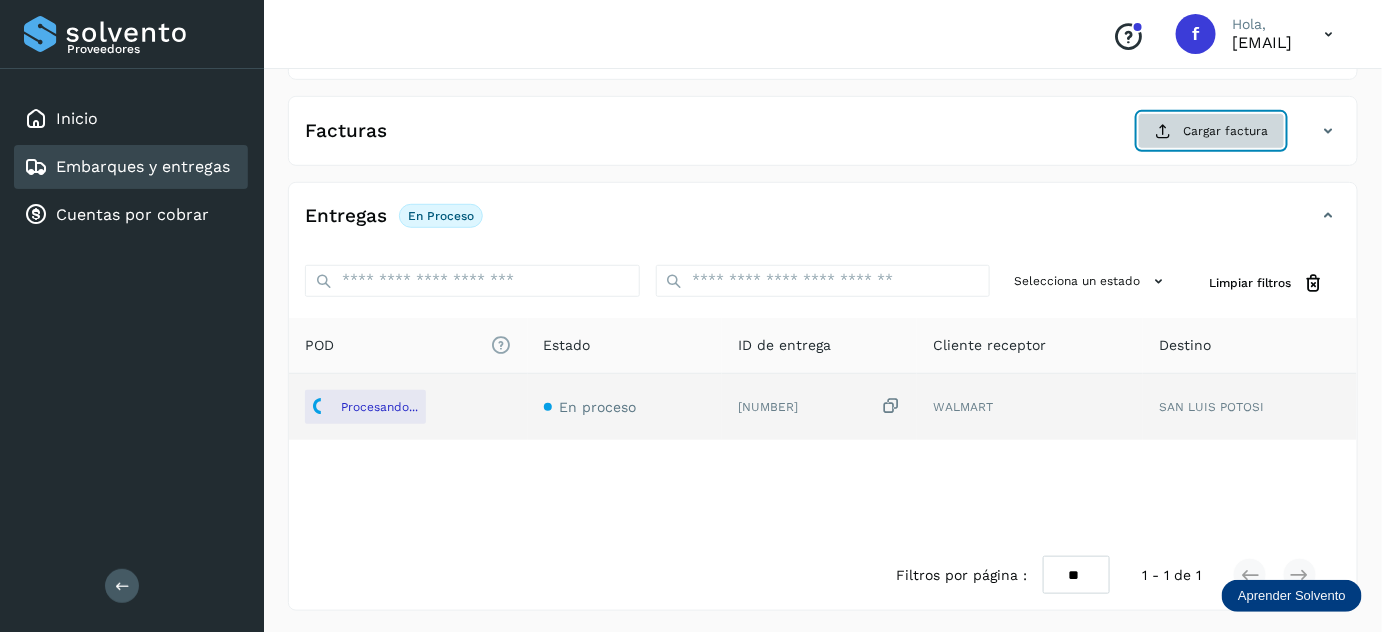 click on "Cargar factura" at bounding box center (1211, 131) 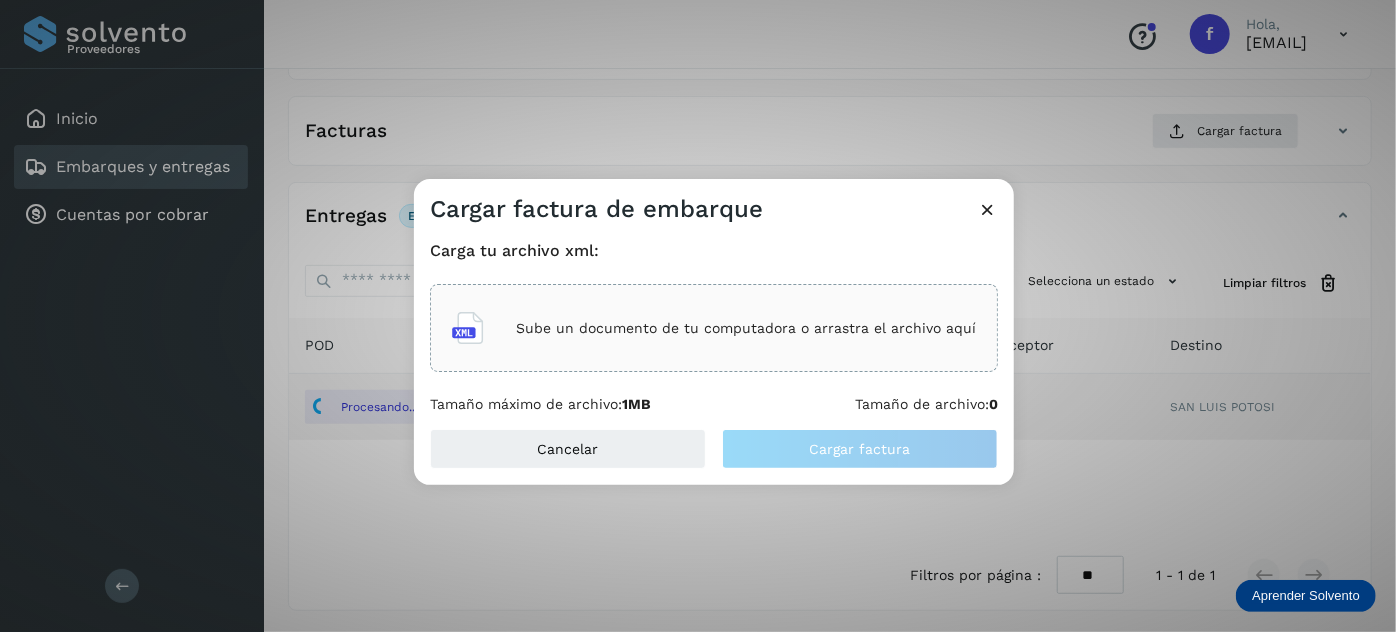 click on "Sube un documento de tu computadora o arrastra el archivo aquí" 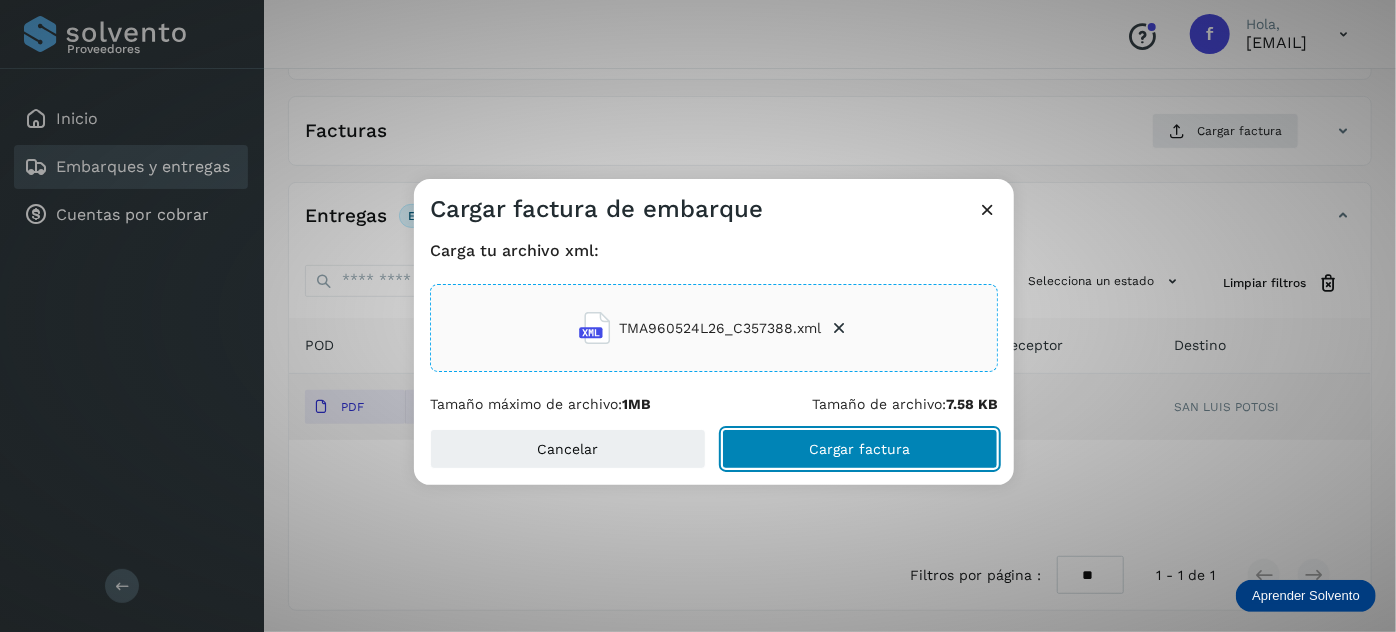 drag, startPoint x: 905, startPoint y: 458, endPoint x: 904, endPoint y: 444, distance: 14.035668 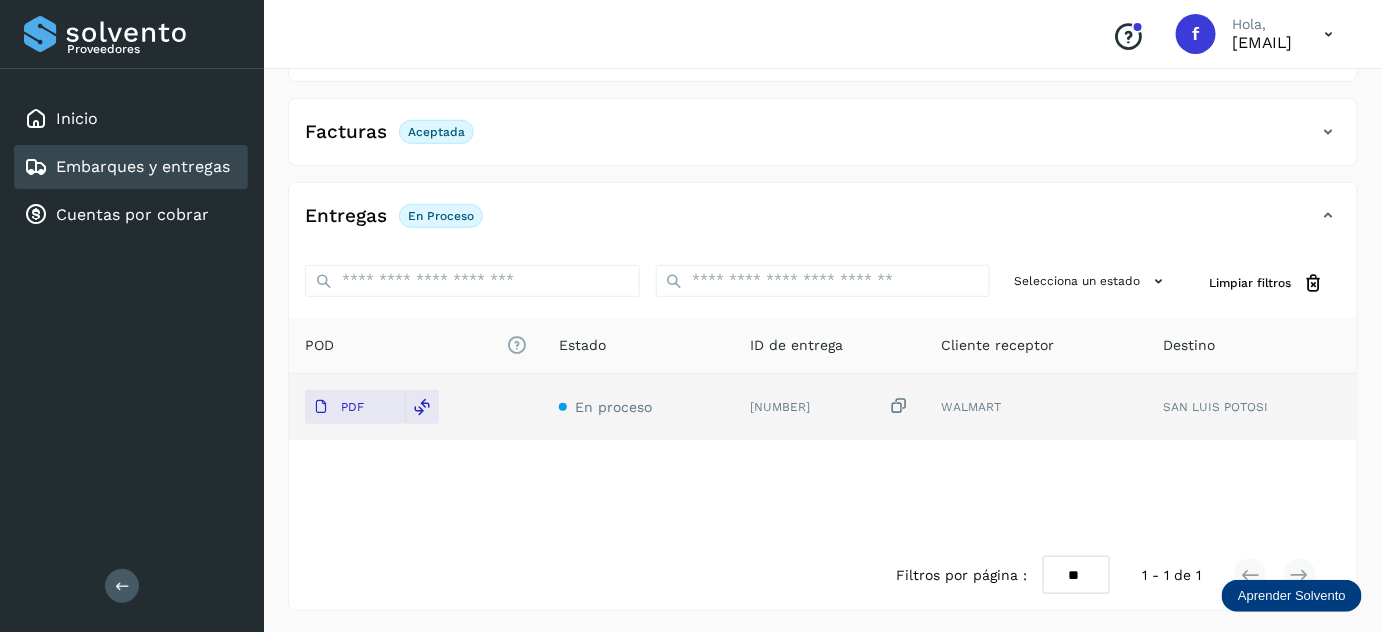 scroll, scrollTop: 0, scrollLeft: 0, axis: both 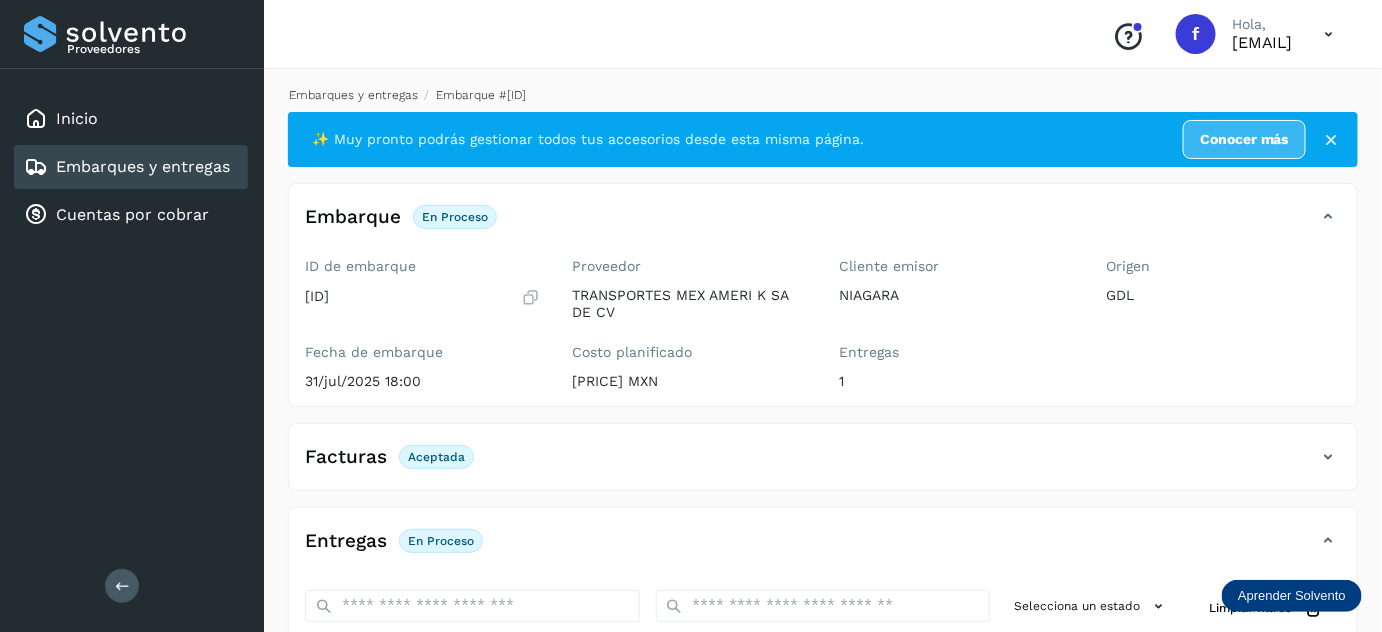 click on "Embarques y entregas" at bounding box center (353, 95) 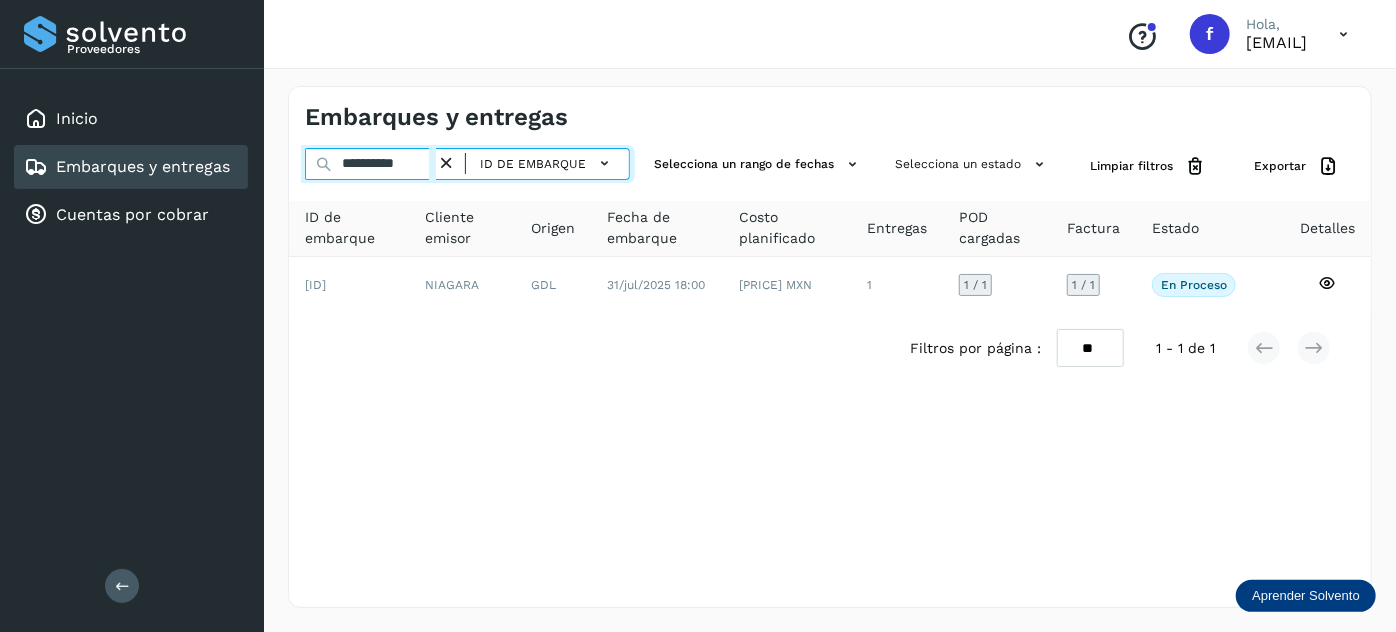 click on "**********" at bounding box center (370, 164) 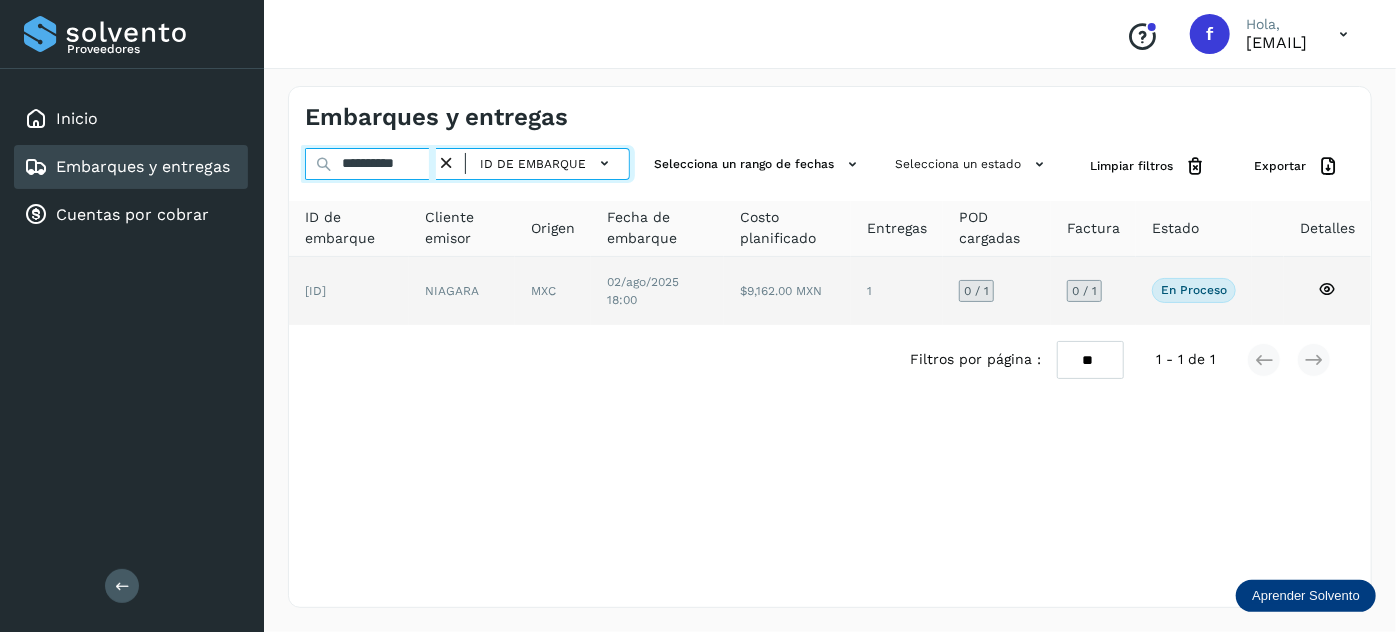 type on "**********" 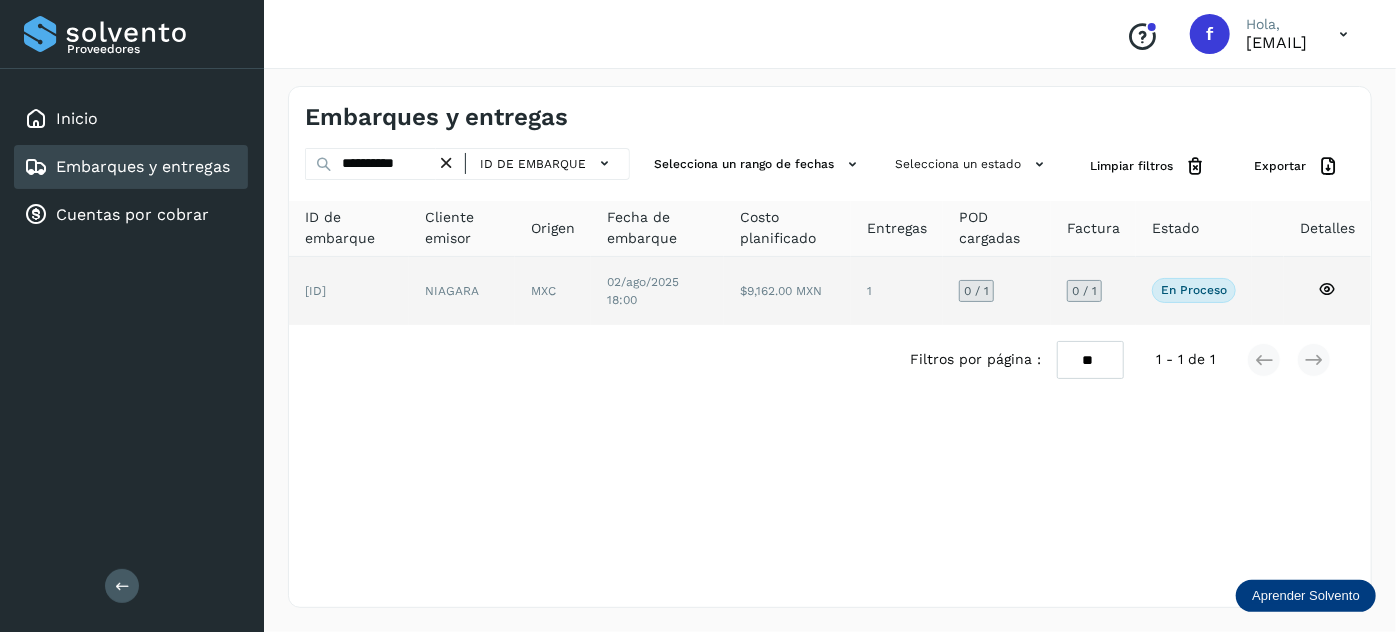 click on "MXC" 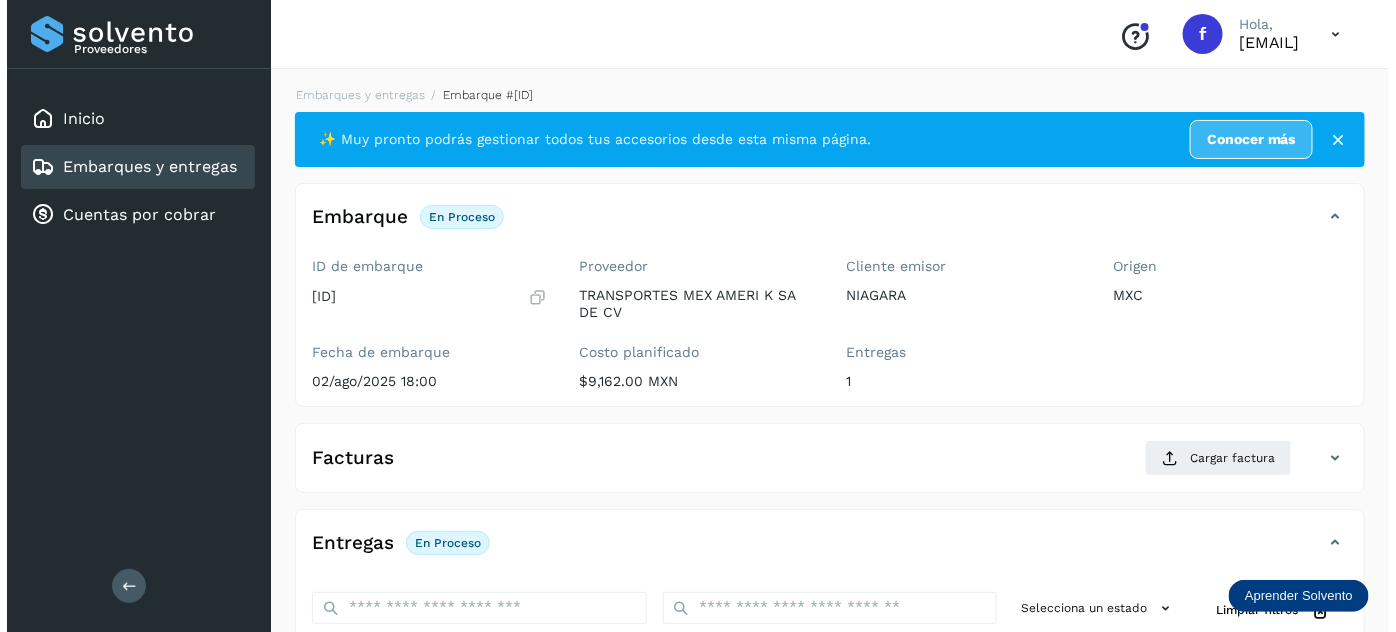 scroll, scrollTop: 327, scrollLeft: 0, axis: vertical 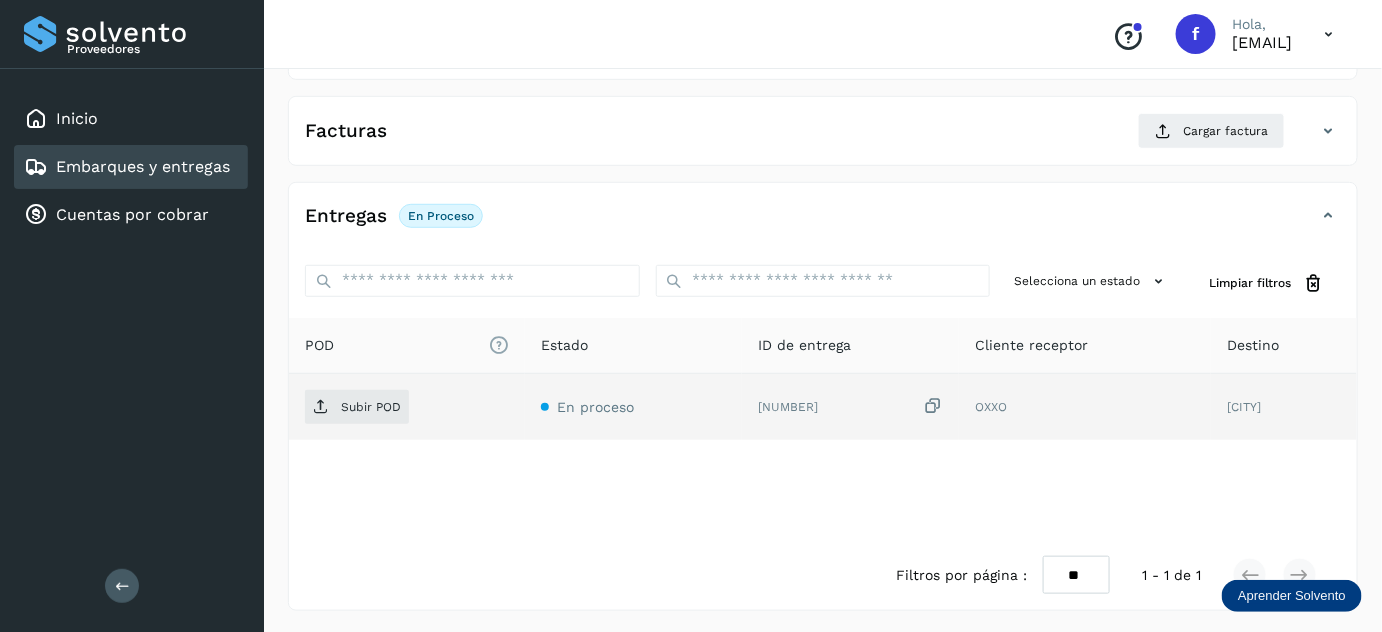click at bounding box center [933, 406] 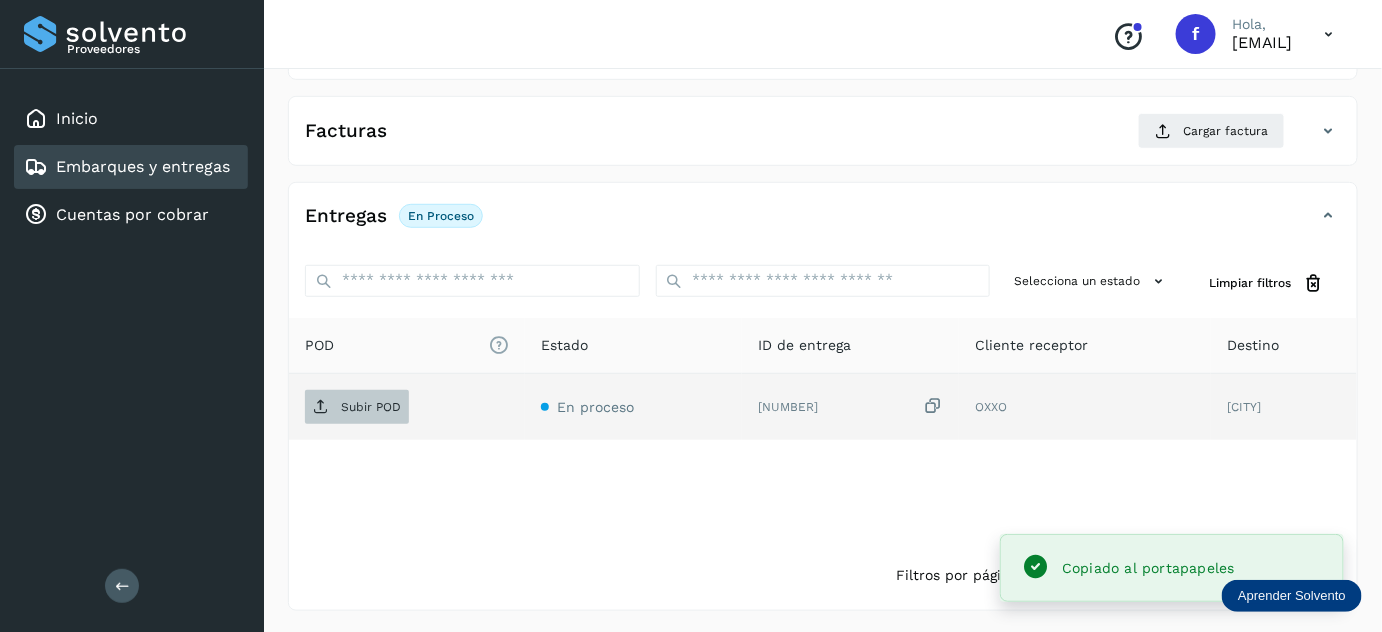 click on "Subir POD" at bounding box center (371, 407) 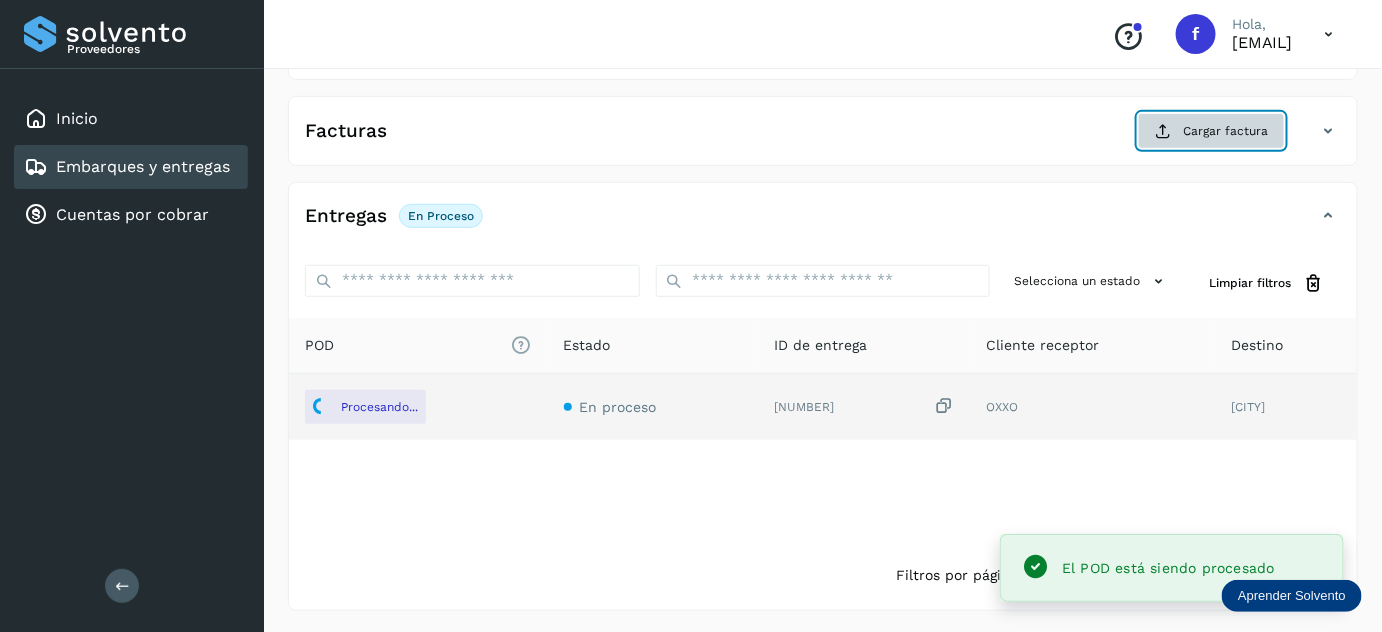 click on "Cargar factura" 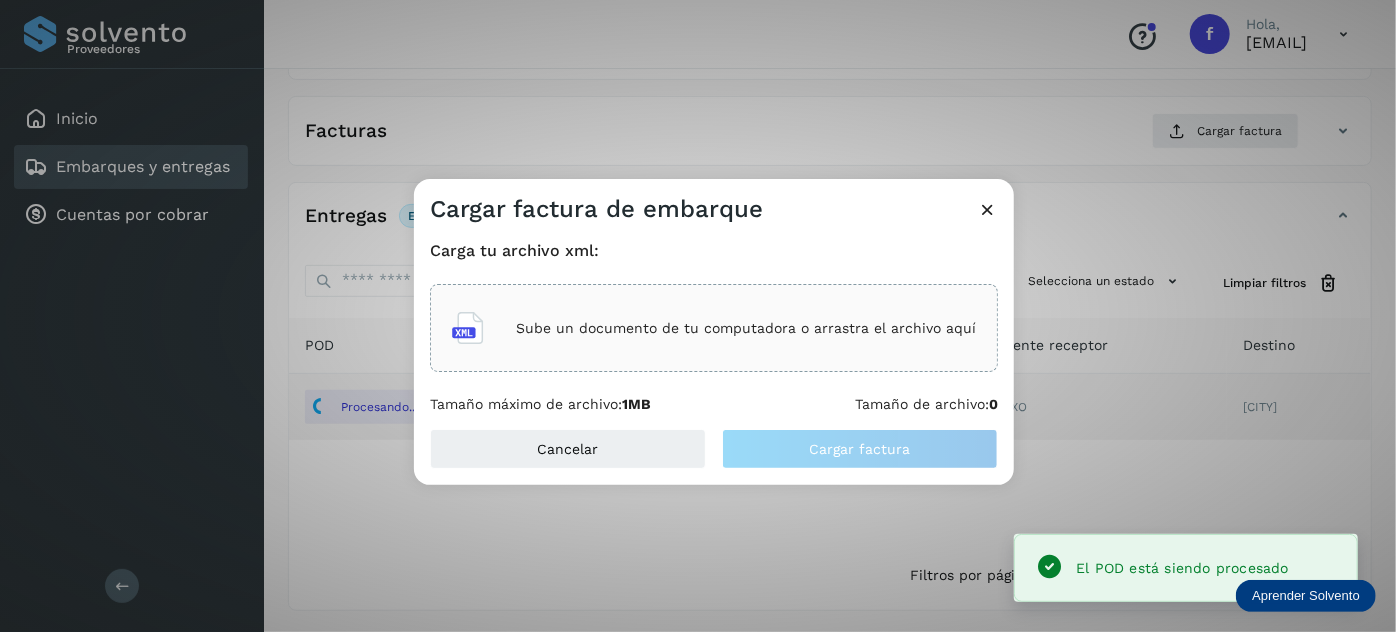 click on "Sube un documento de tu computadora o arrastra el archivo aquí" 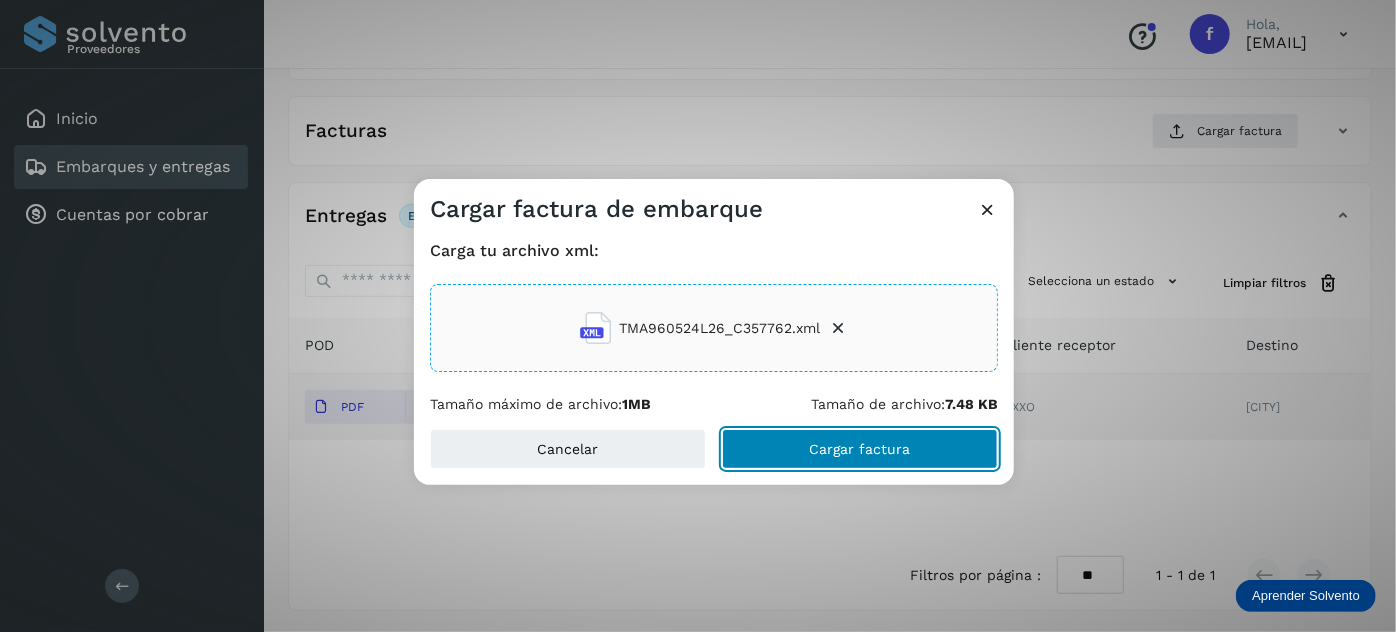 click on "Cargar factura" 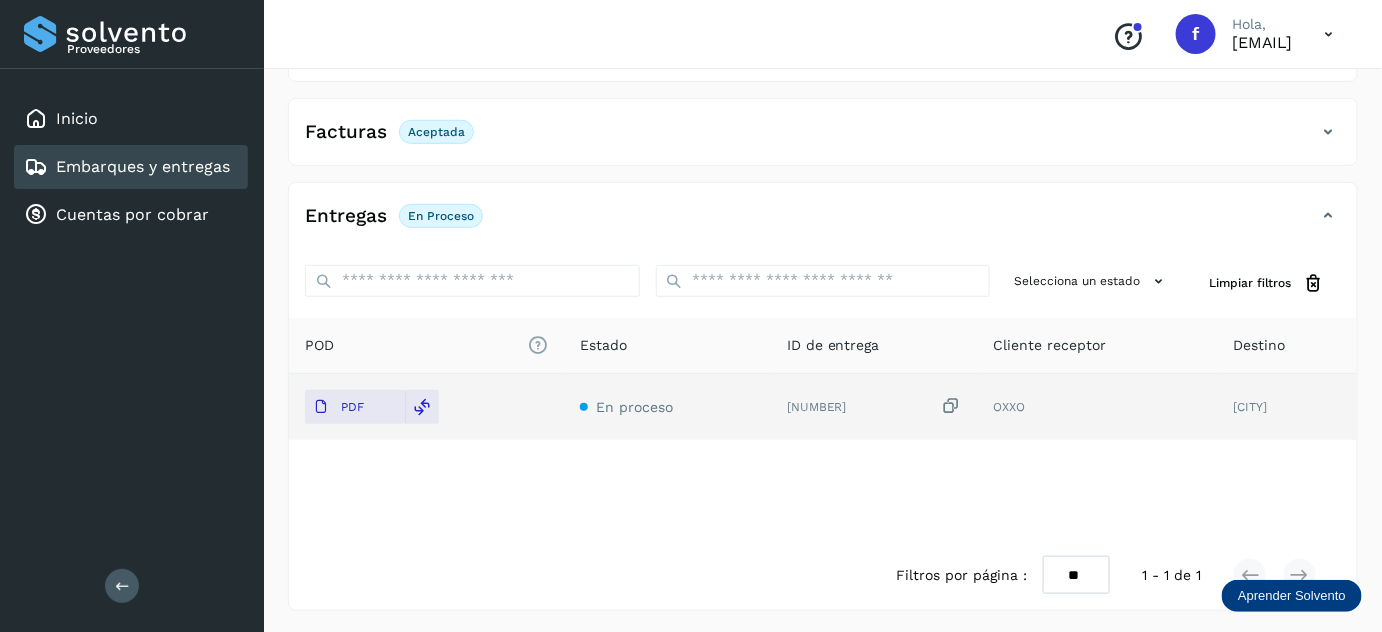 scroll, scrollTop: 0, scrollLeft: 0, axis: both 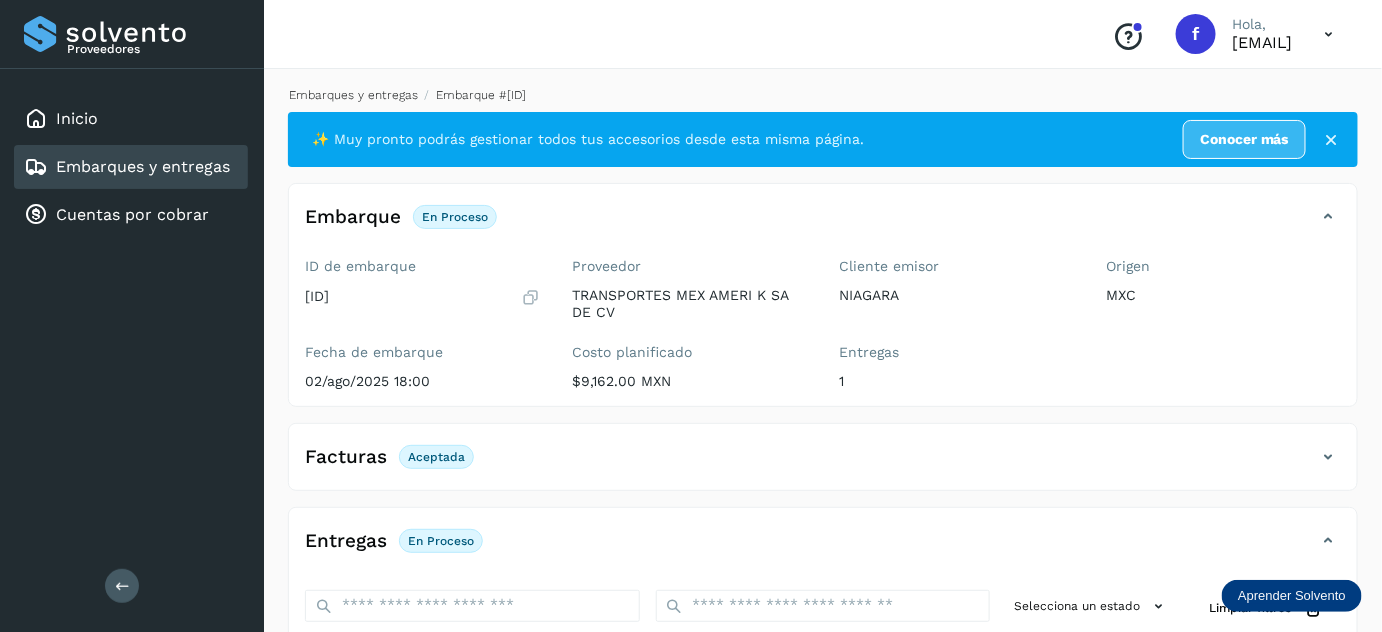 click on "Embarques y entregas" at bounding box center (353, 95) 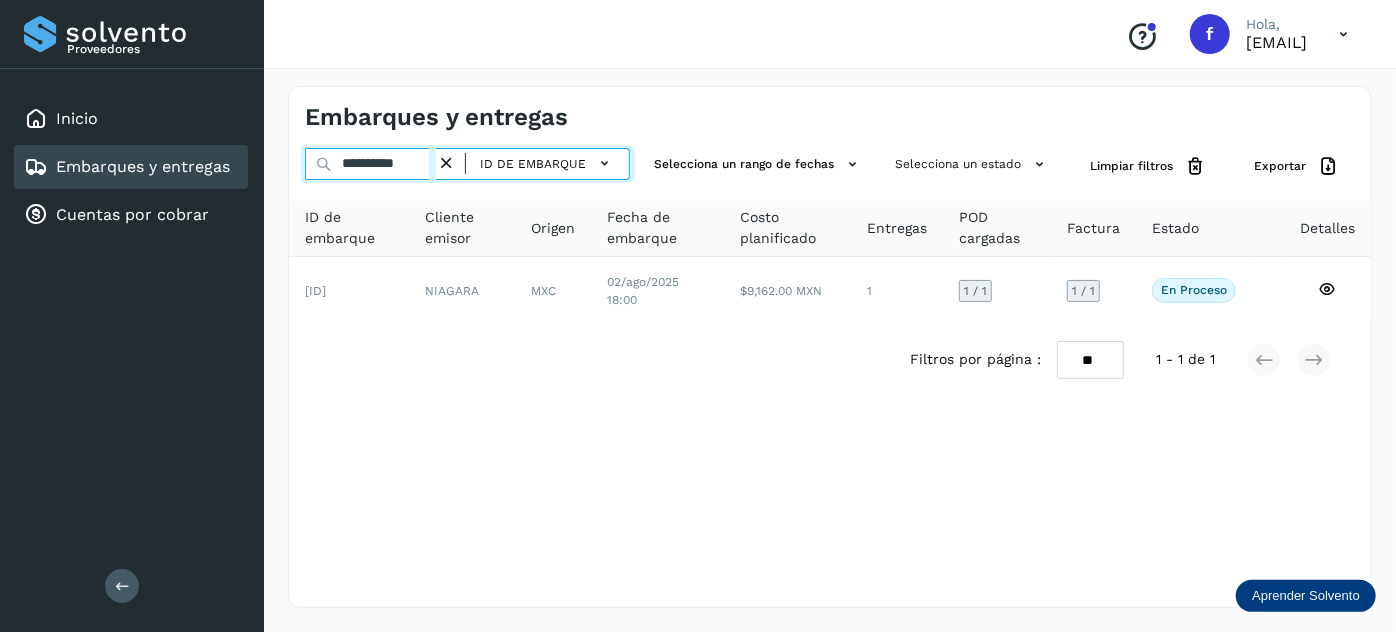 click on "**********" at bounding box center (370, 164) 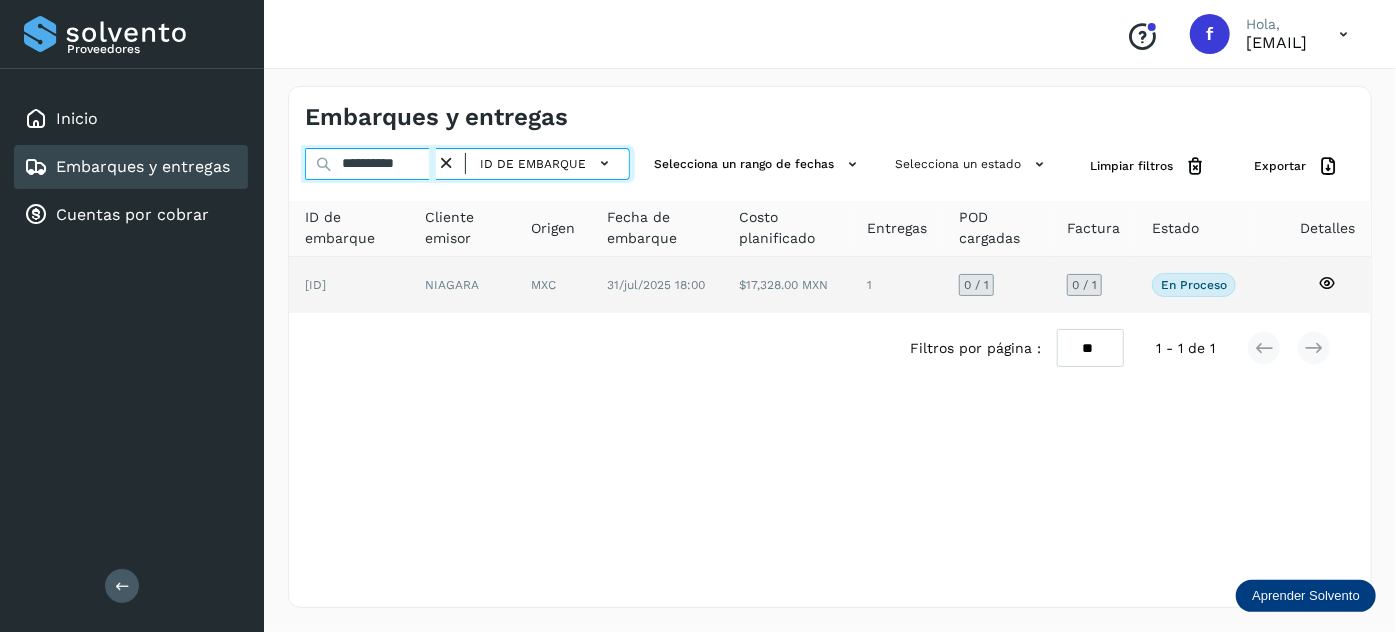 type on "**********" 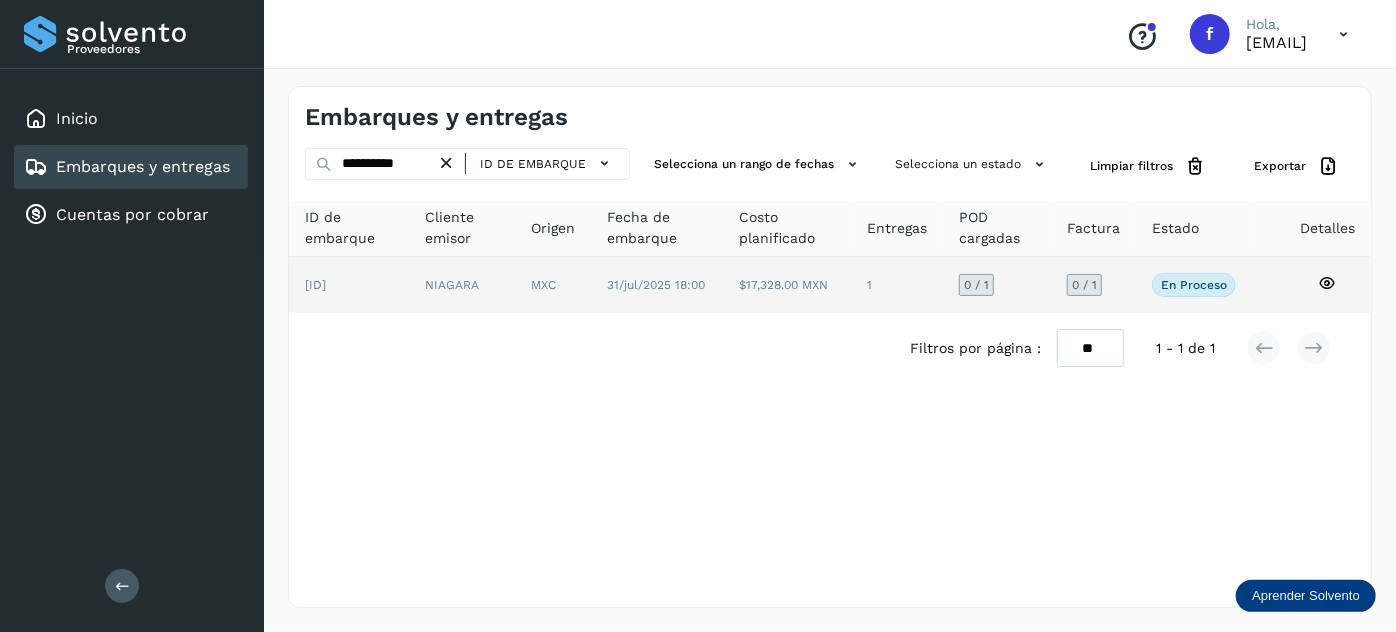 click on "MXC" 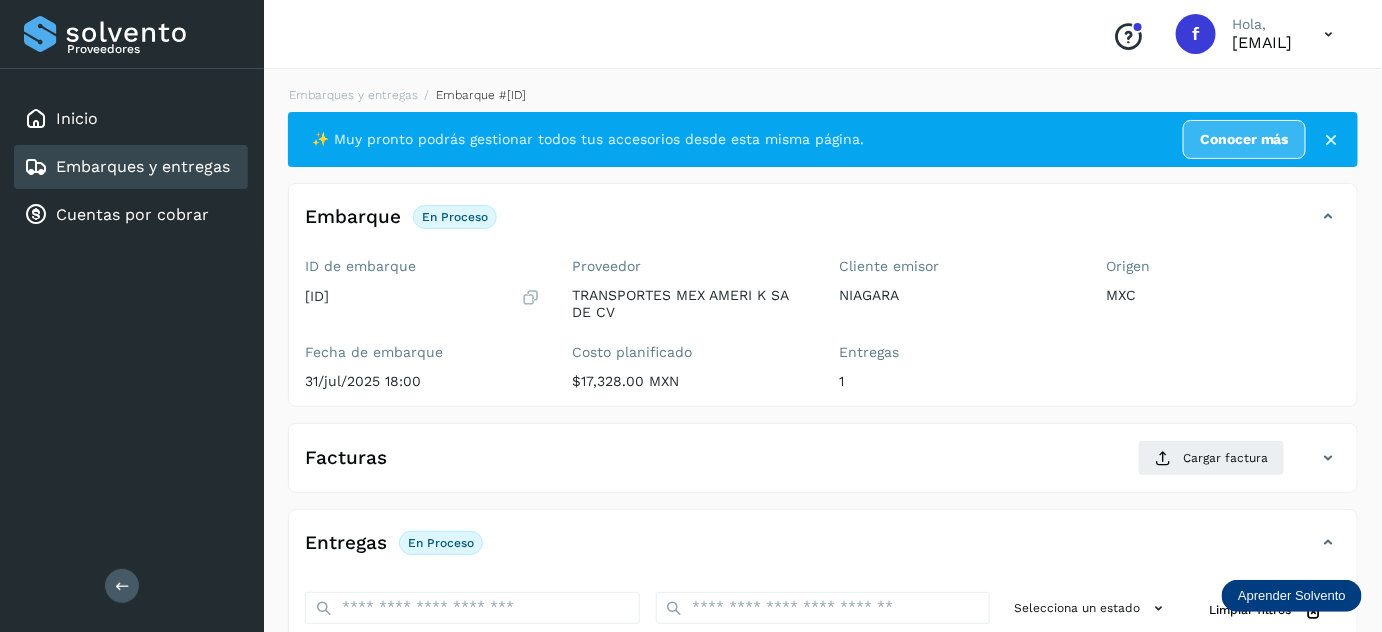 scroll, scrollTop: 327, scrollLeft: 0, axis: vertical 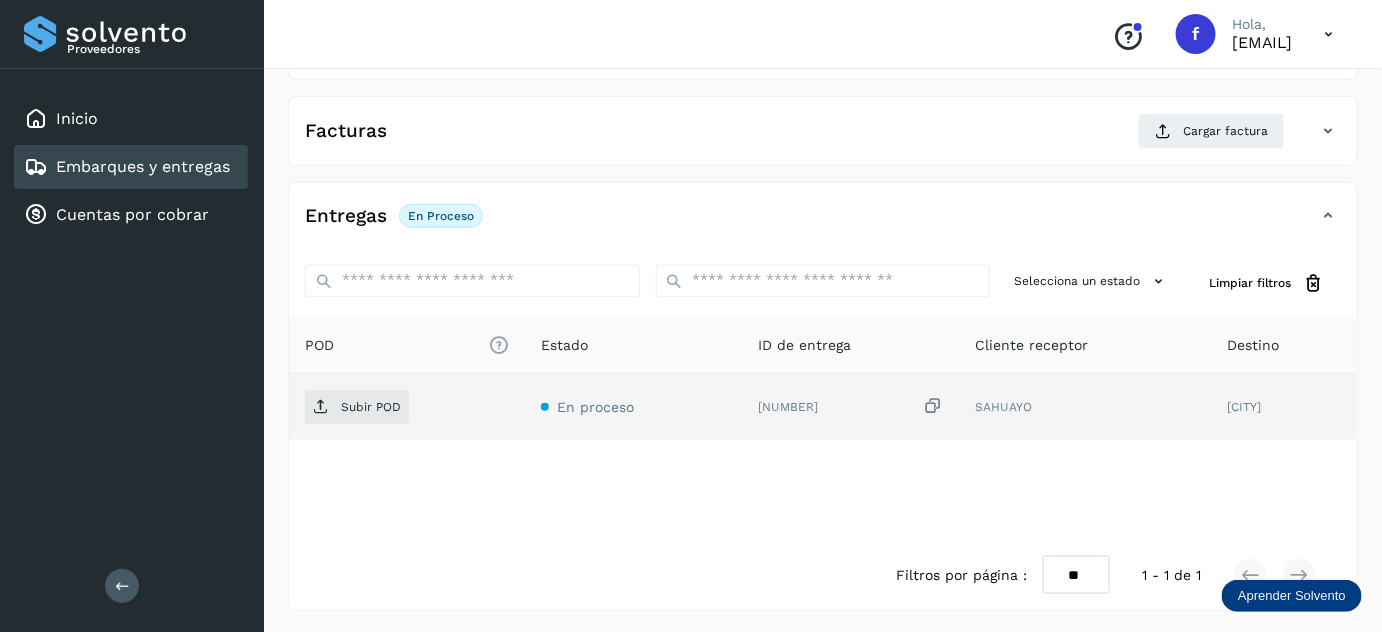 click at bounding box center (933, 406) 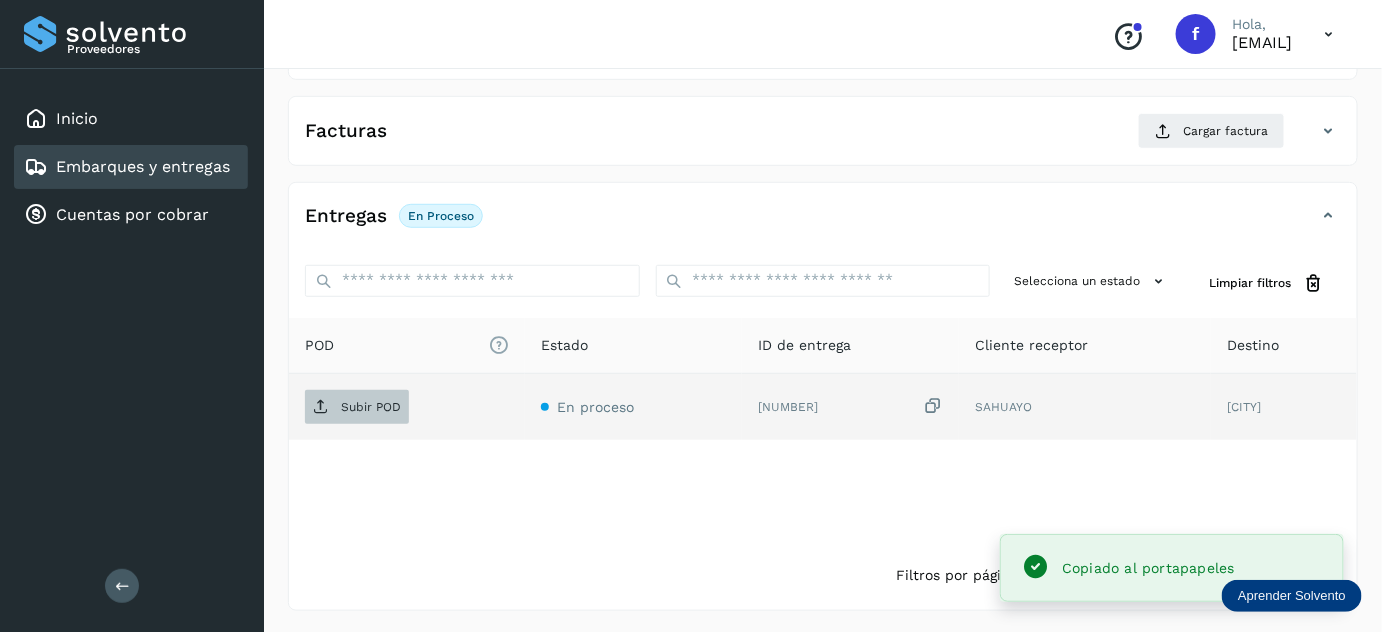 click at bounding box center (321, 407) 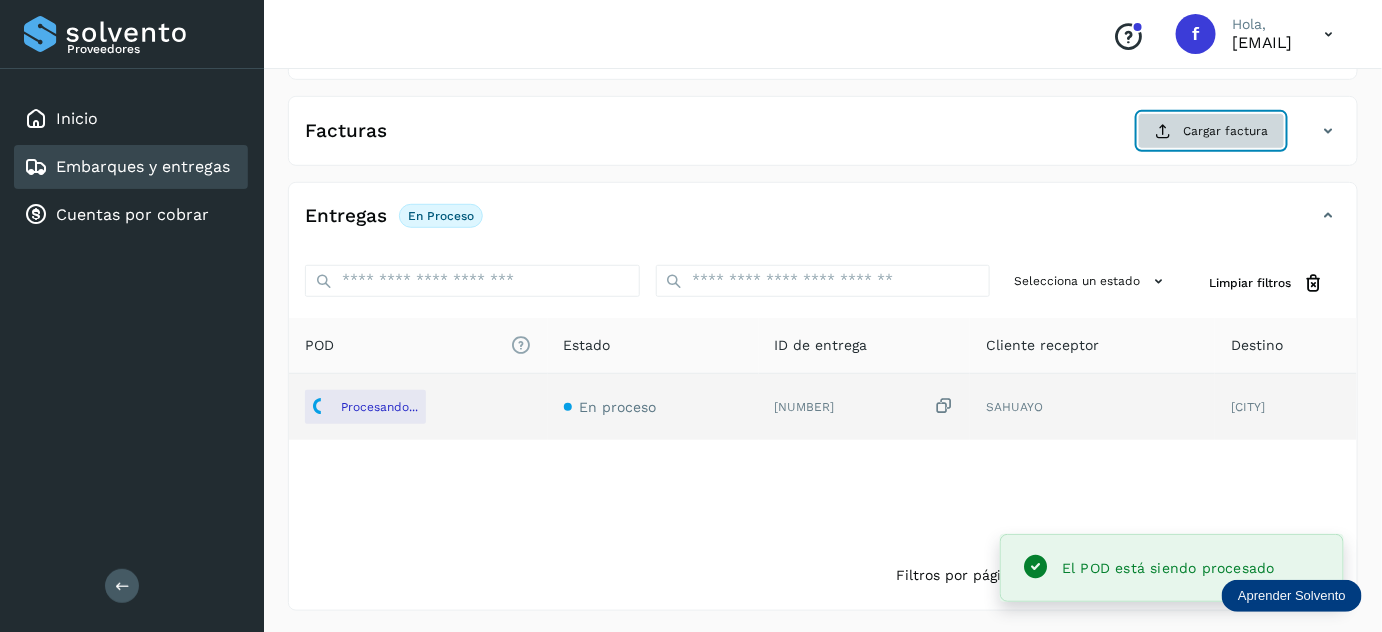 click on "Cargar factura" 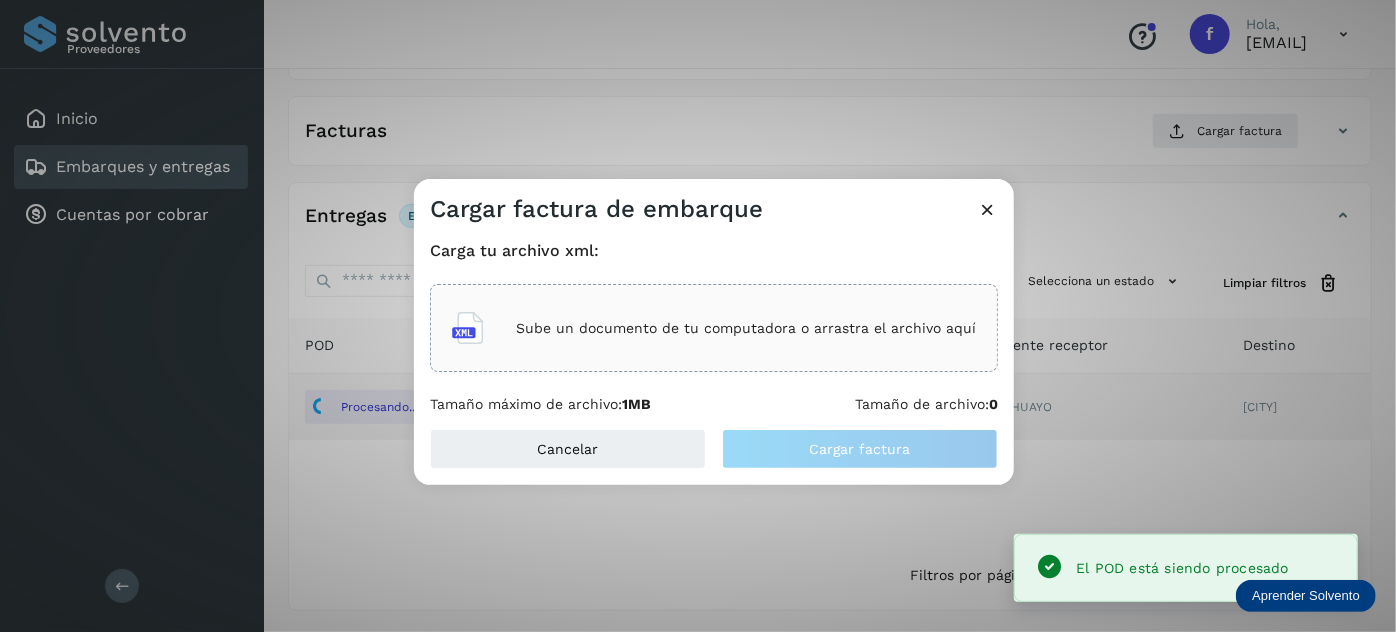 click on "Sube un documento de tu computadora o arrastra el archivo aquí" at bounding box center [746, 328] 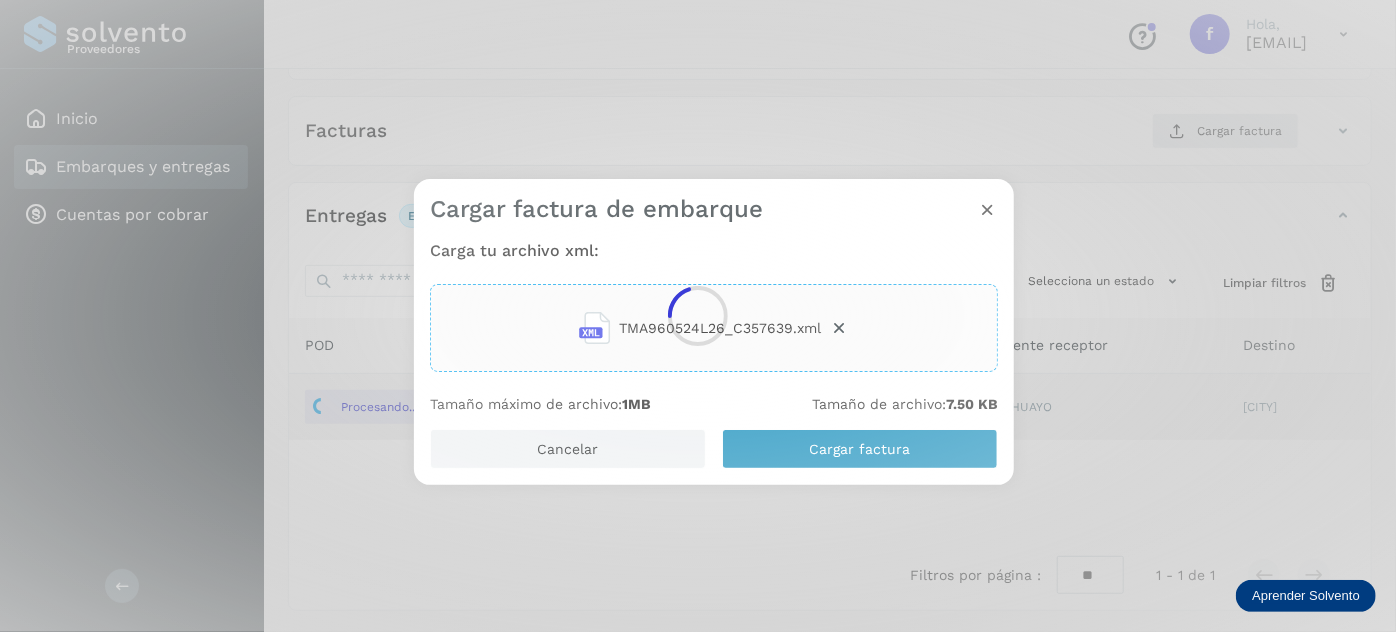 click 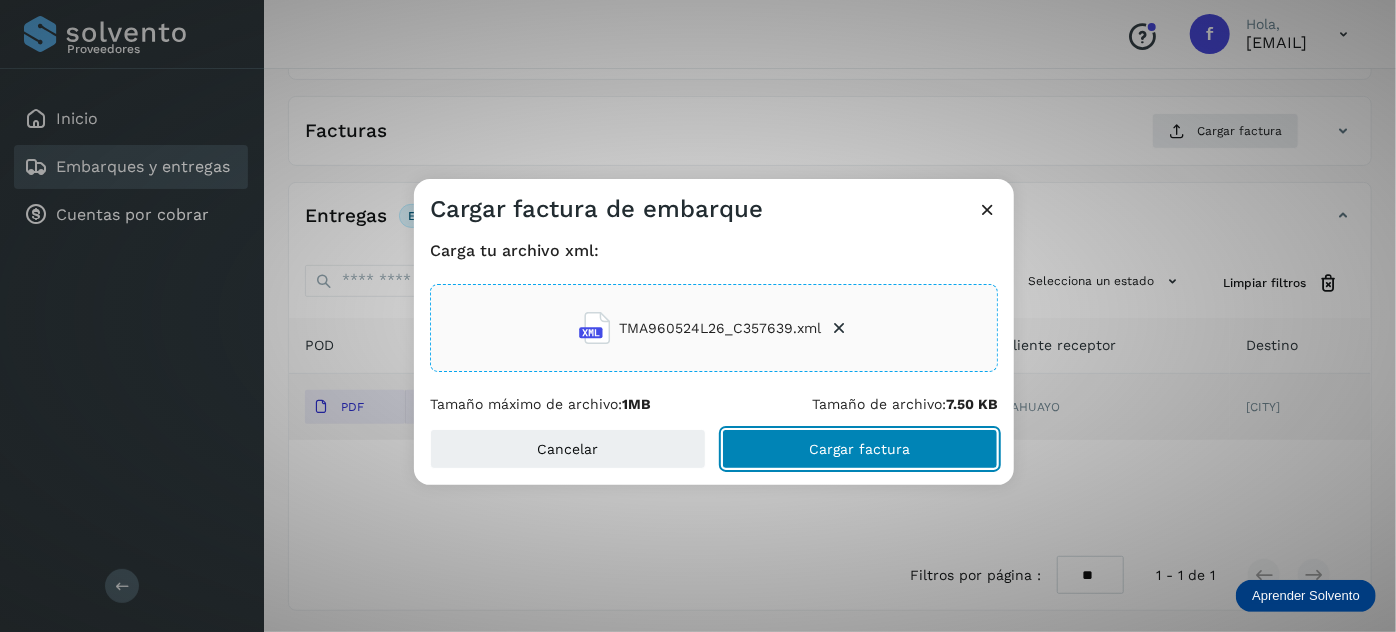 click on "Cargar factura" 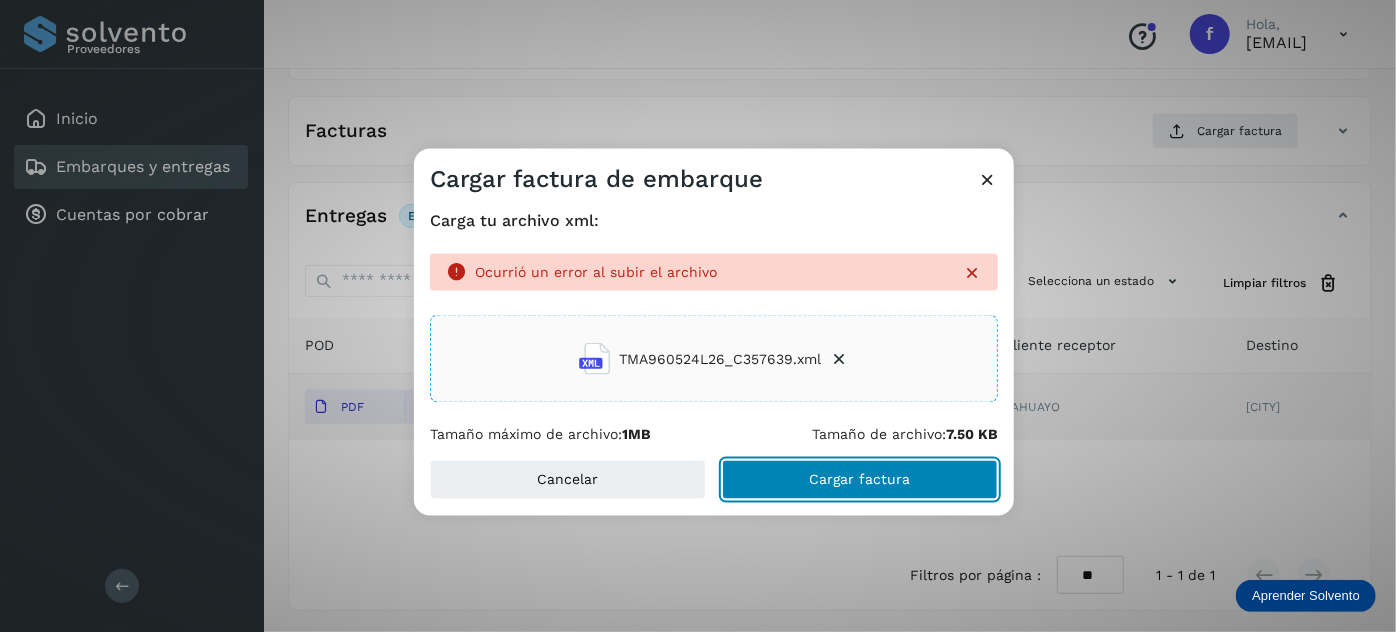 click on "Cargar factura" 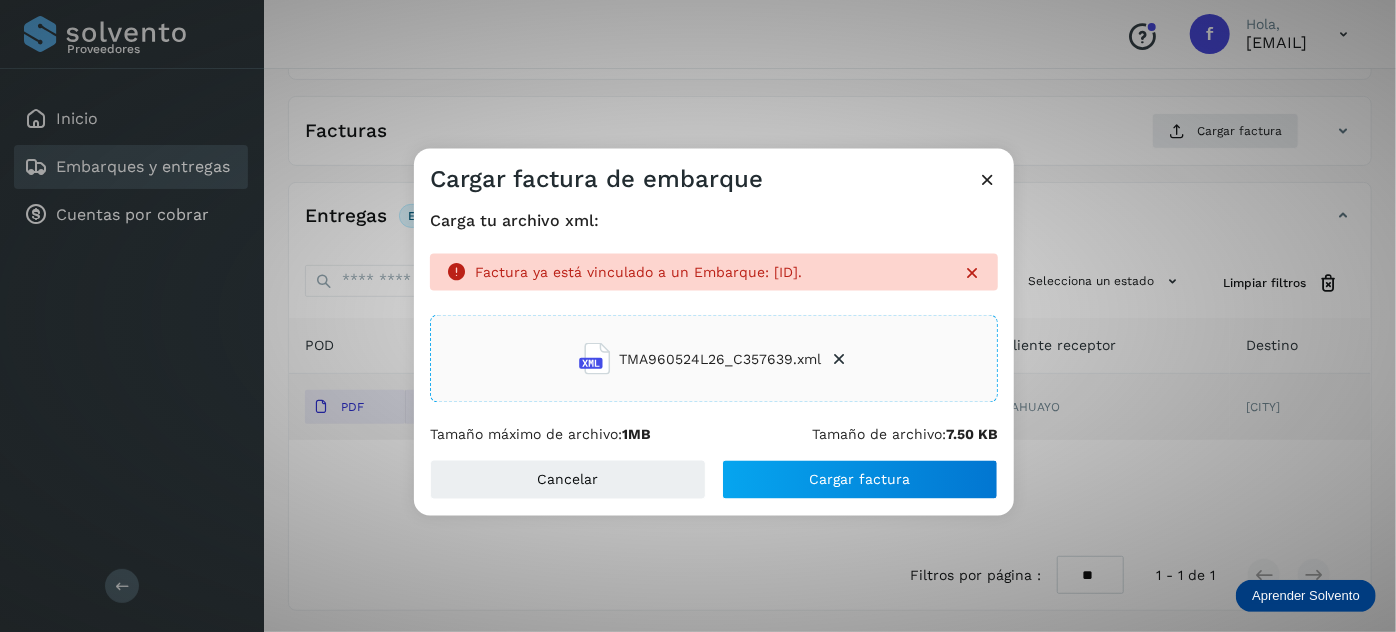 click at bounding box center [987, 179] 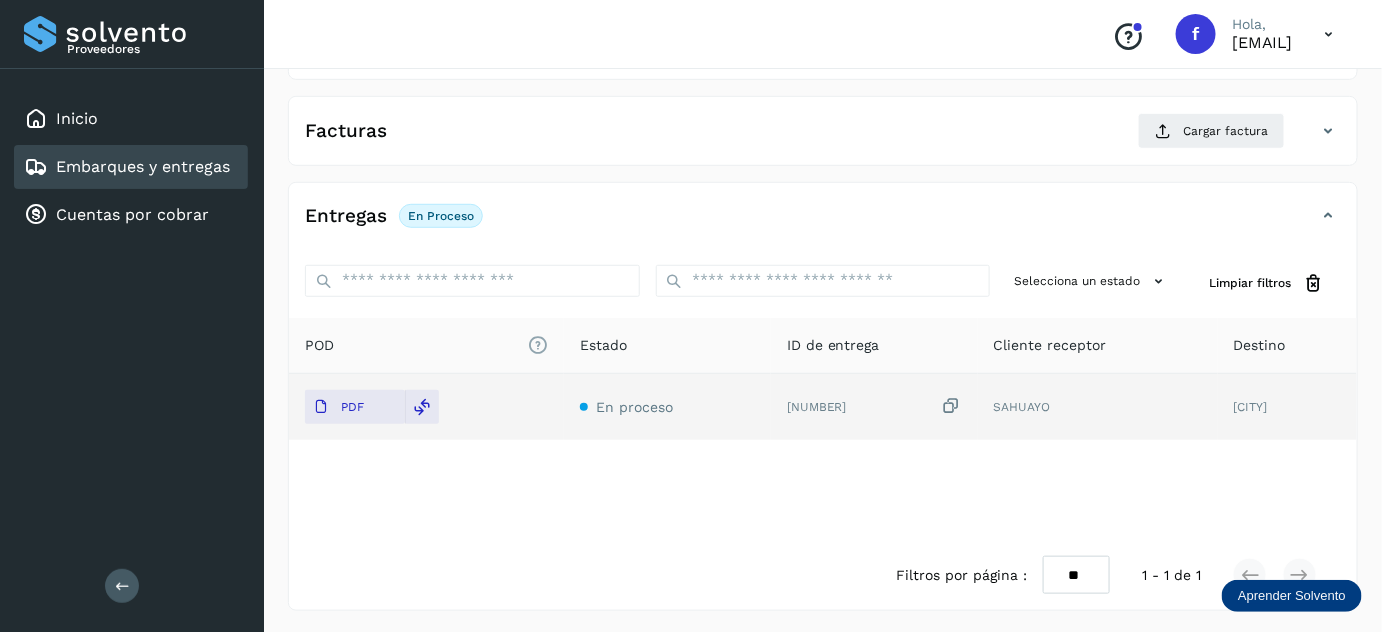 scroll, scrollTop: 0, scrollLeft: 0, axis: both 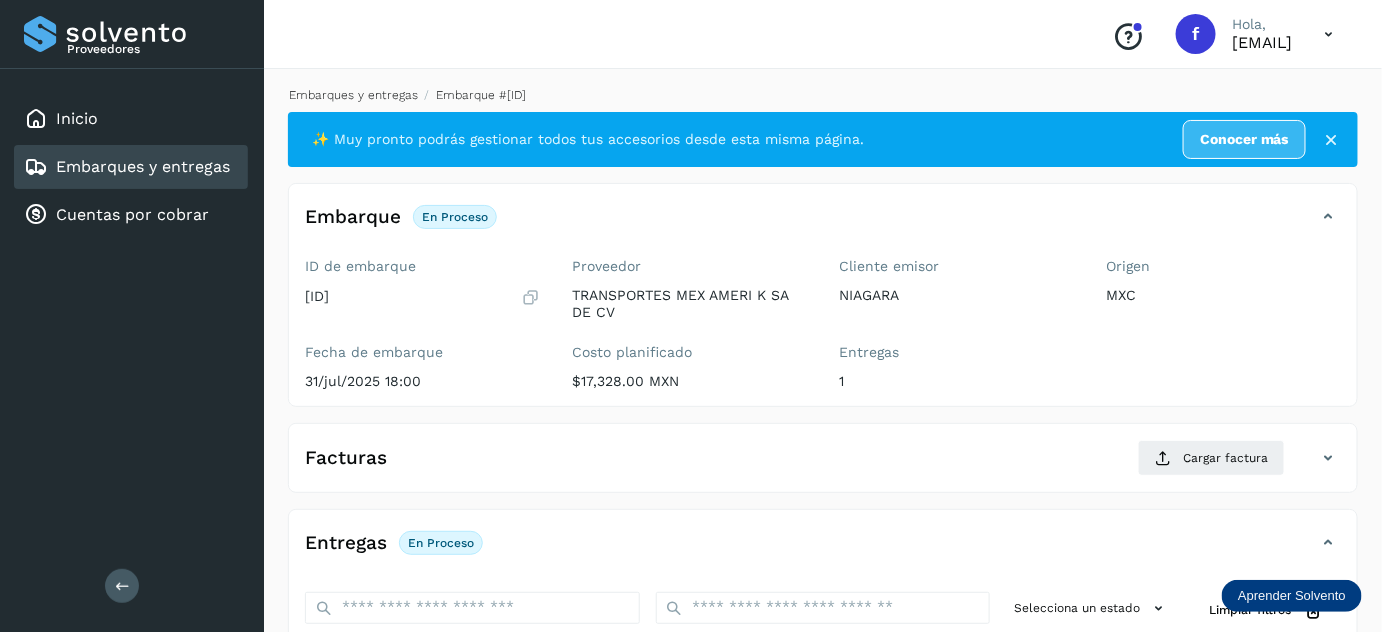 click on "Embarques y entregas" at bounding box center [353, 95] 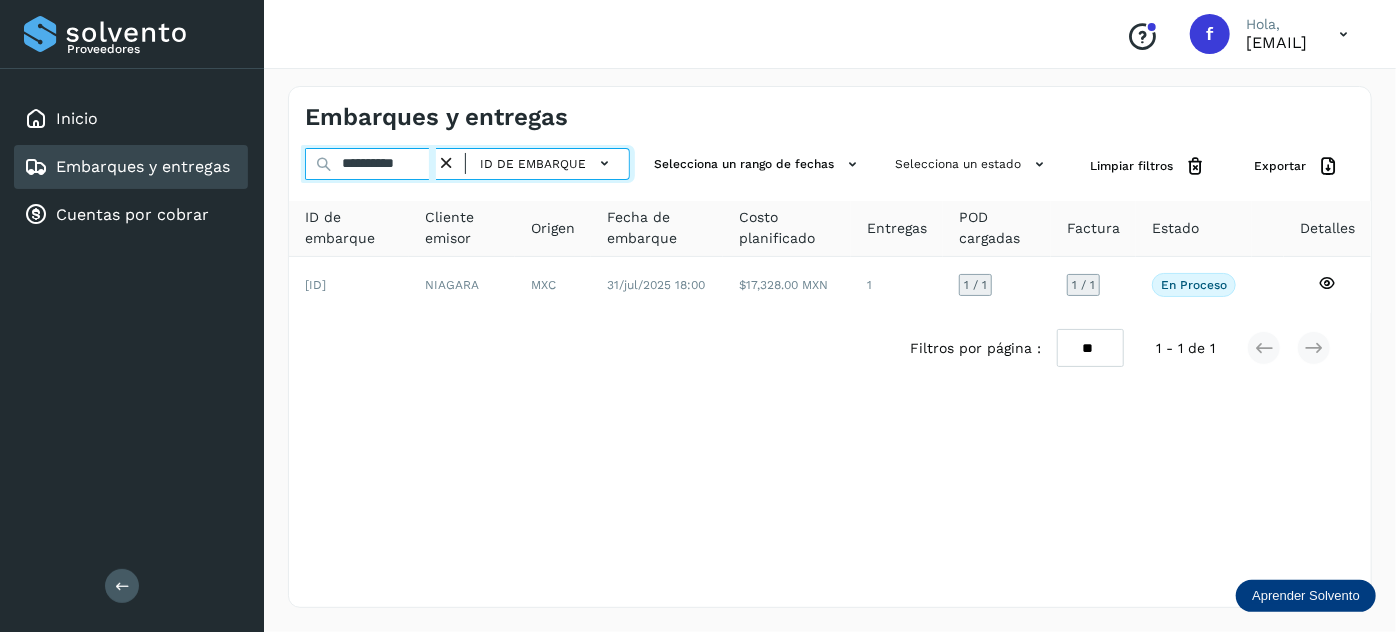 click on "**********" at bounding box center [370, 164] 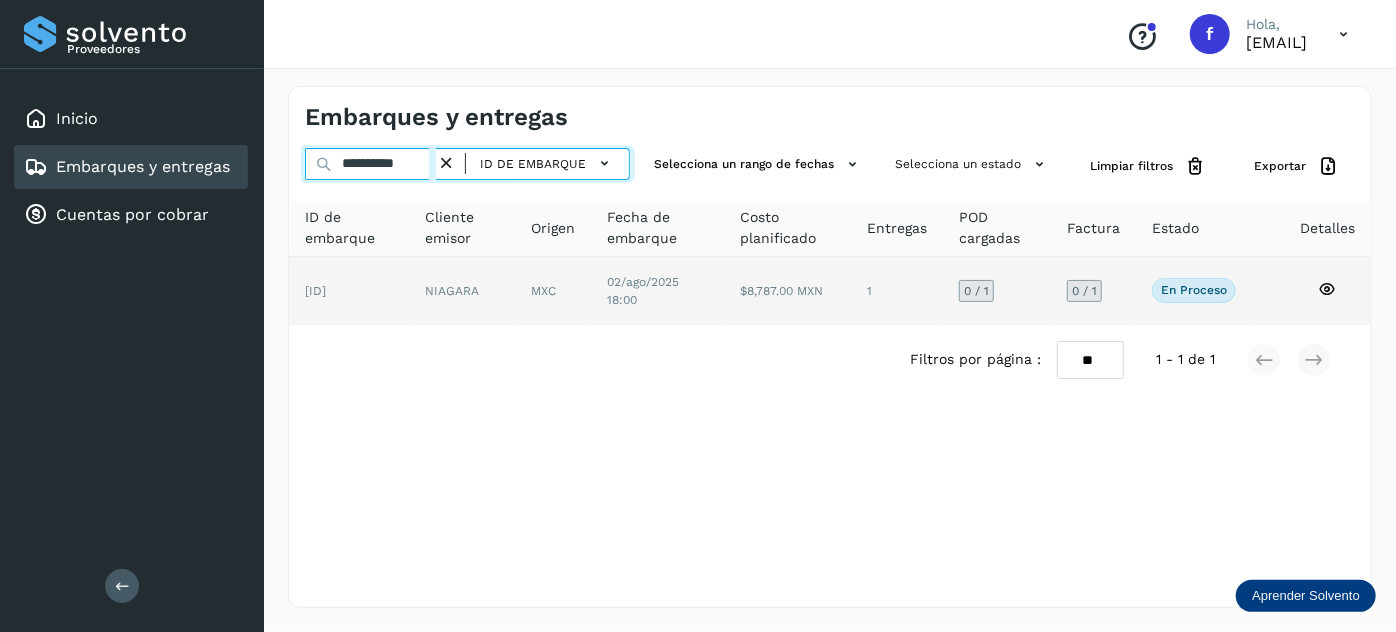 type on "**********" 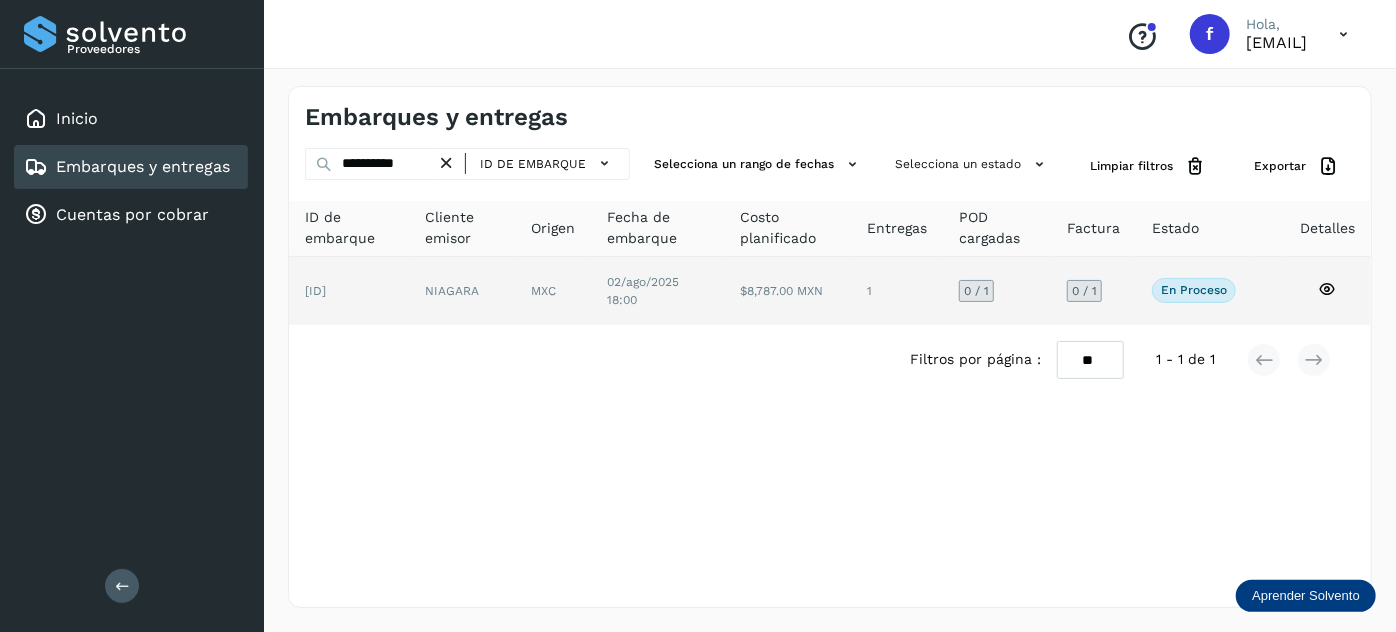 click on "MXC" 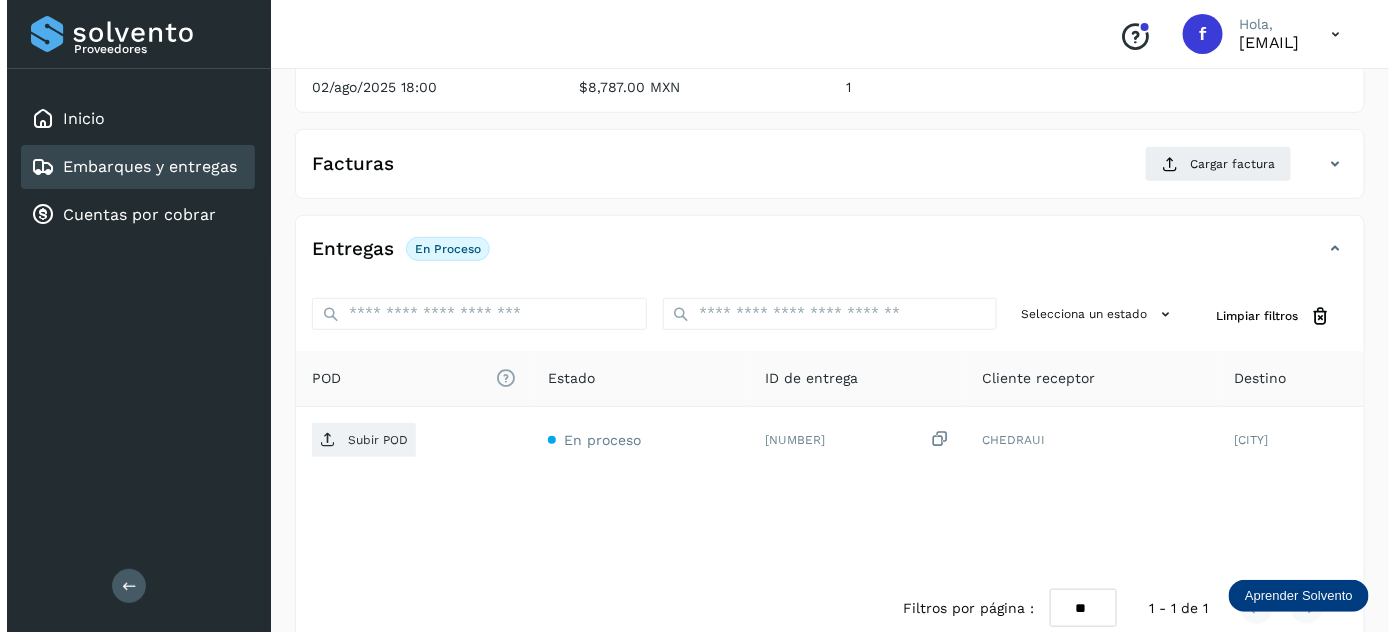 scroll, scrollTop: 327, scrollLeft: 0, axis: vertical 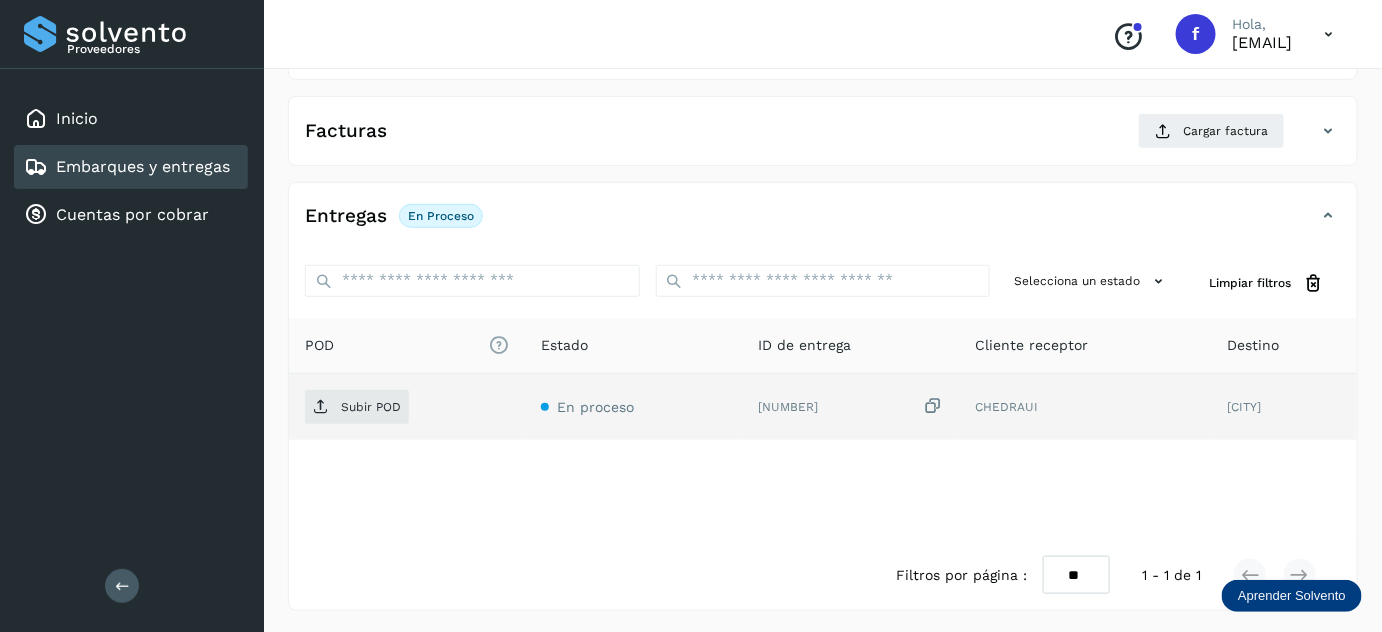 click at bounding box center (933, 406) 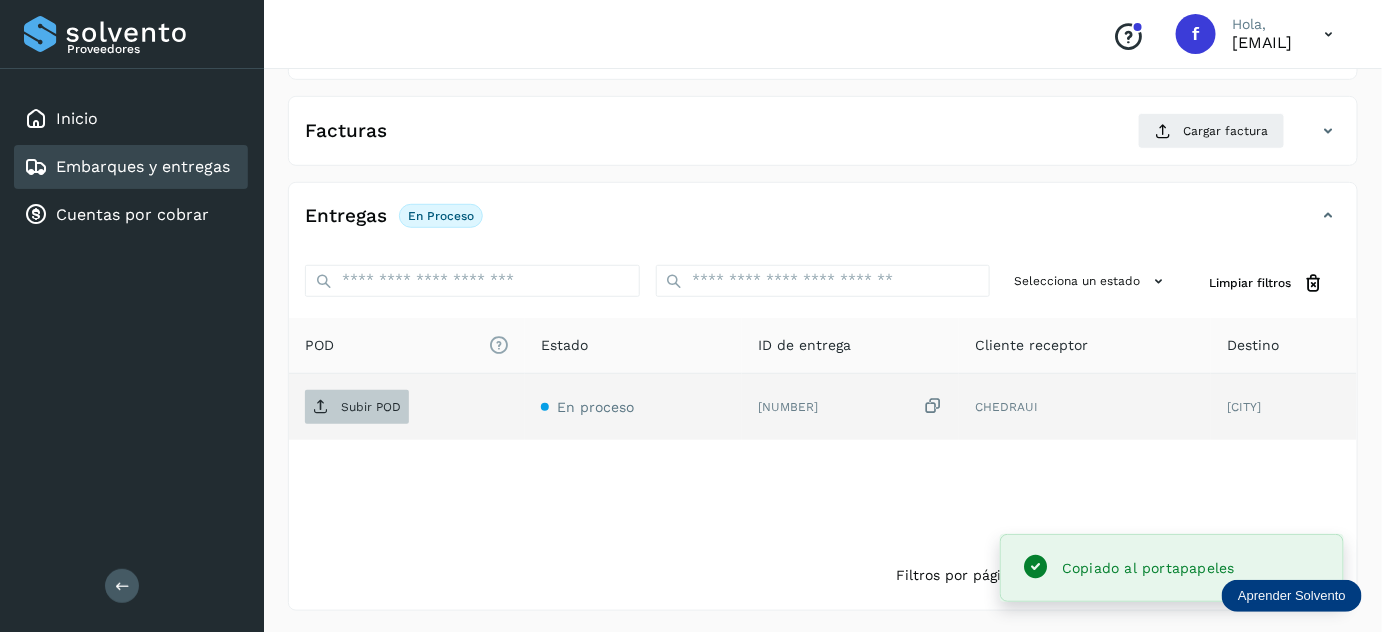 click on "Subir POD" at bounding box center [357, 407] 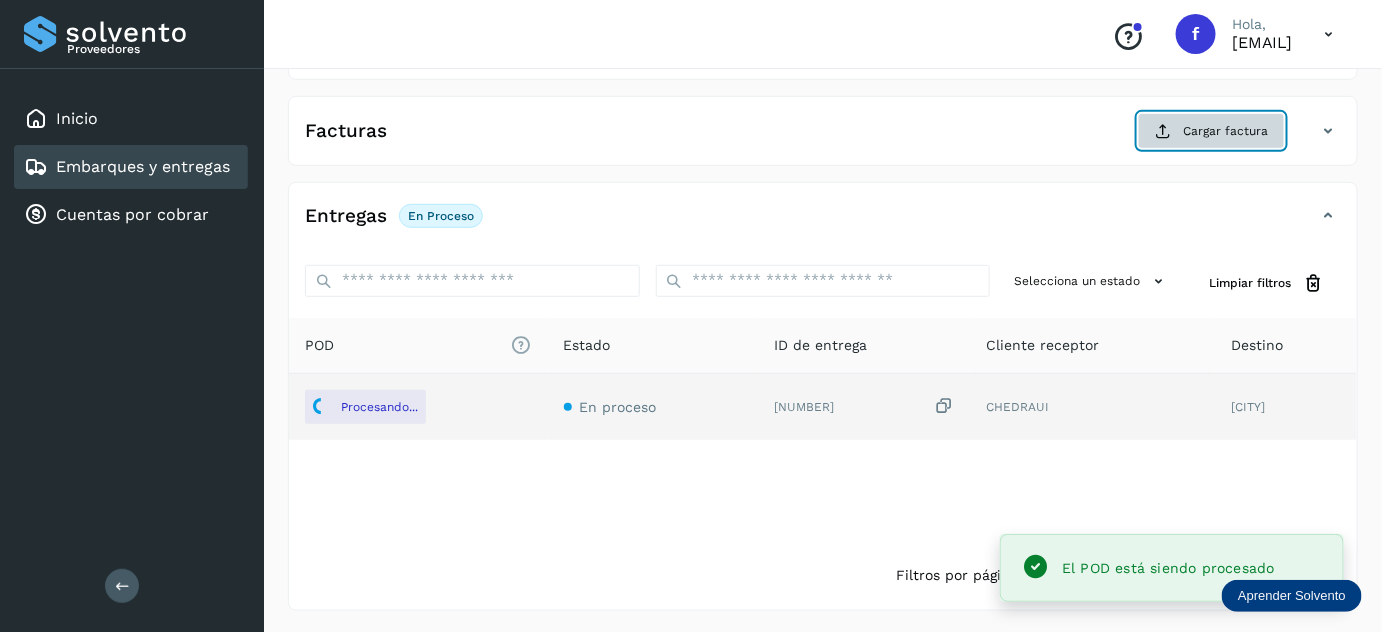click on "Cargar factura" at bounding box center (1211, 131) 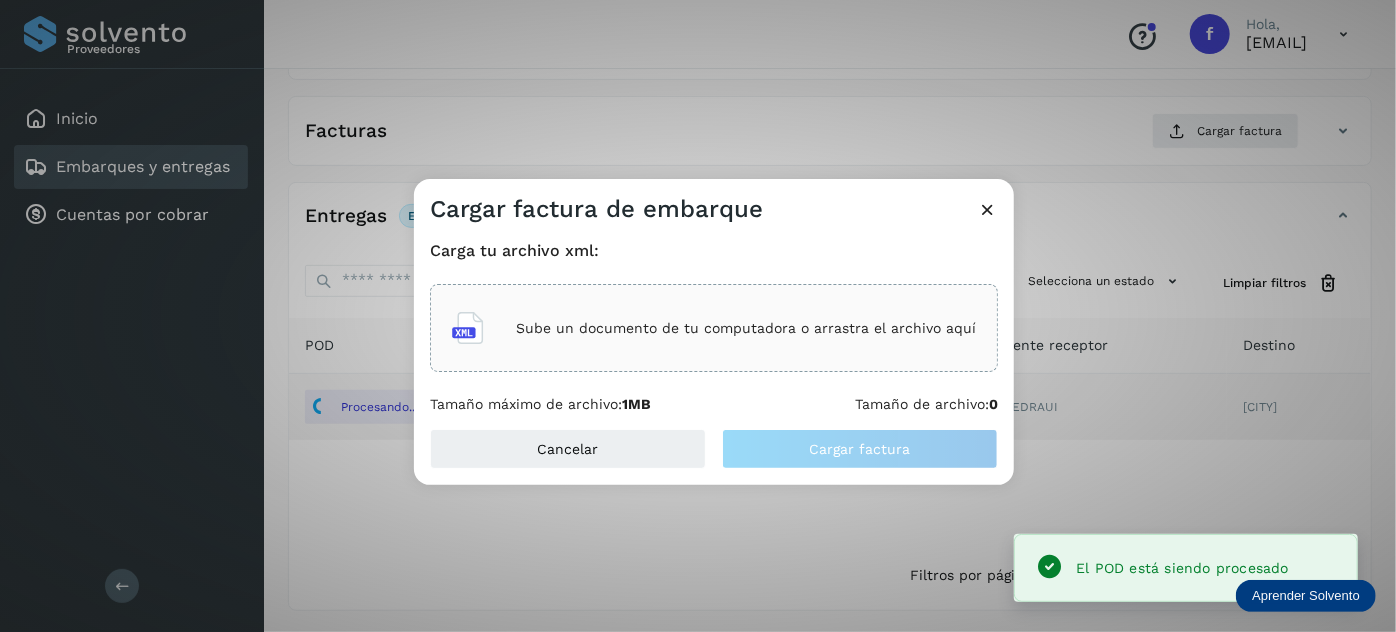 click on "Sube un documento de tu computadora o arrastra el archivo aquí" 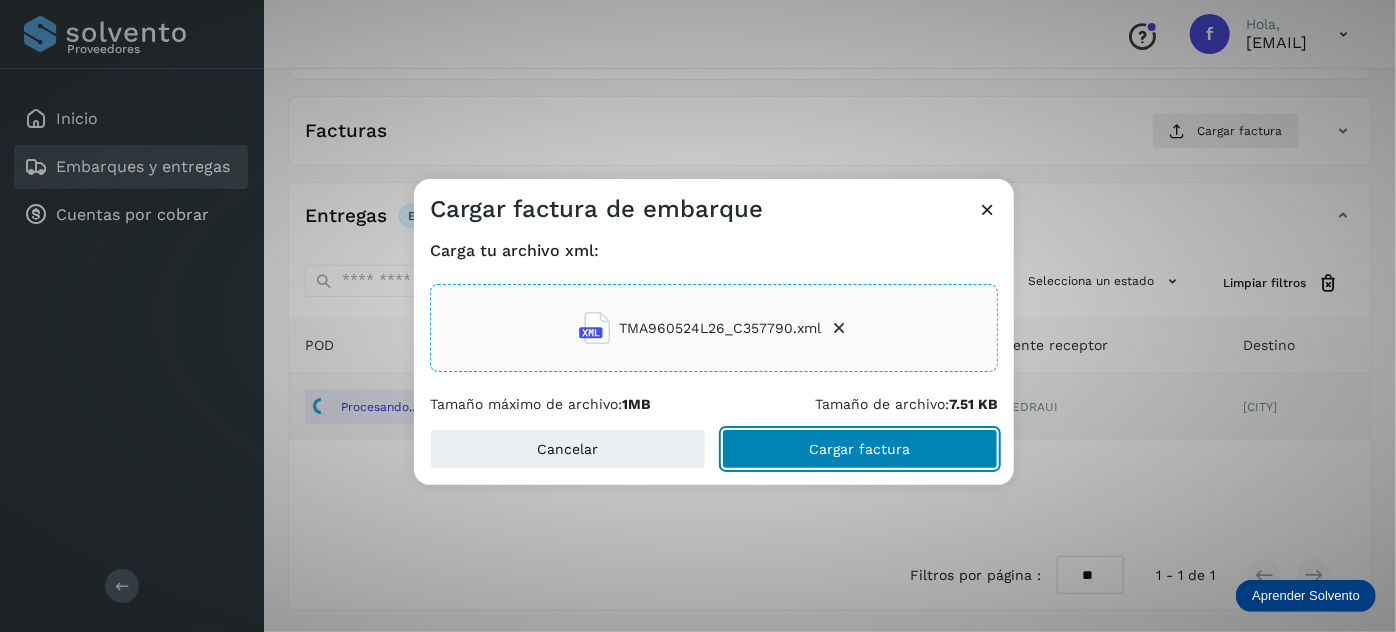 click on "Cargar factura" 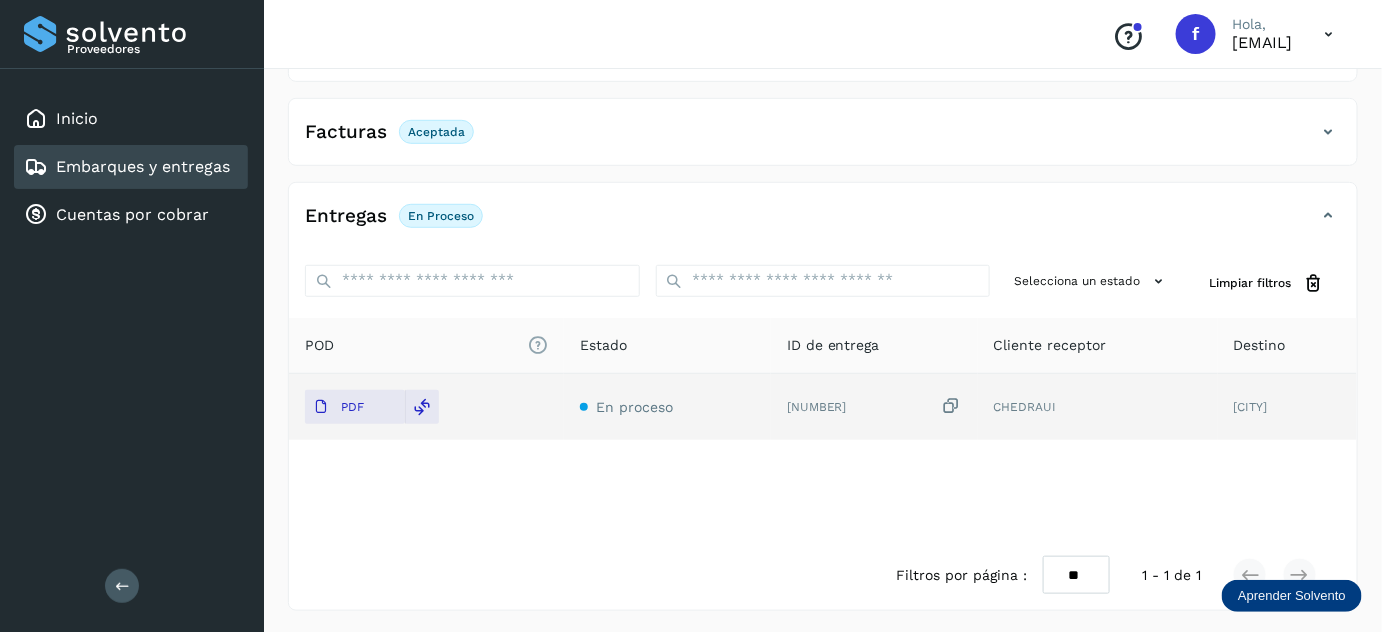 scroll, scrollTop: 0, scrollLeft: 0, axis: both 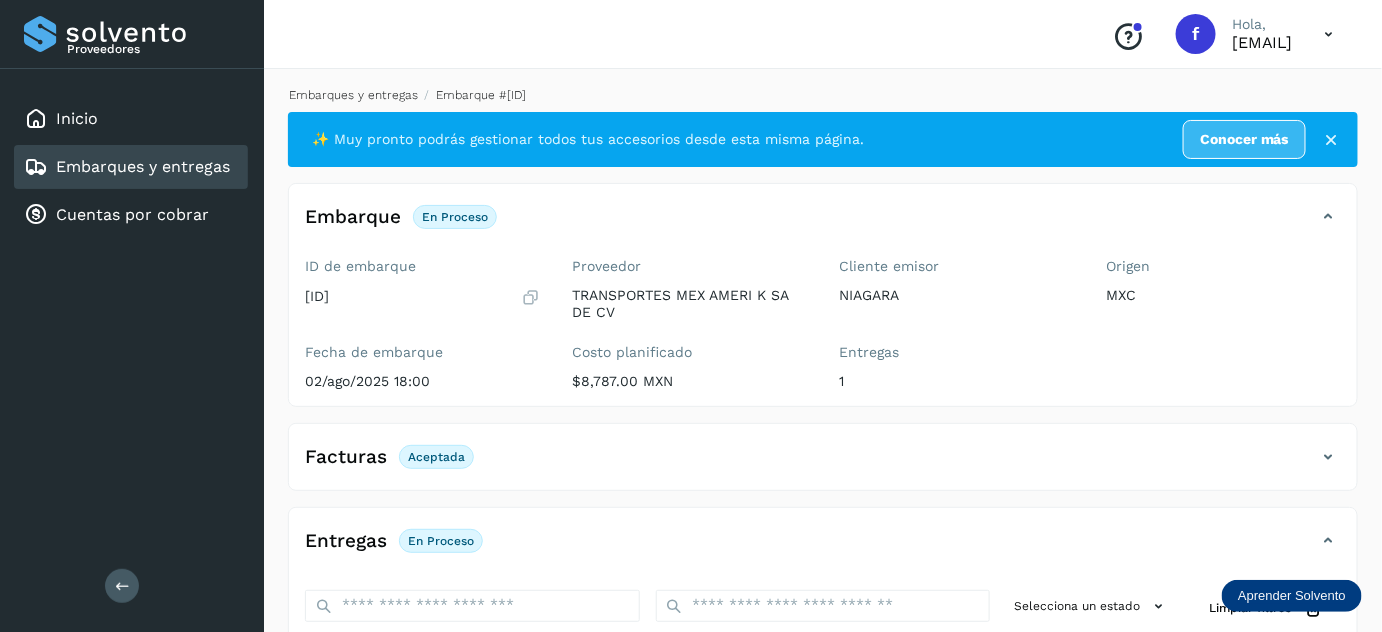 click on "Embarques y entregas" at bounding box center (353, 95) 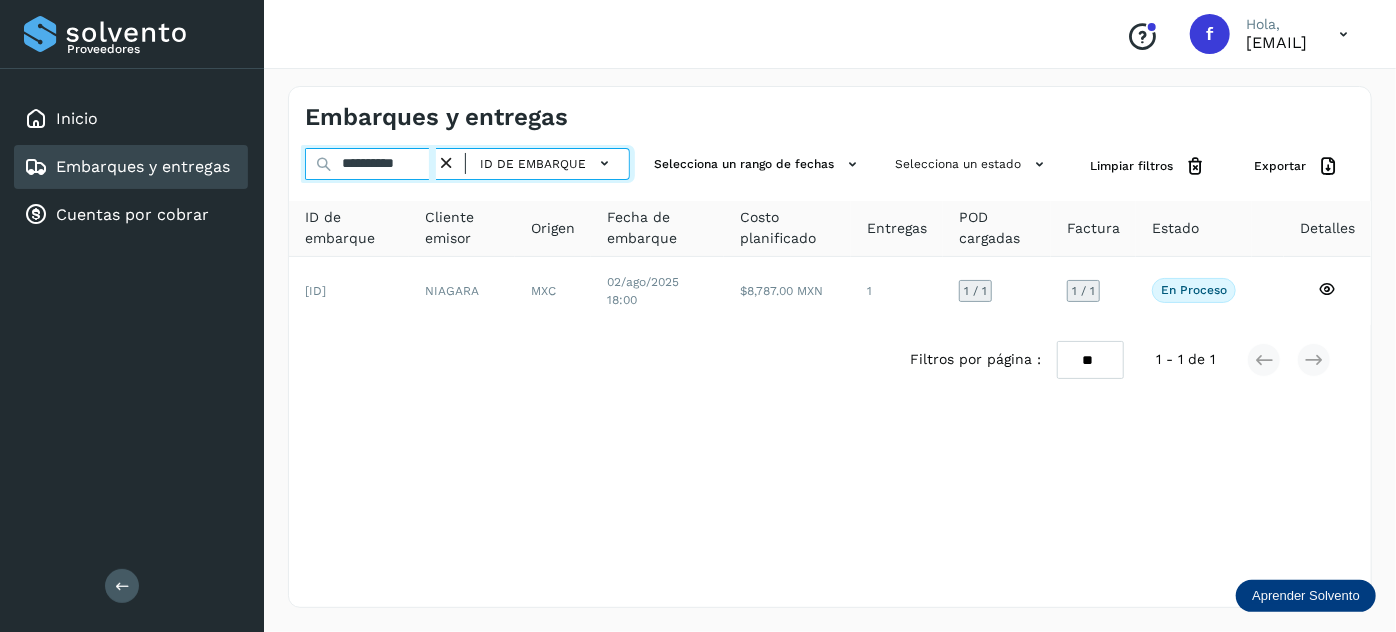 click on "**********" at bounding box center [370, 164] 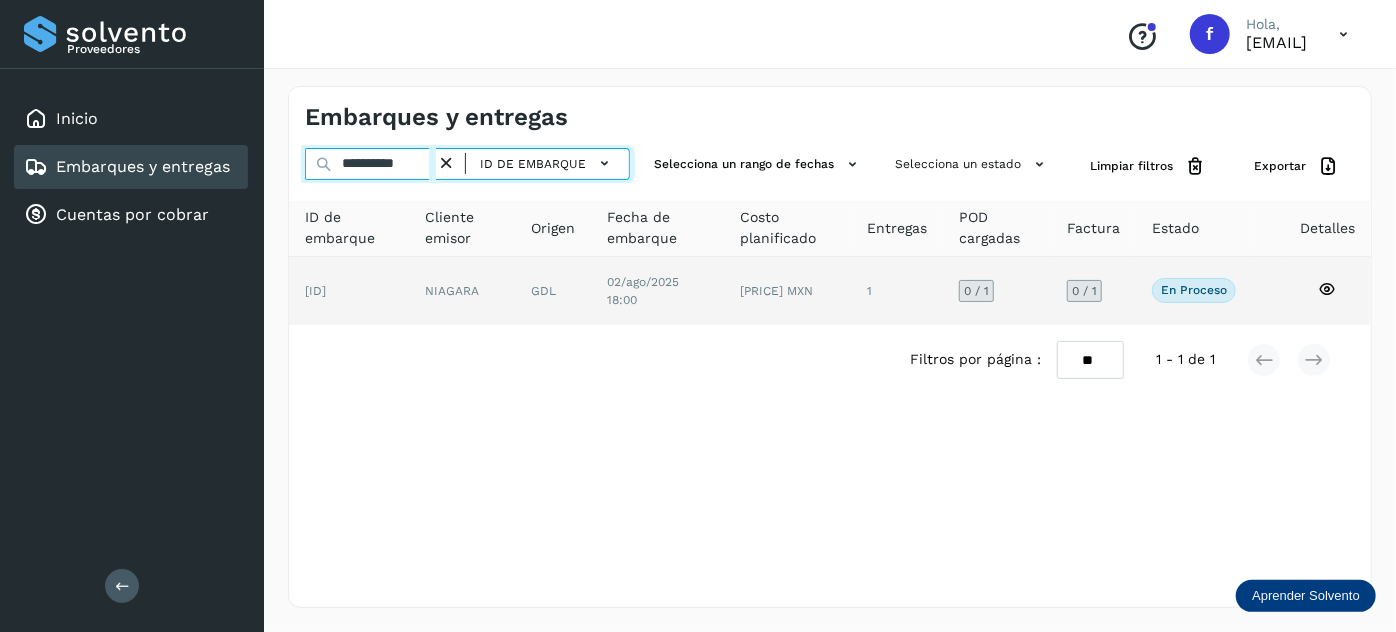 type on "**********" 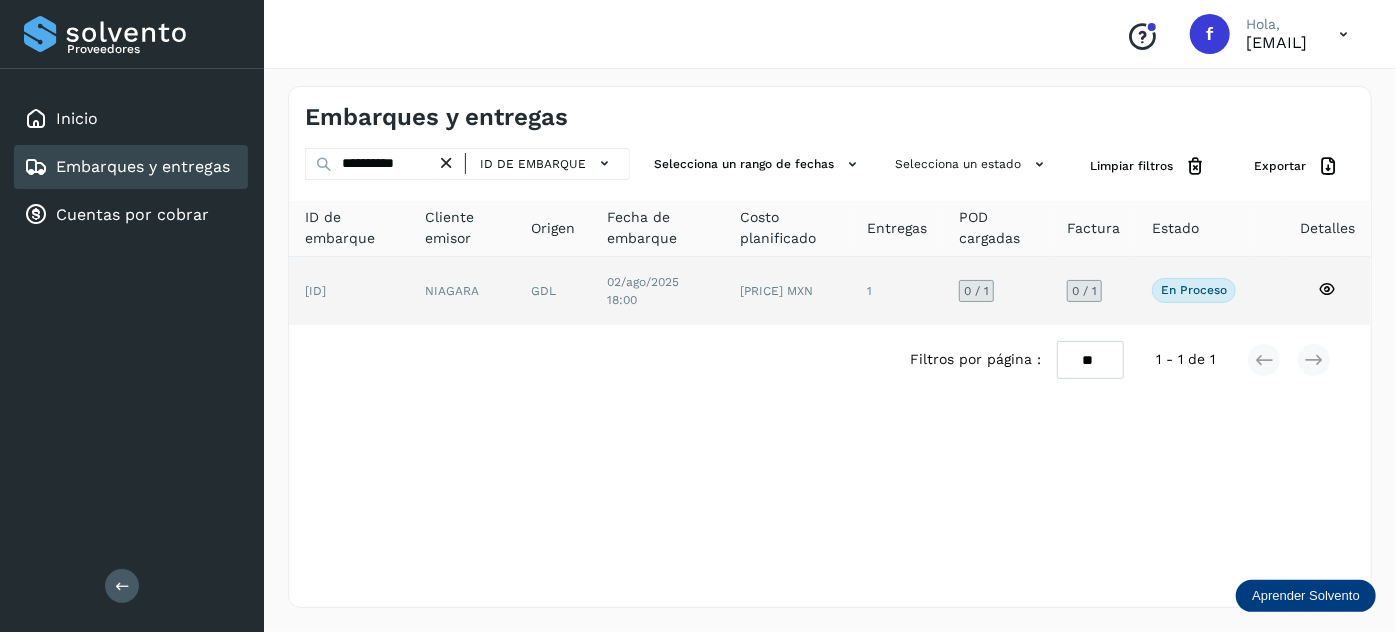 click on "GDL" 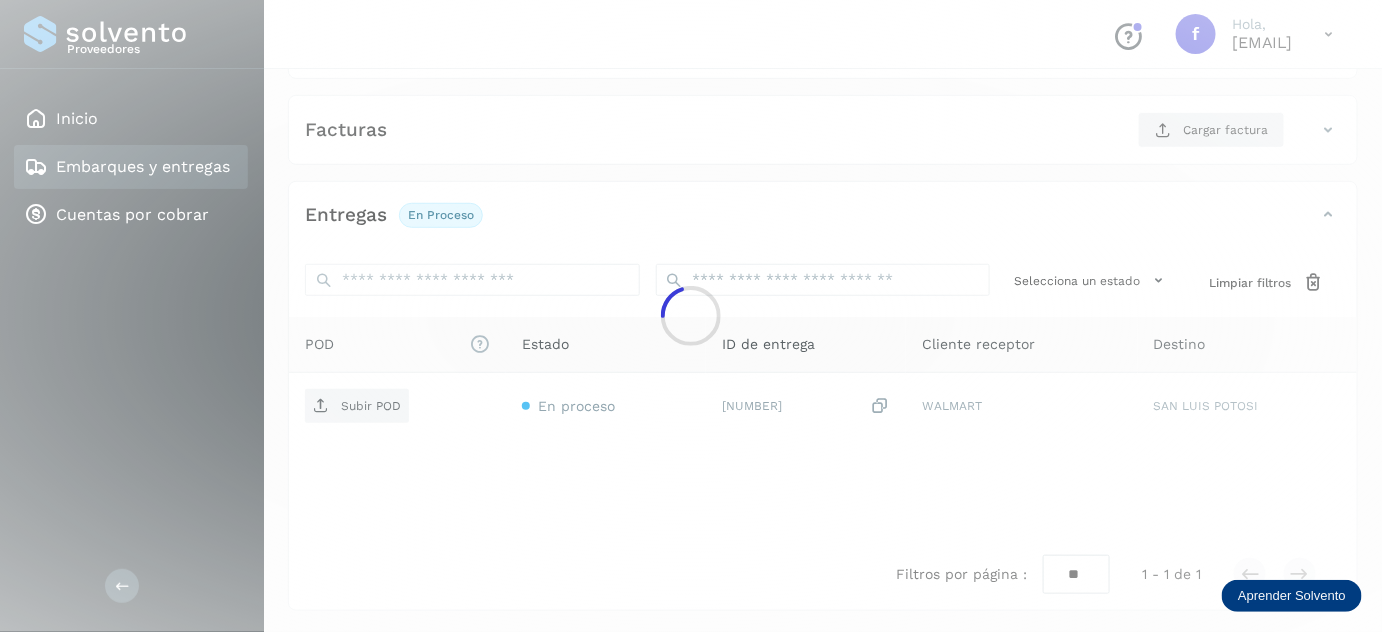 scroll, scrollTop: 327, scrollLeft: 0, axis: vertical 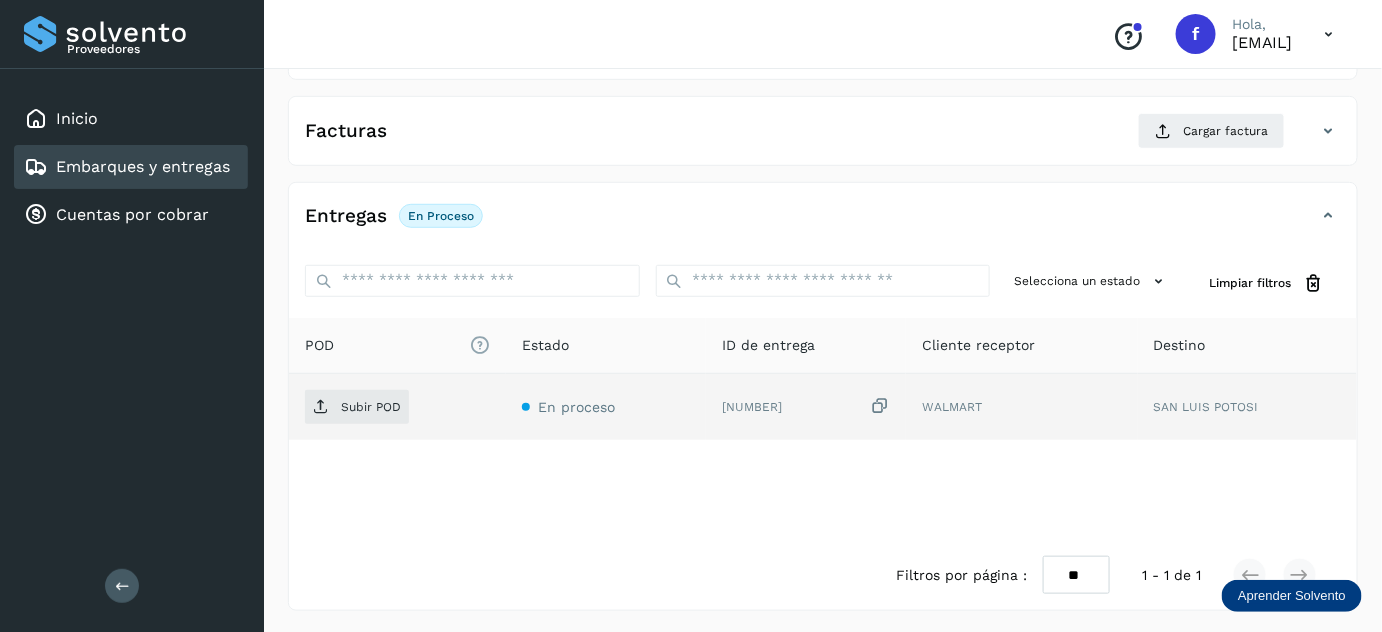 click at bounding box center [880, 406] 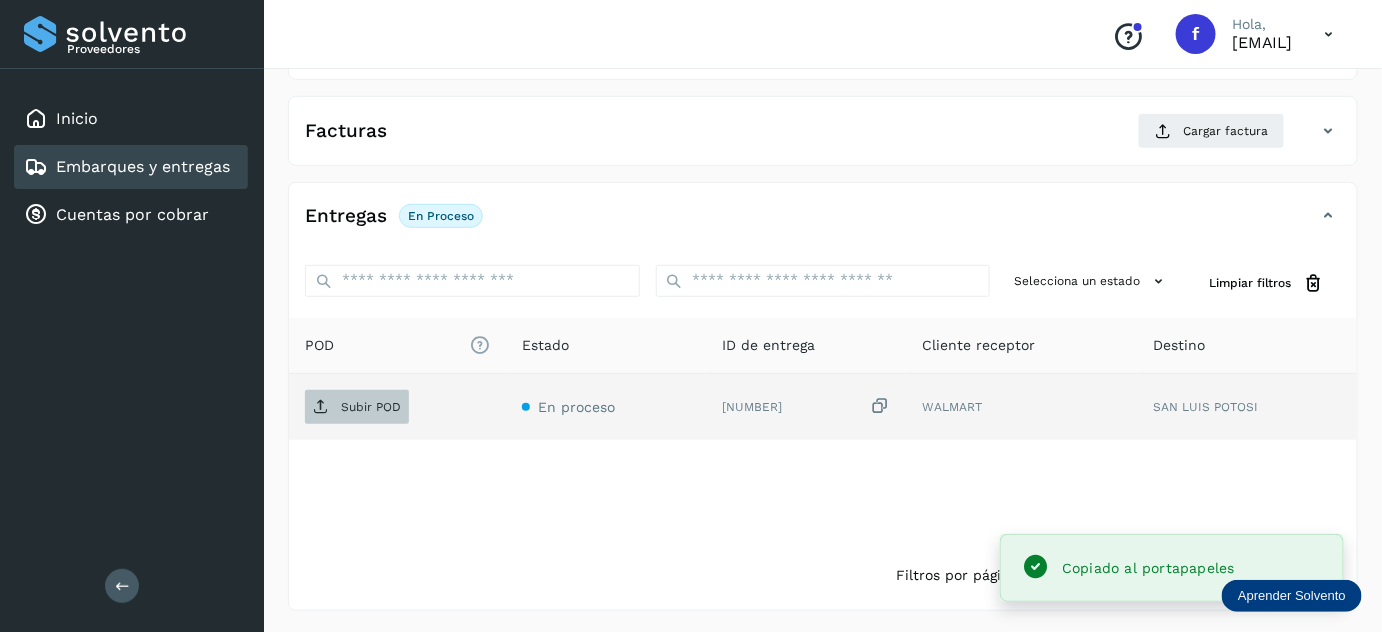 click on "Subir POD" at bounding box center [371, 407] 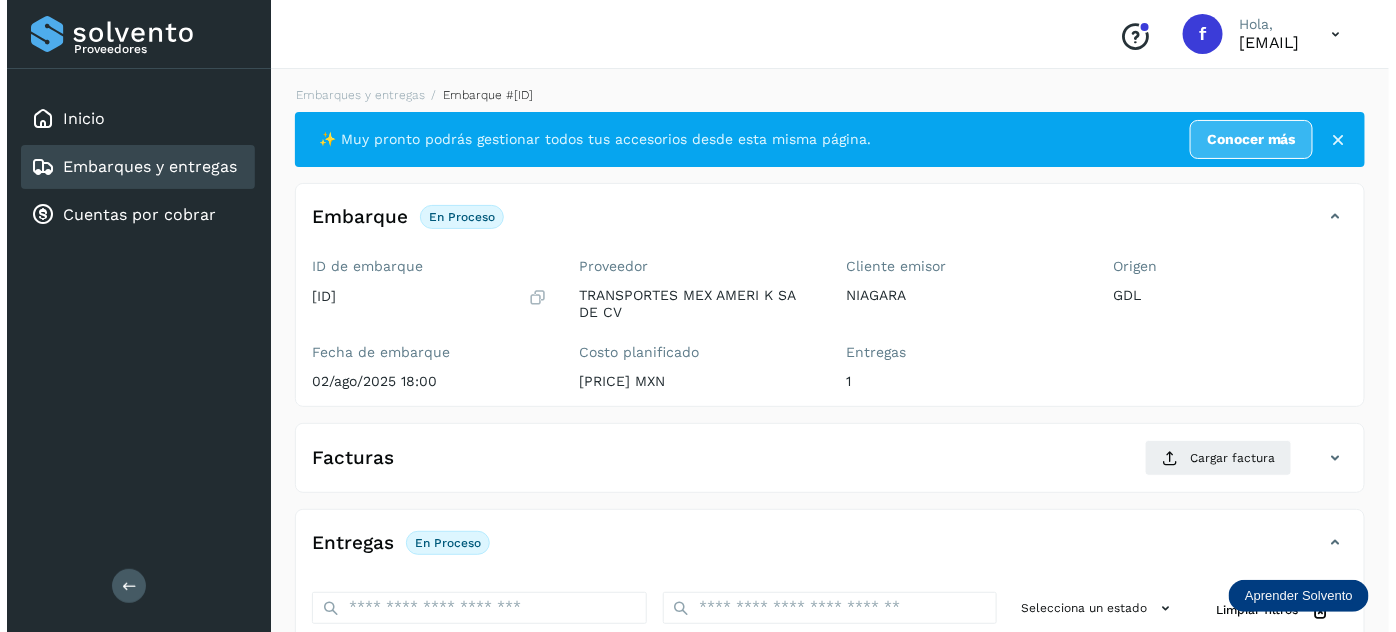 scroll, scrollTop: 327, scrollLeft: 0, axis: vertical 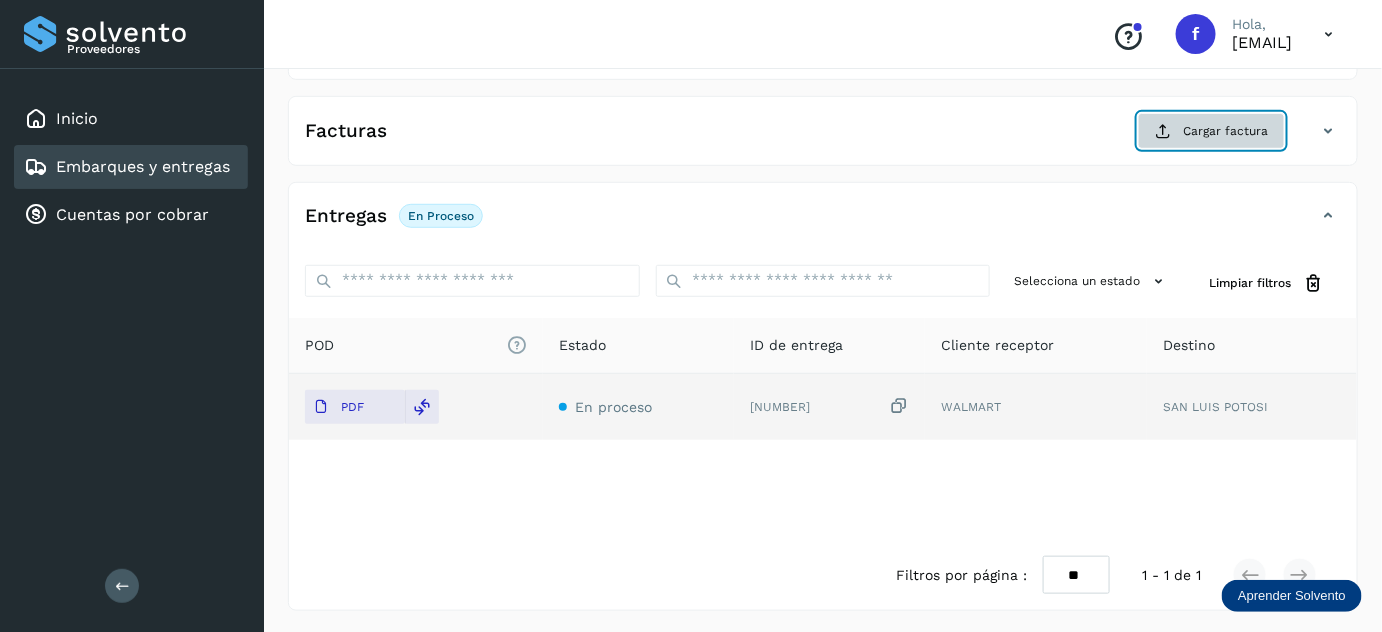 click on "Cargar factura" 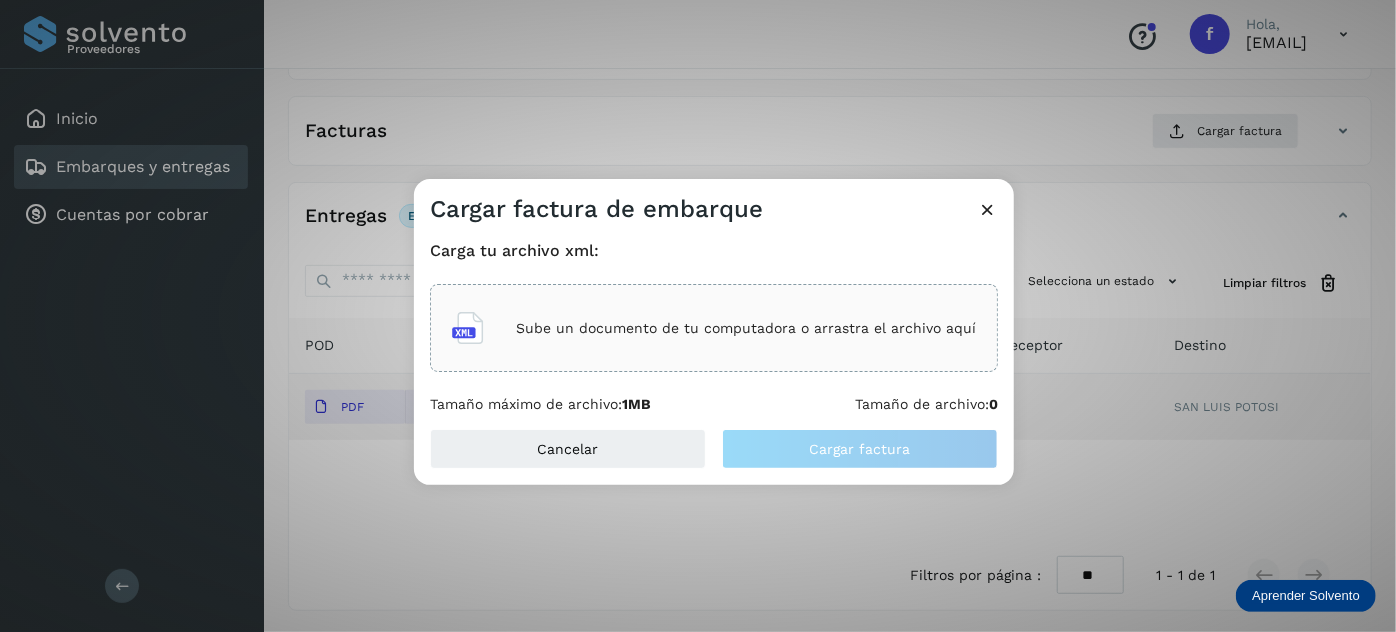 click on "Sube un documento de tu computadora o arrastra el archivo aquí" 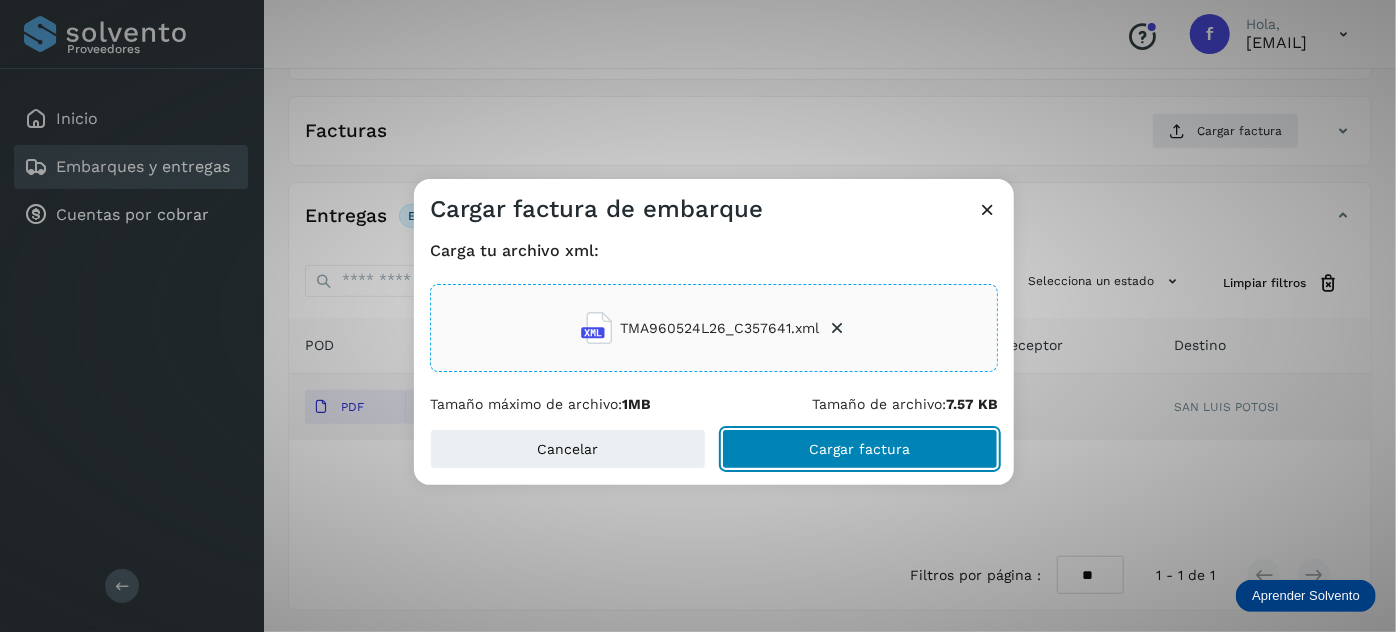click on "Cargar factura" 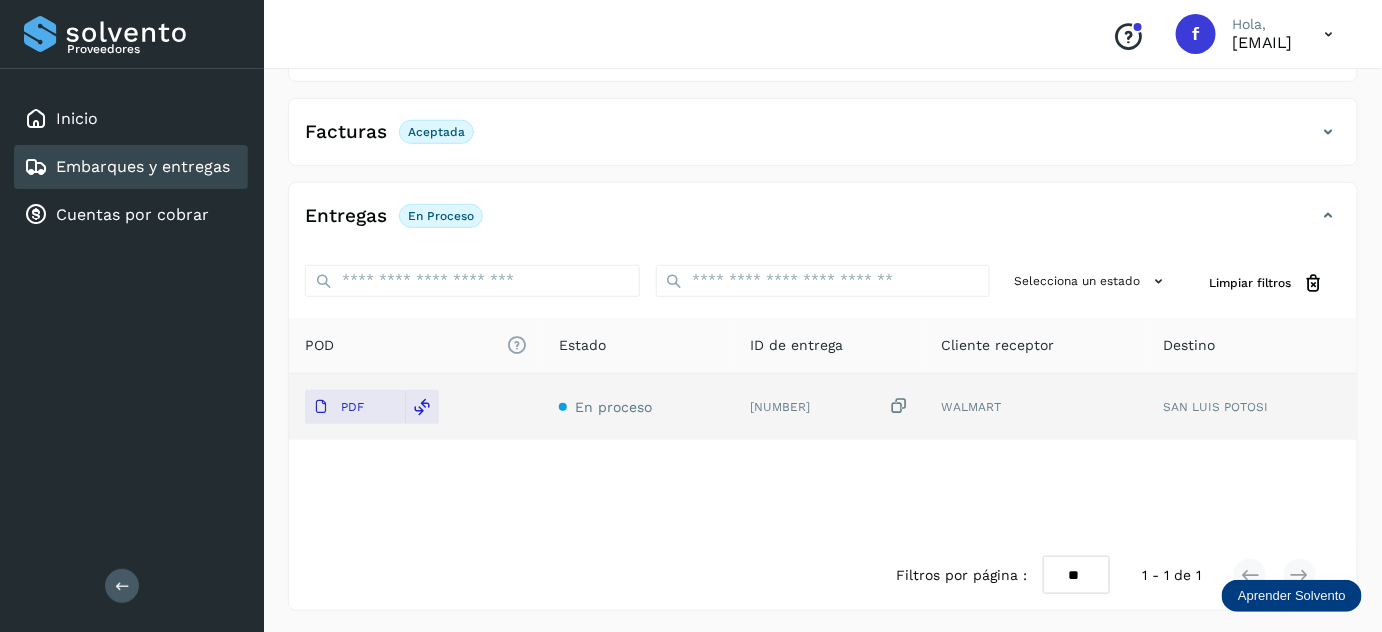 scroll, scrollTop: 0, scrollLeft: 0, axis: both 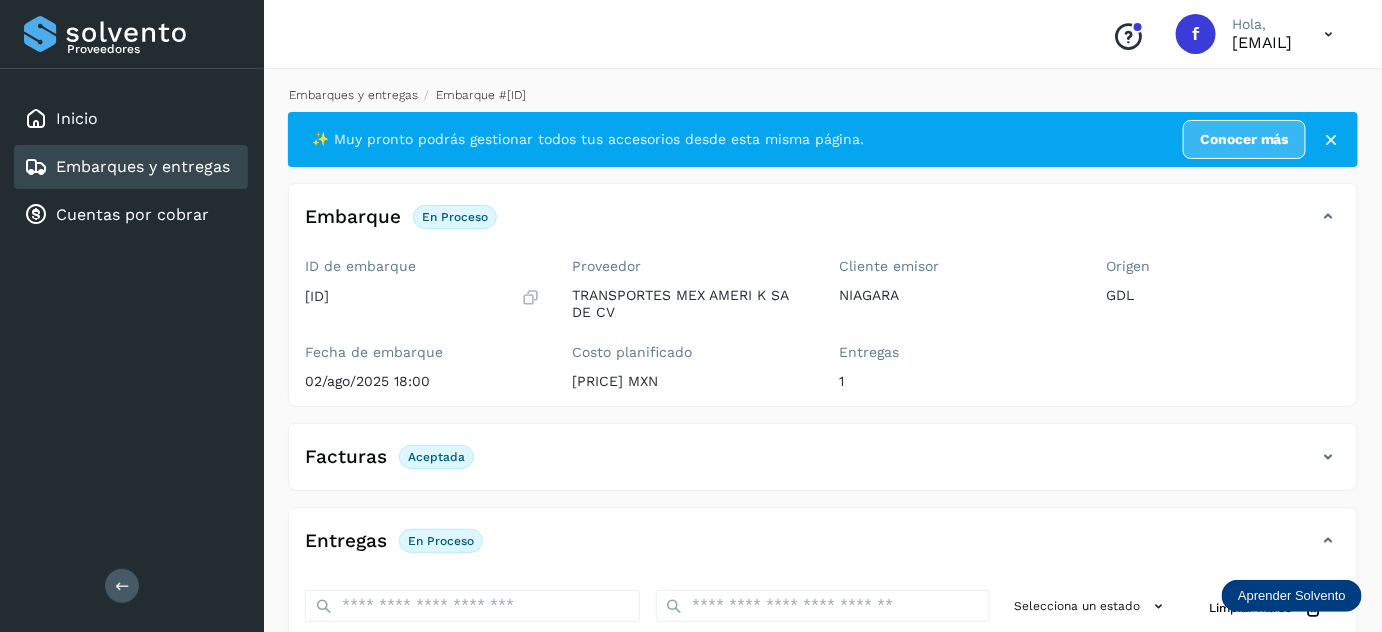 click on "Embarques y entregas" at bounding box center [353, 95] 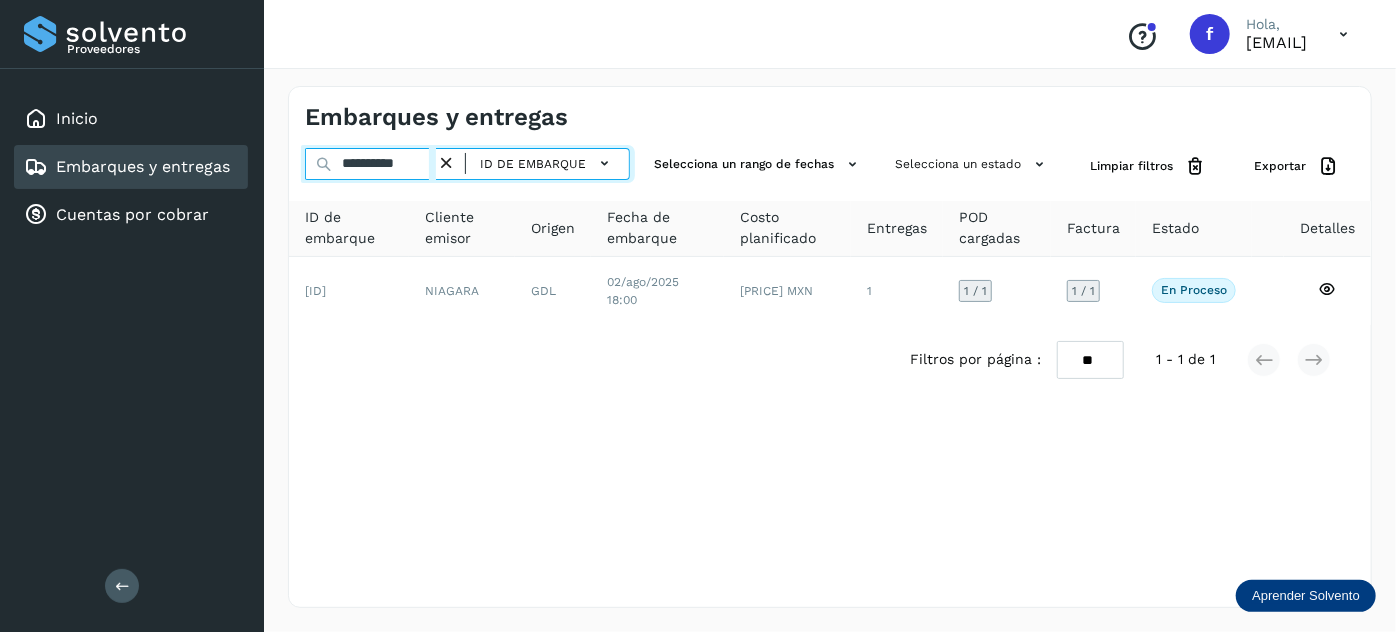 click on "**********" at bounding box center (370, 164) 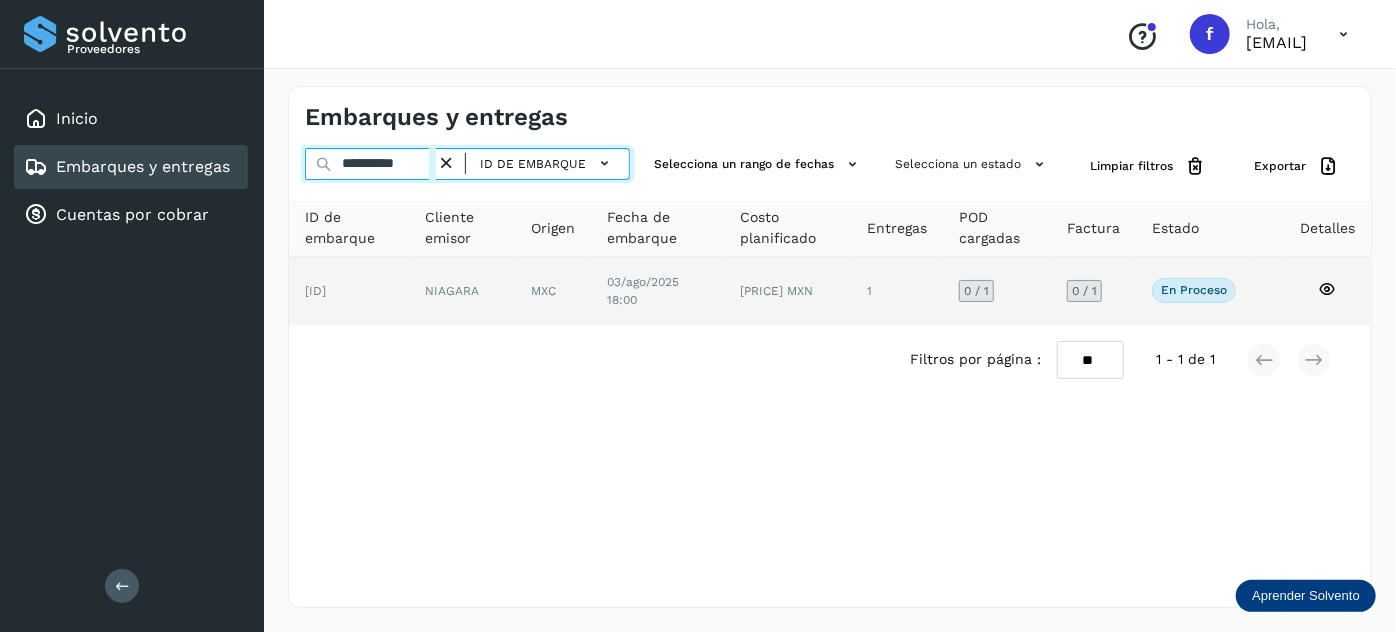 type on "**********" 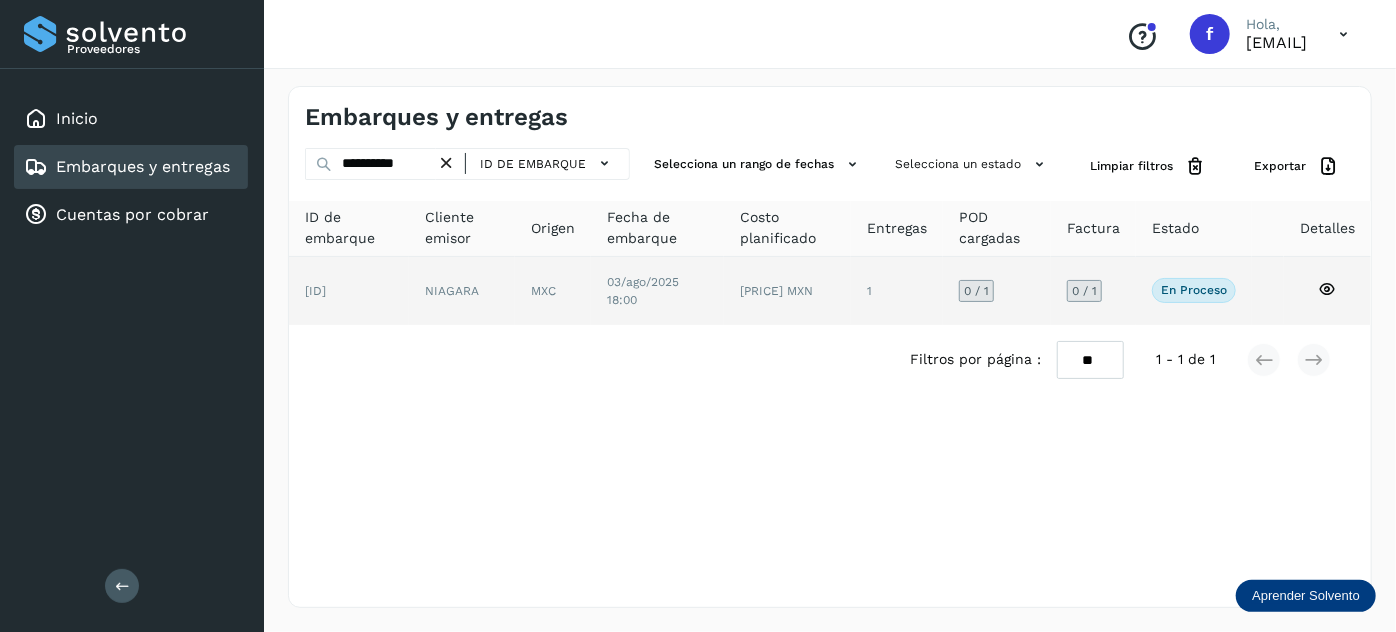 click on "NIAGARA" 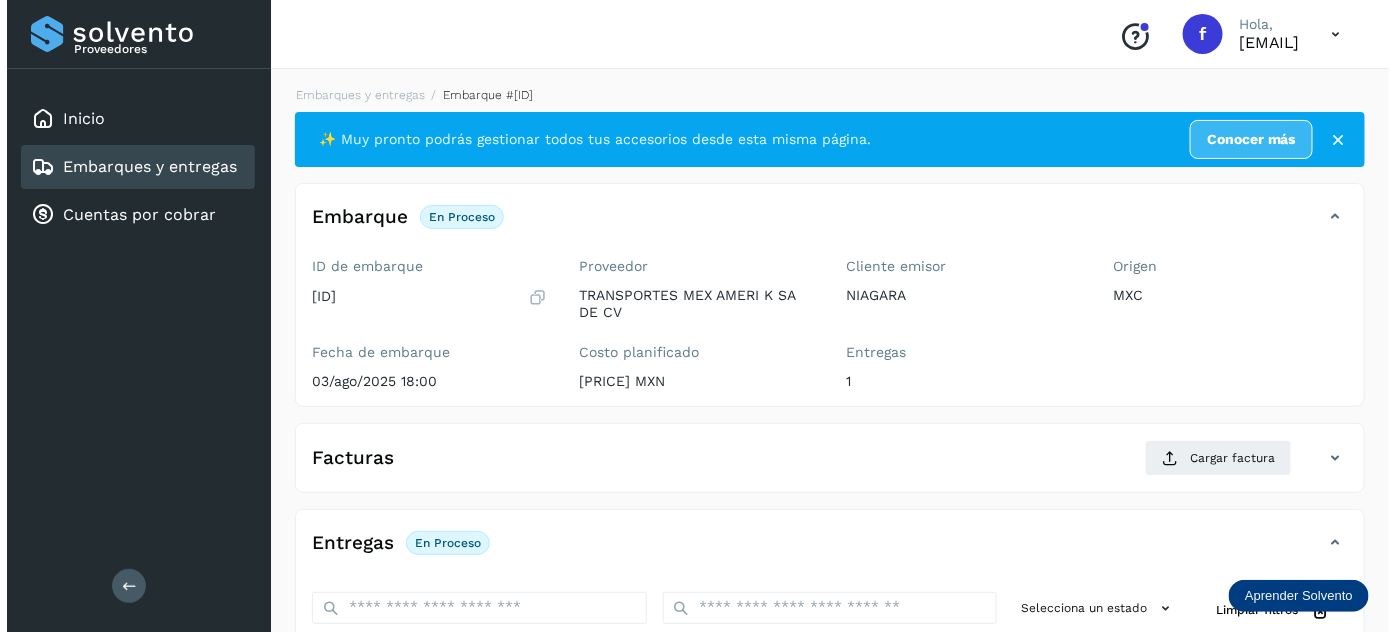 scroll, scrollTop: 327, scrollLeft: 0, axis: vertical 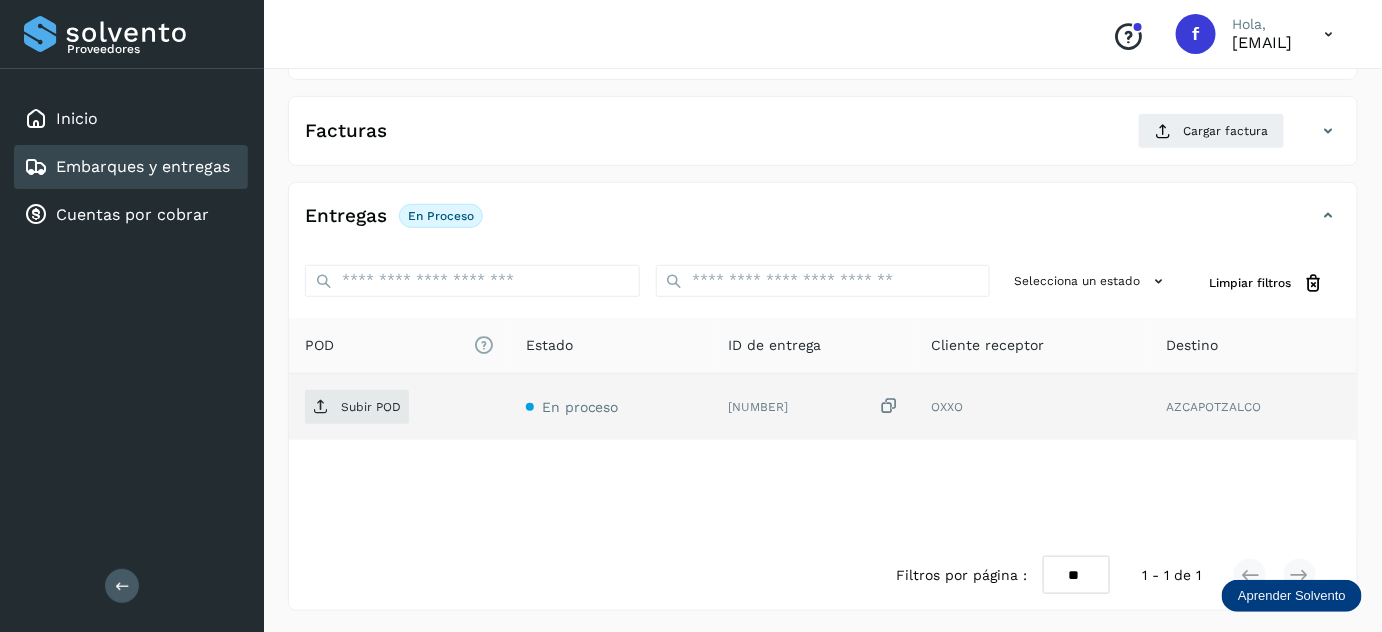 drag, startPoint x: 890, startPoint y: 407, endPoint x: 872, endPoint y: 409, distance: 18.110771 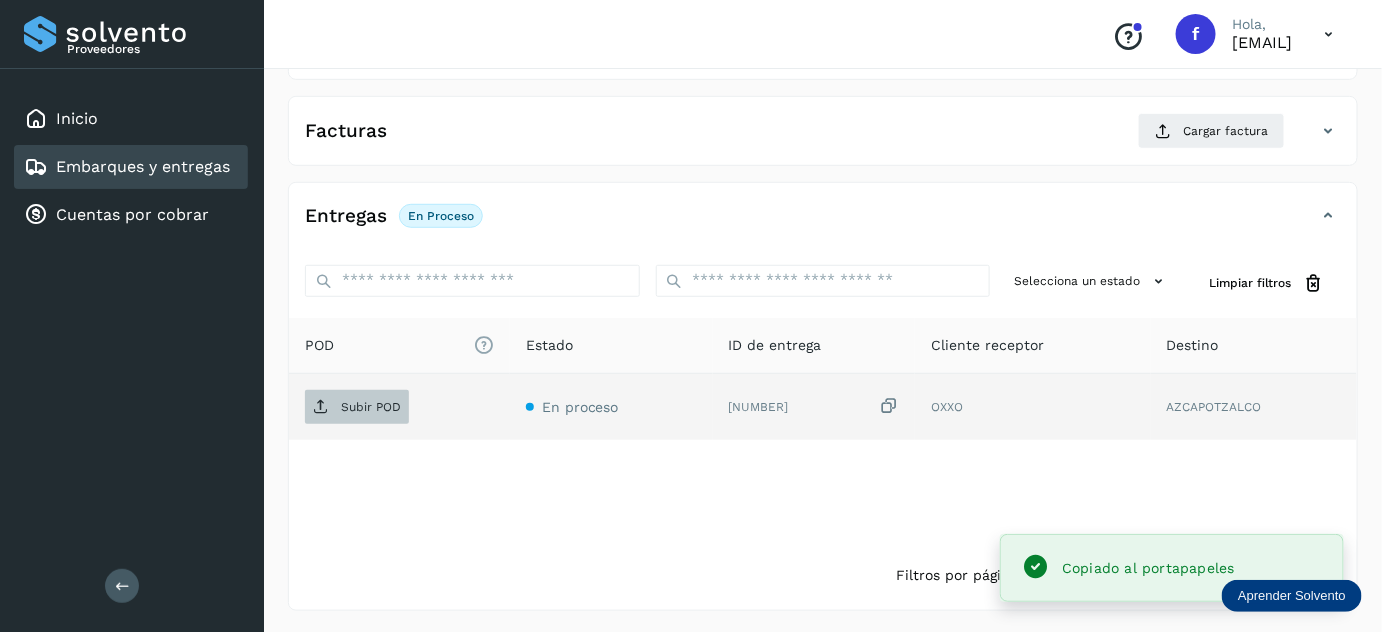 click on "Subir POD" at bounding box center [357, 407] 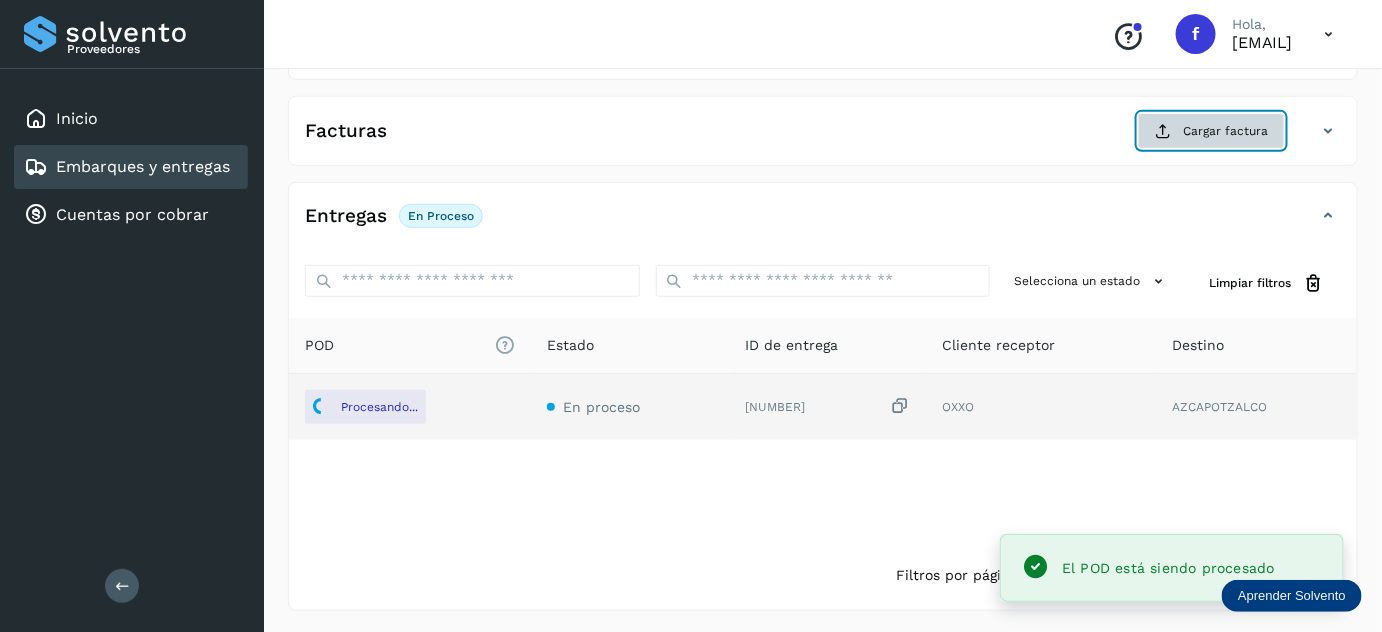 click on "Cargar factura" at bounding box center [1211, 131] 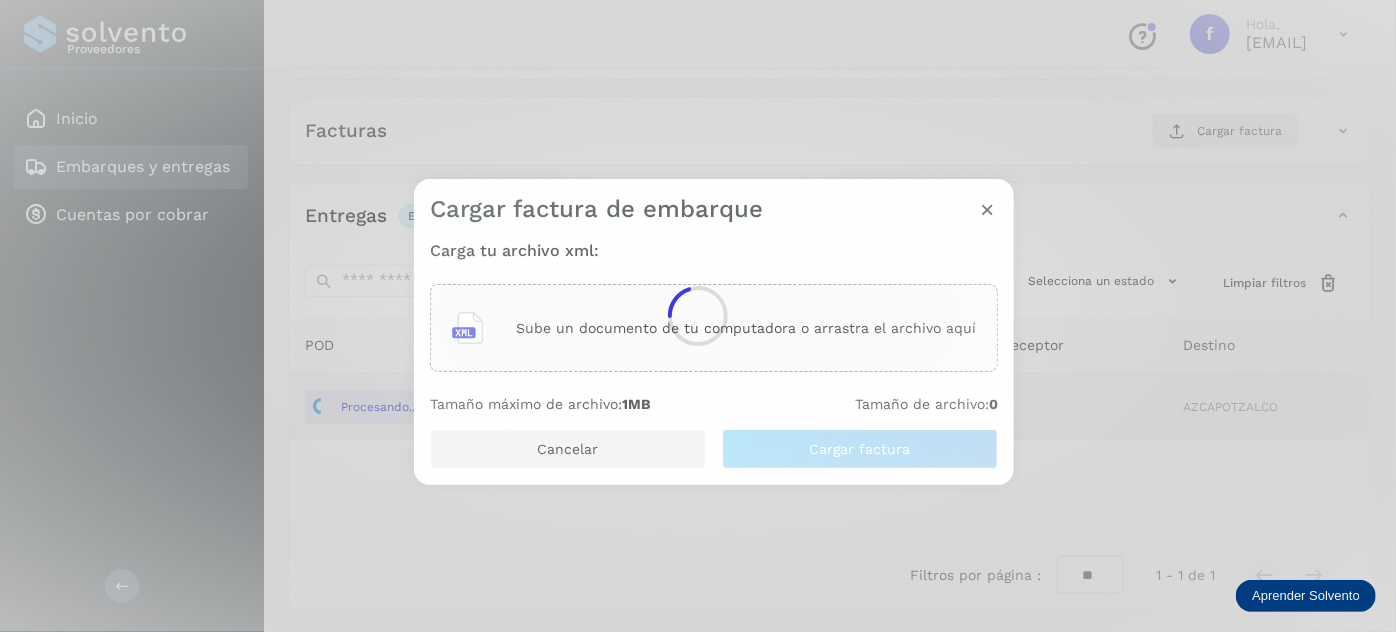 click 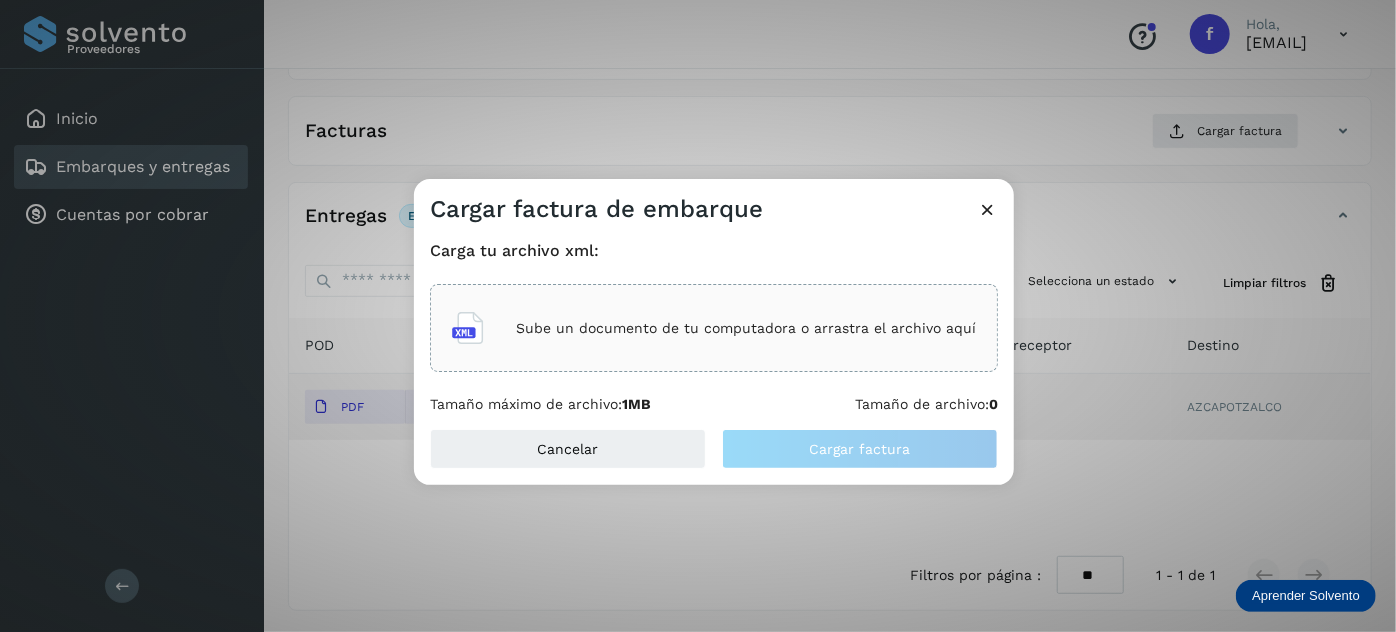 click on "Sube un documento de tu computadora o arrastra el archivo aquí" 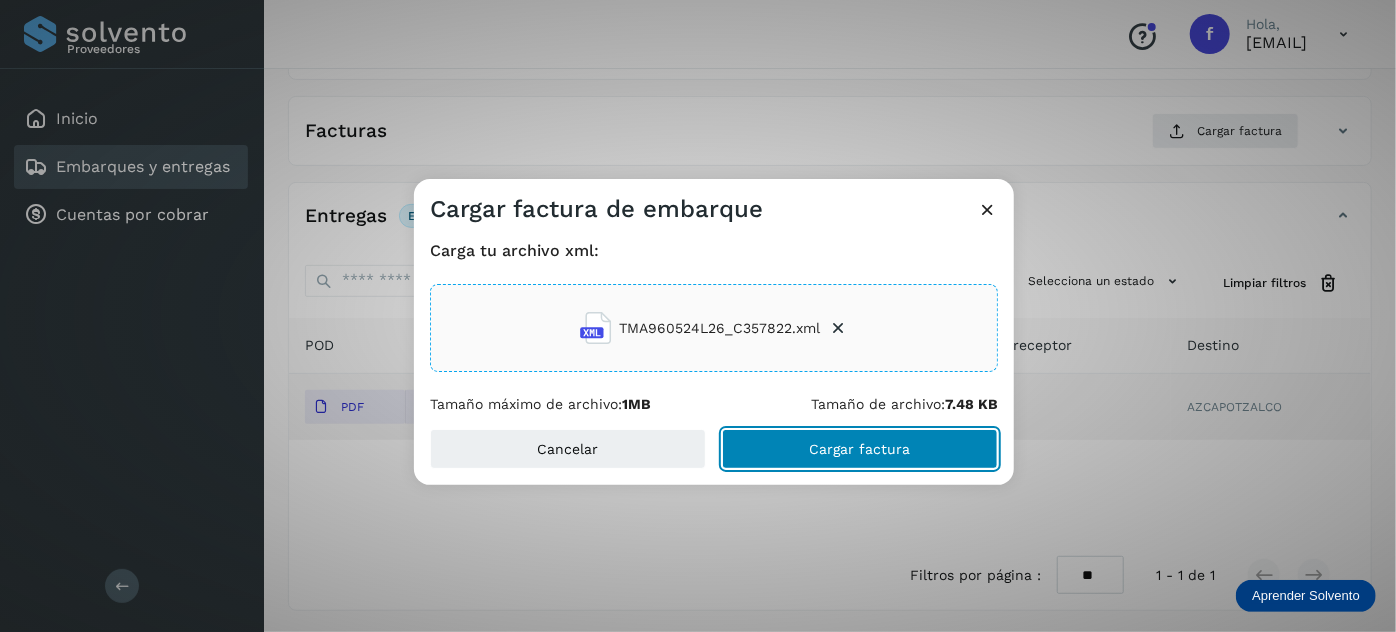 click on "Cargar factura" 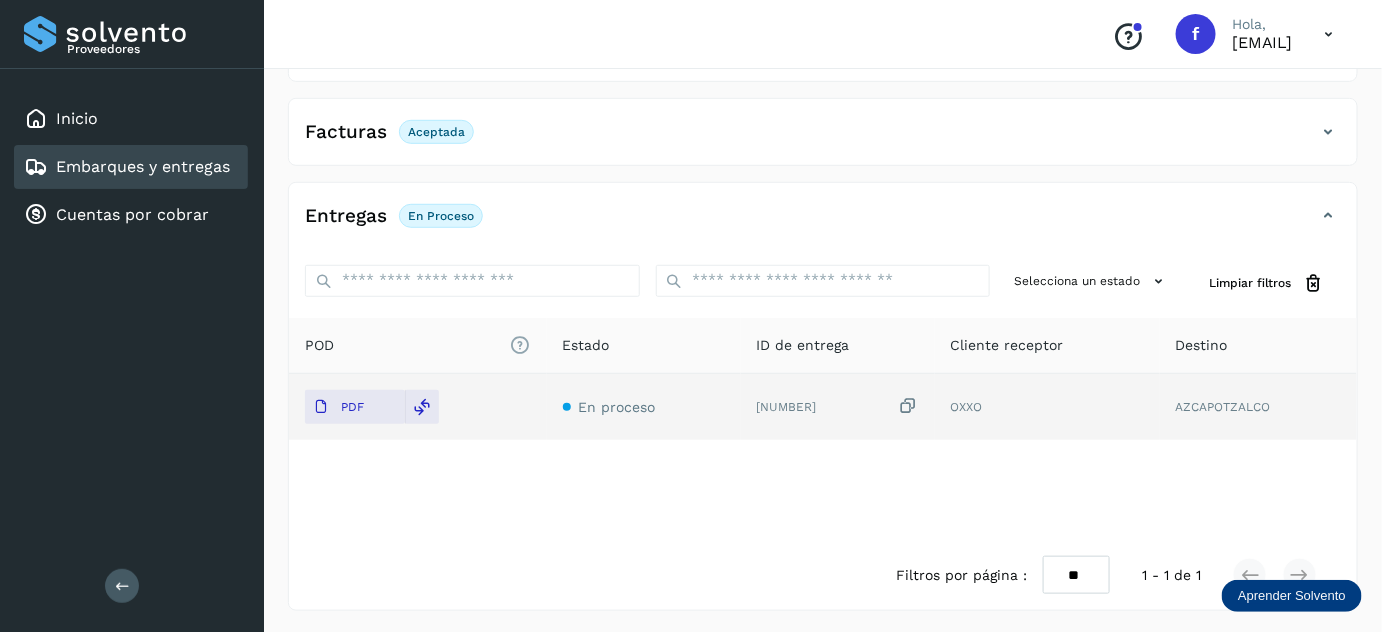 scroll, scrollTop: 0, scrollLeft: 0, axis: both 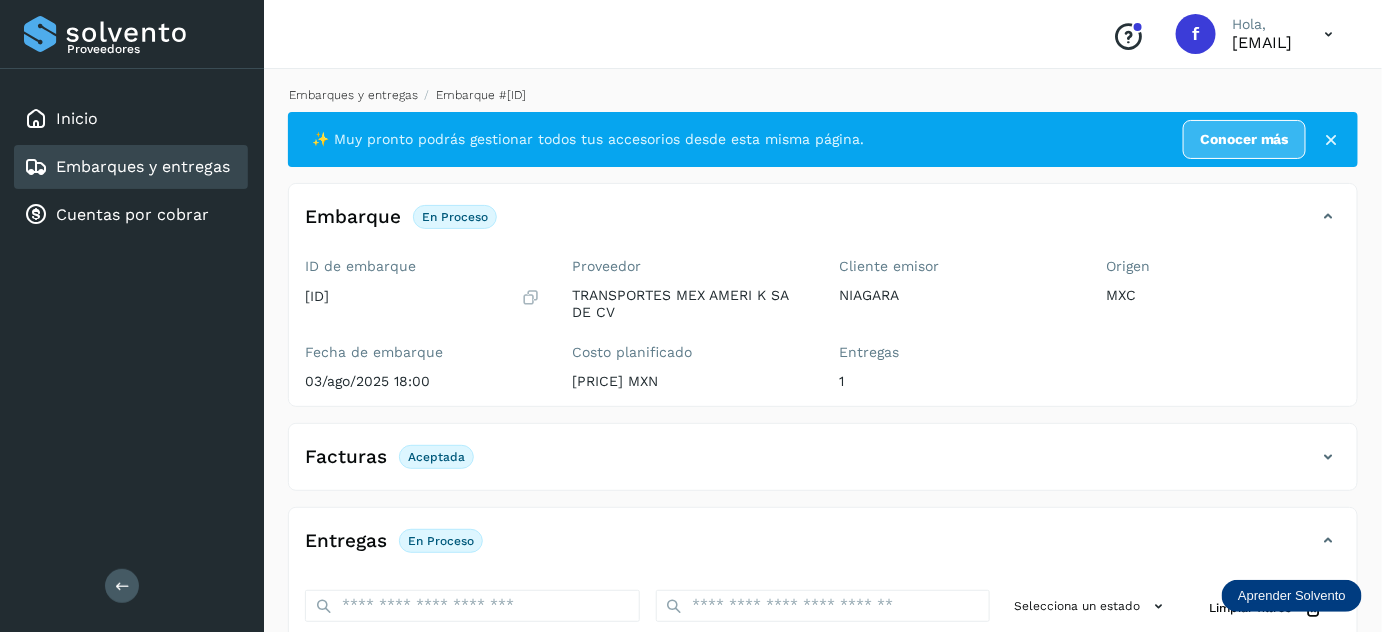 click on "Embarques y entregas" at bounding box center [353, 95] 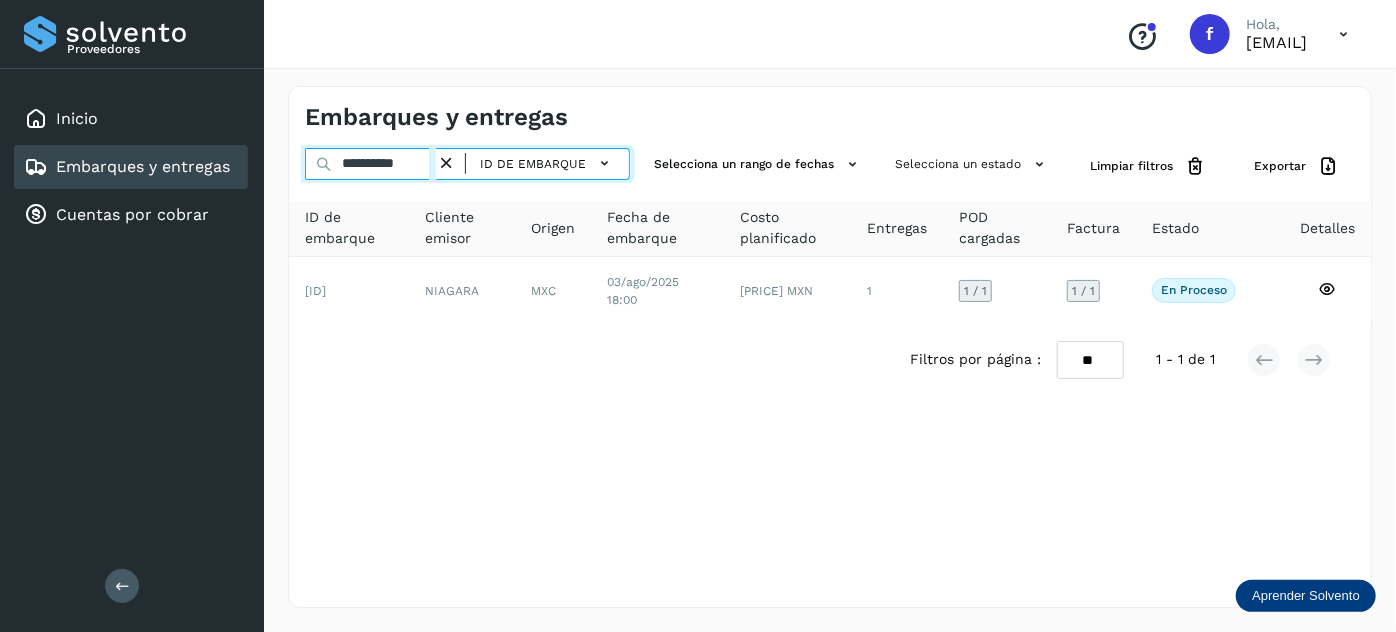 click on "**********" at bounding box center (370, 164) 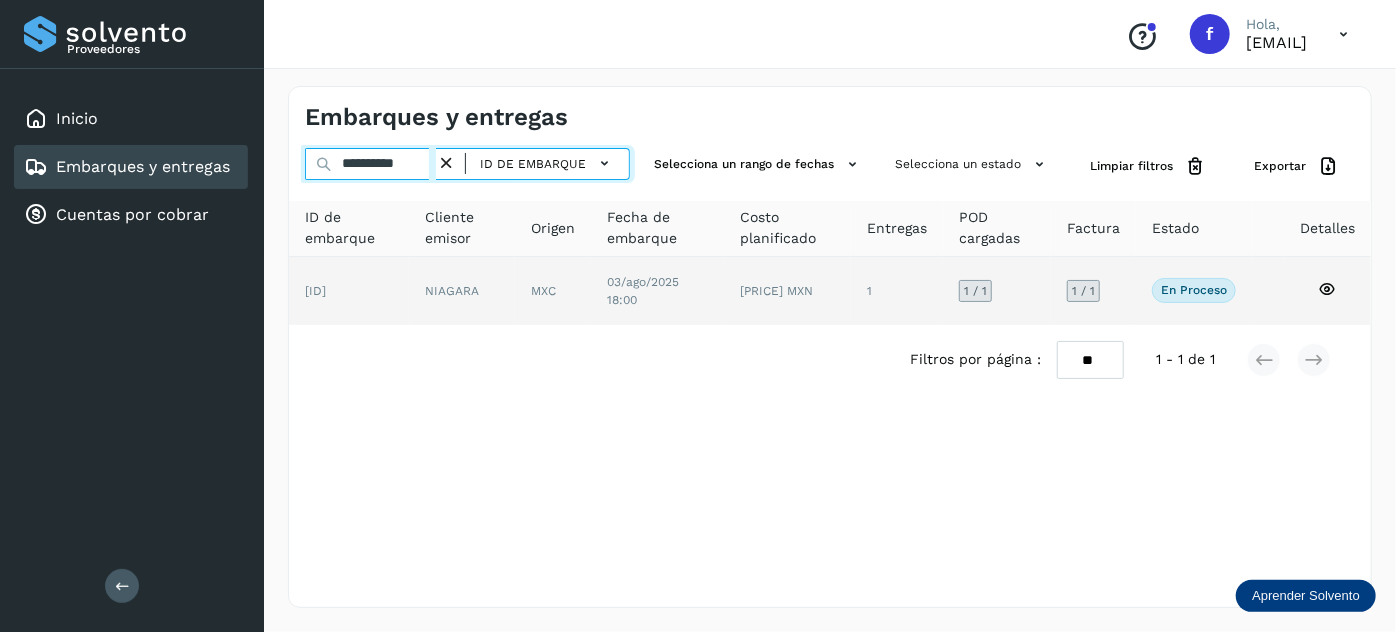 paste 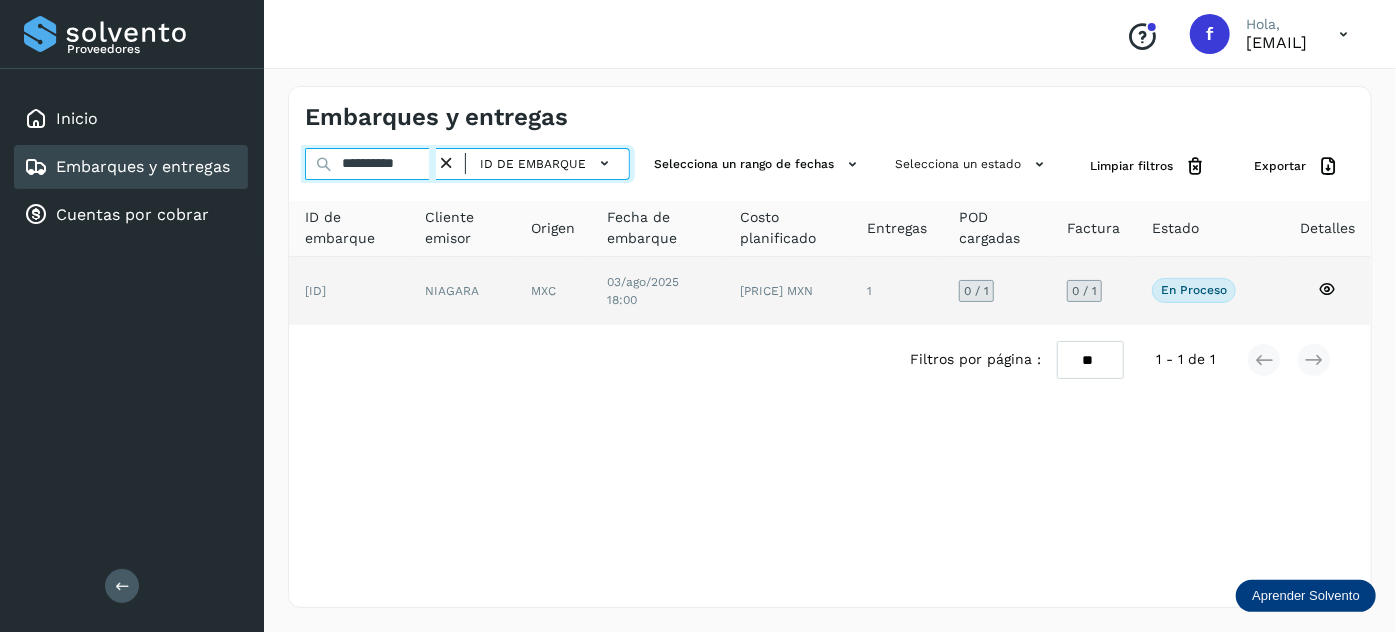 type on "**********" 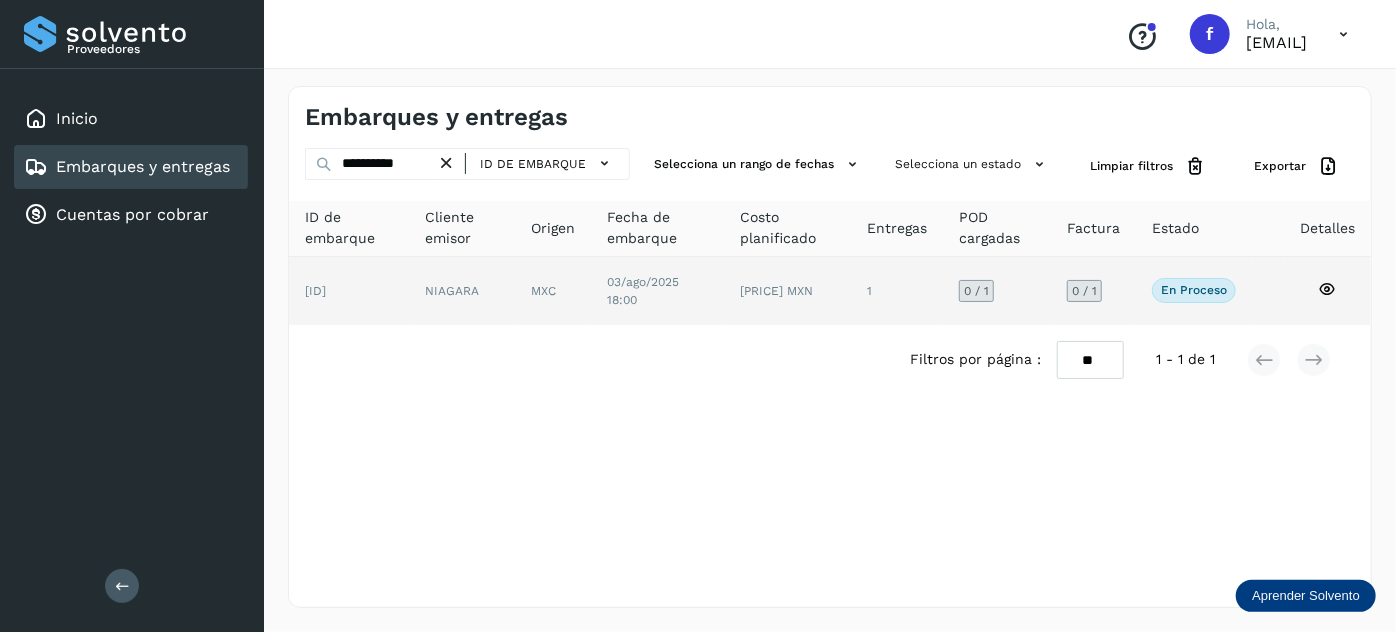 click on "NIAGARA" 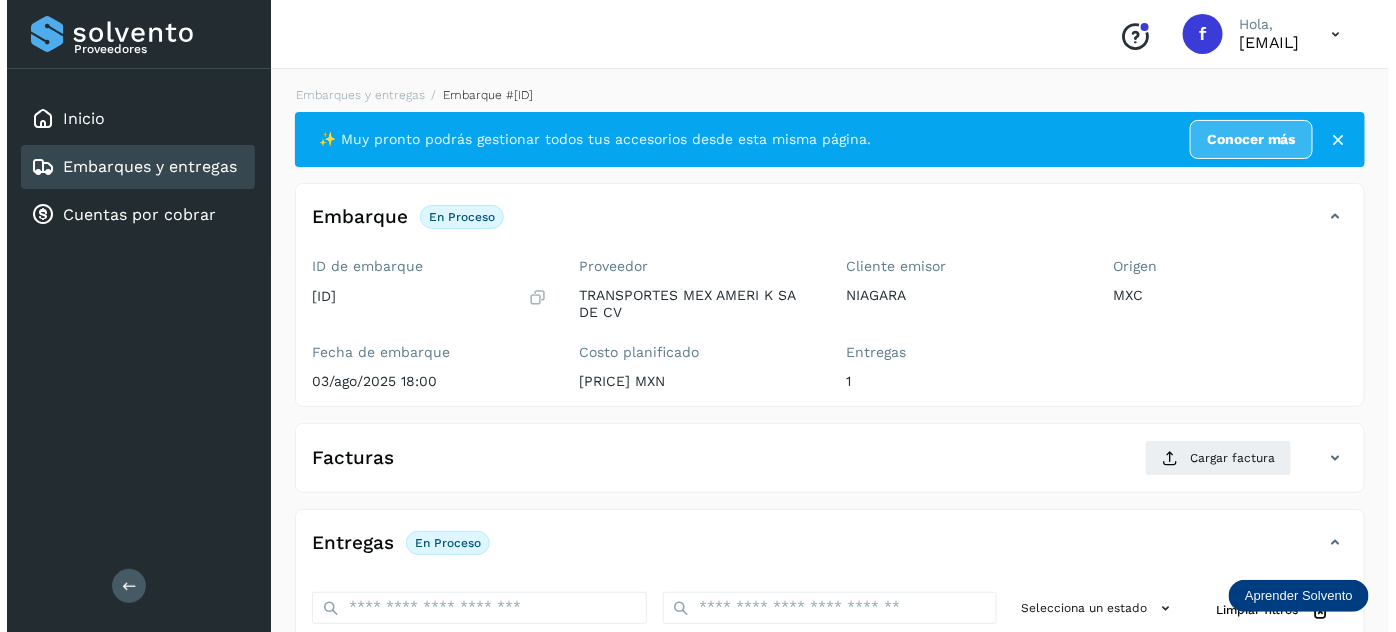 scroll, scrollTop: 327, scrollLeft: 0, axis: vertical 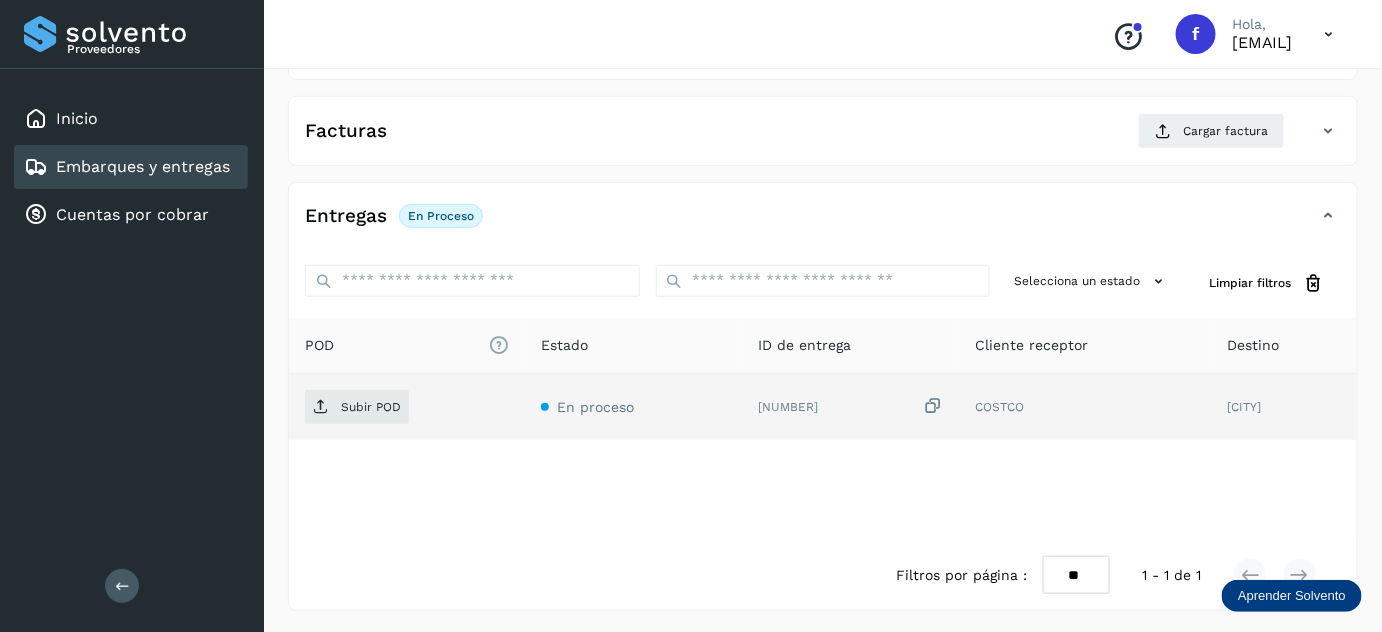 click at bounding box center (933, 406) 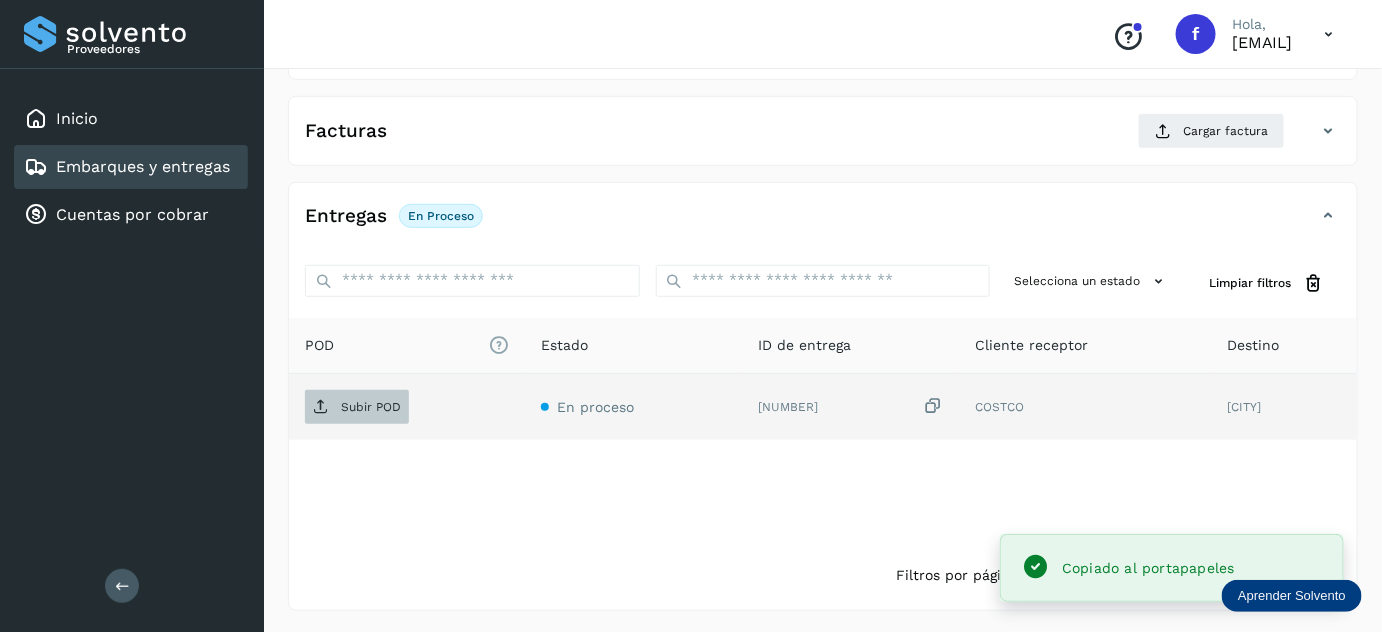 click on "Subir POD" at bounding box center (371, 407) 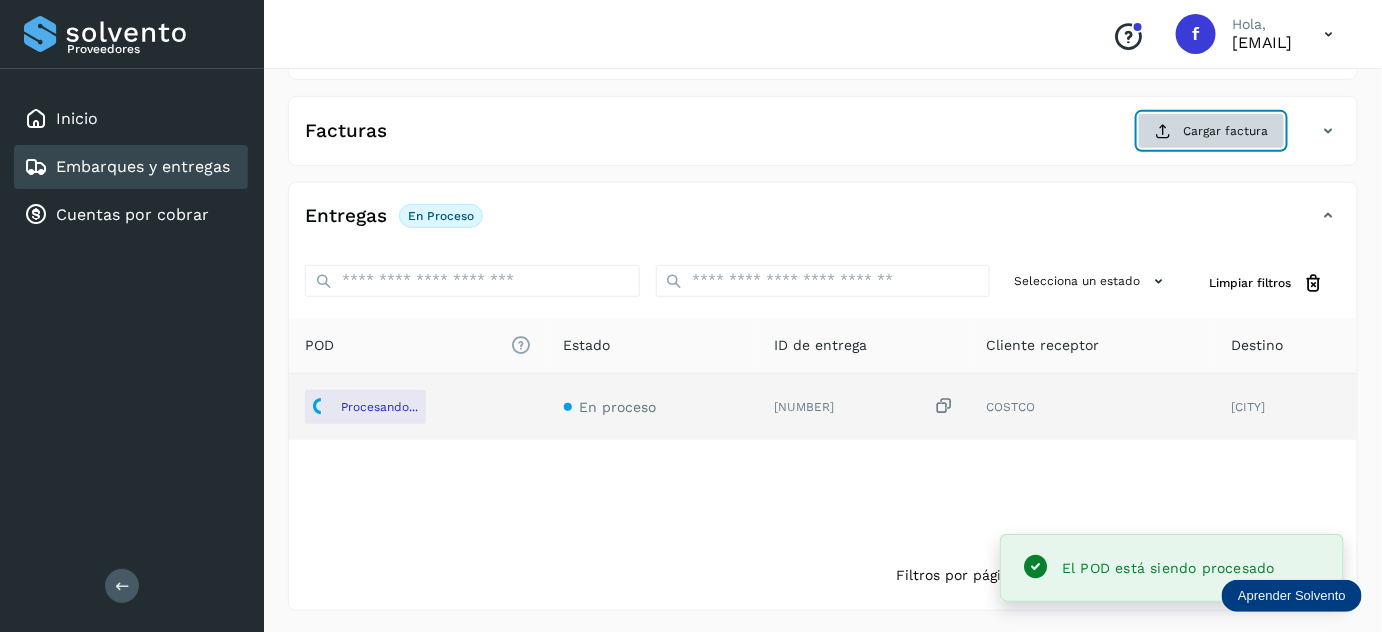 click on "Cargar factura" at bounding box center [1211, 131] 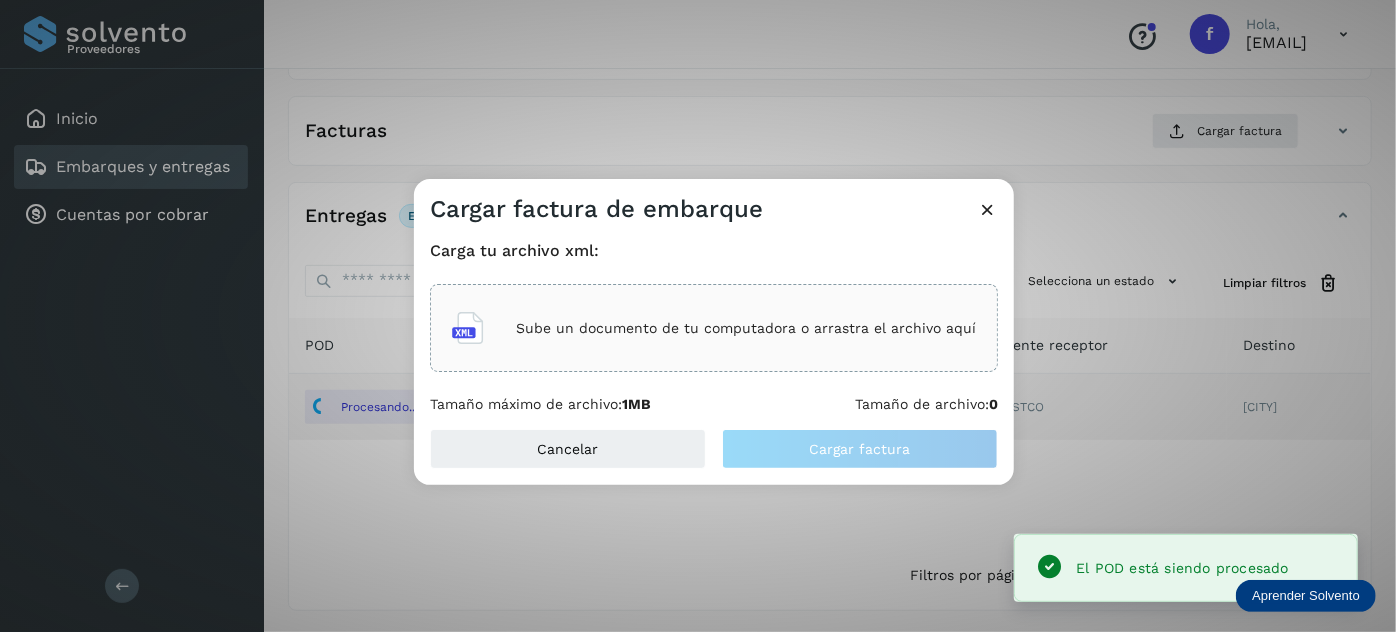 click on "Sube un documento de tu computadora o arrastra el archivo aquí" 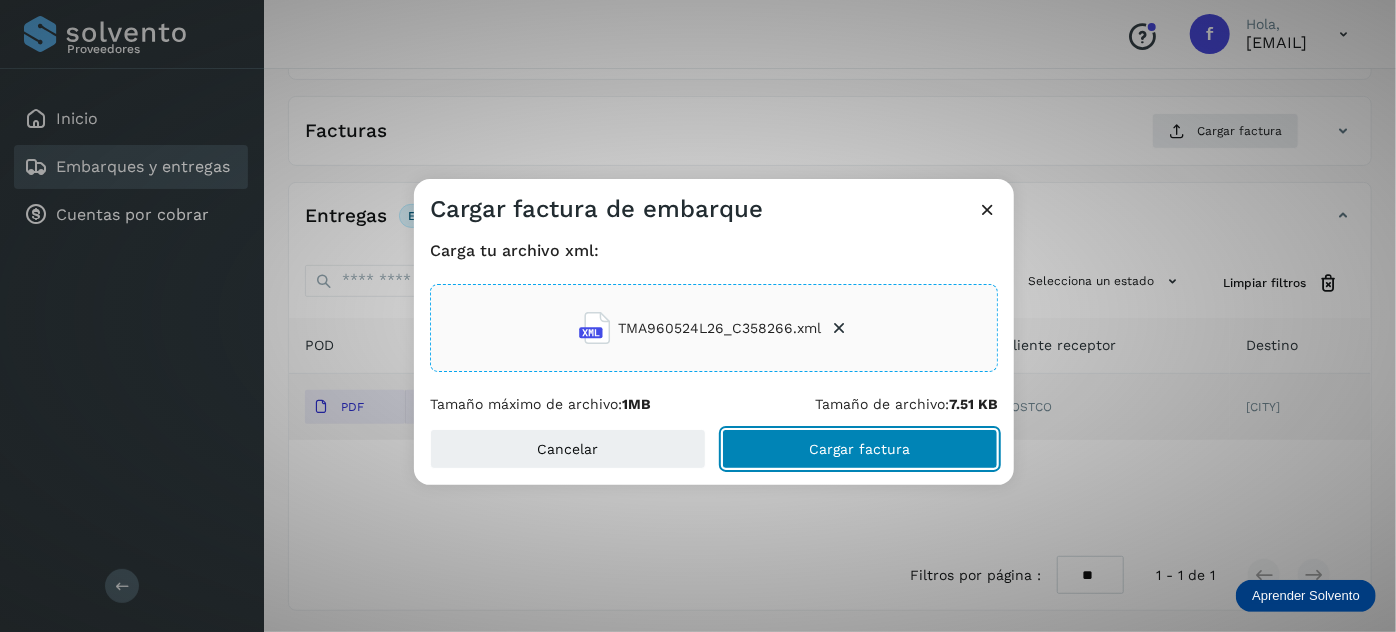 click on "Cargar factura" 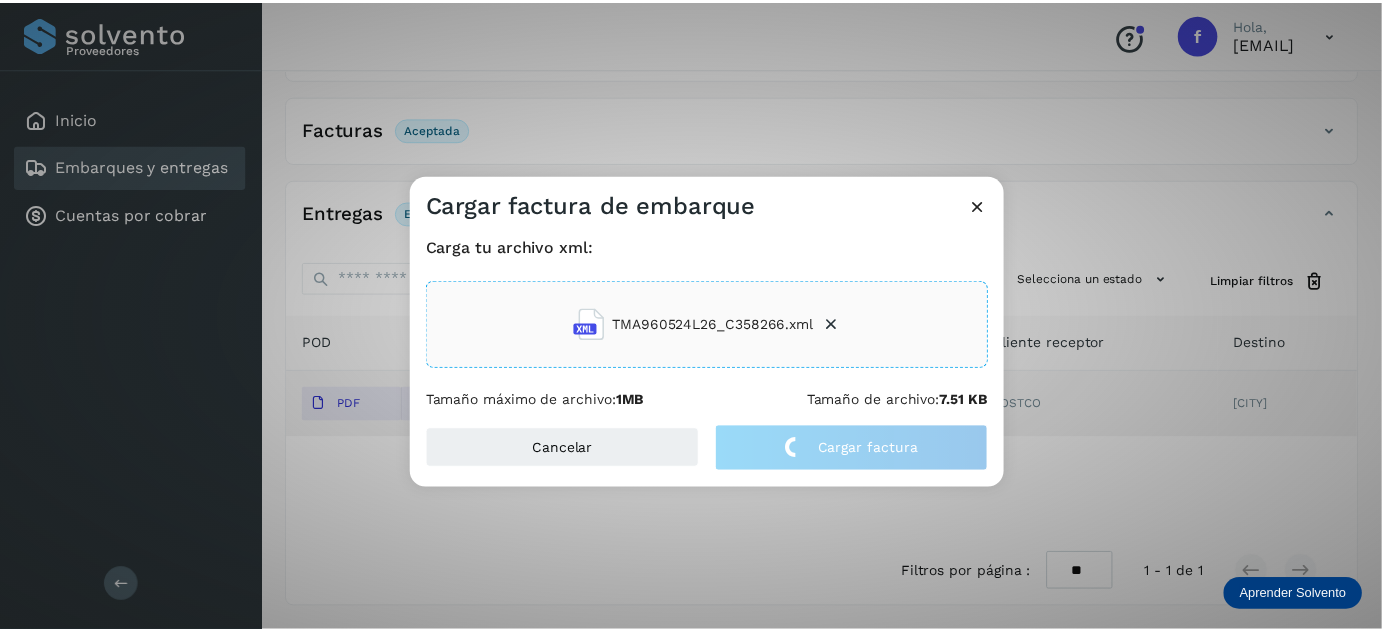 scroll, scrollTop: 325, scrollLeft: 0, axis: vertical 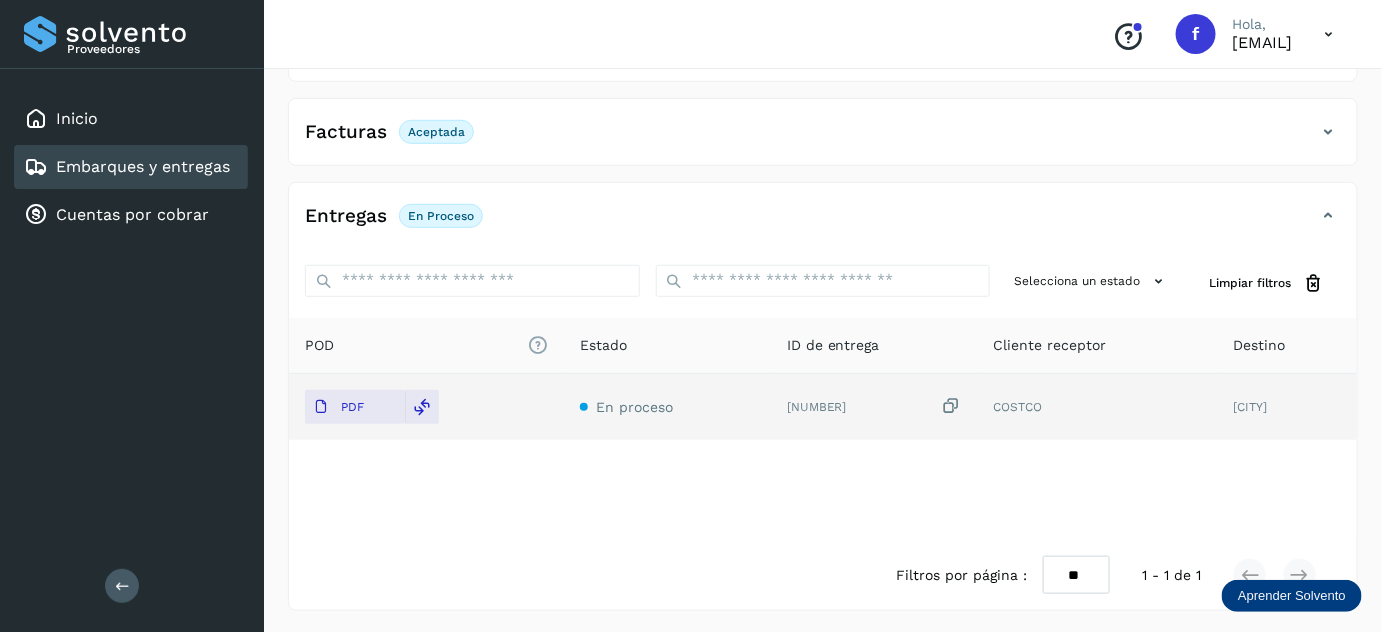 click on "Embarques y entregas" at bounding box center [143, 166] 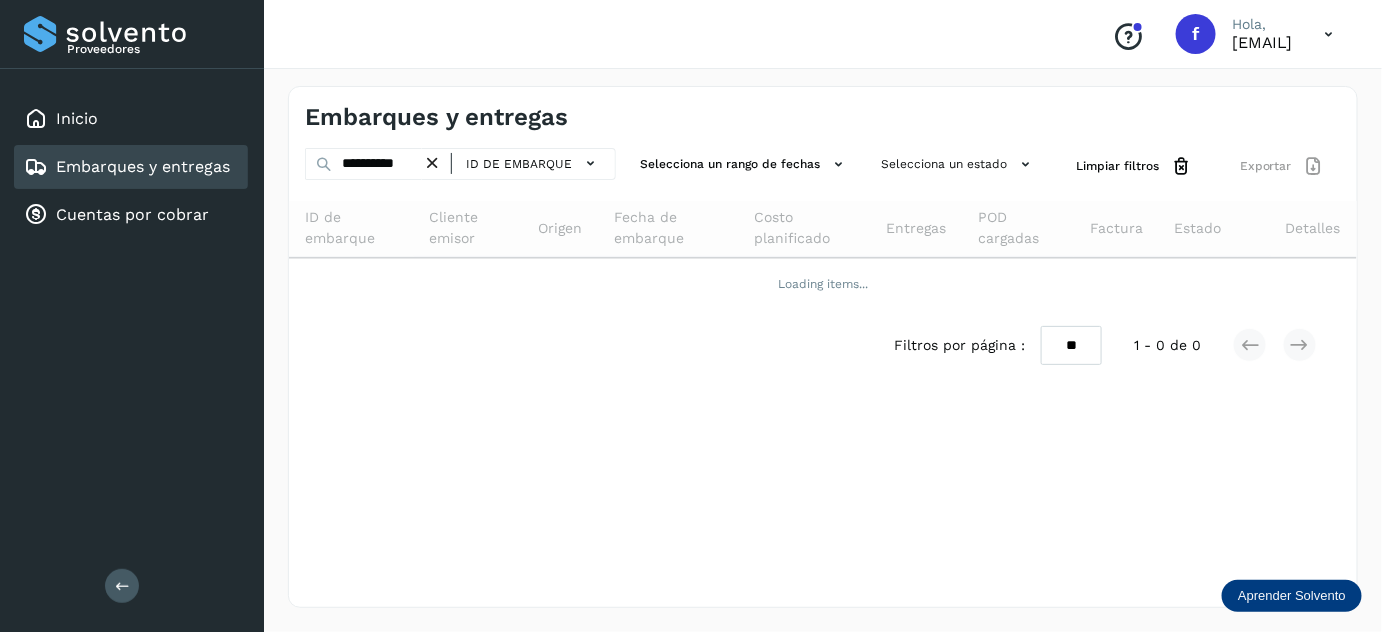 scroll, scrollTop: 0, scrollLeft: 0, axis: both 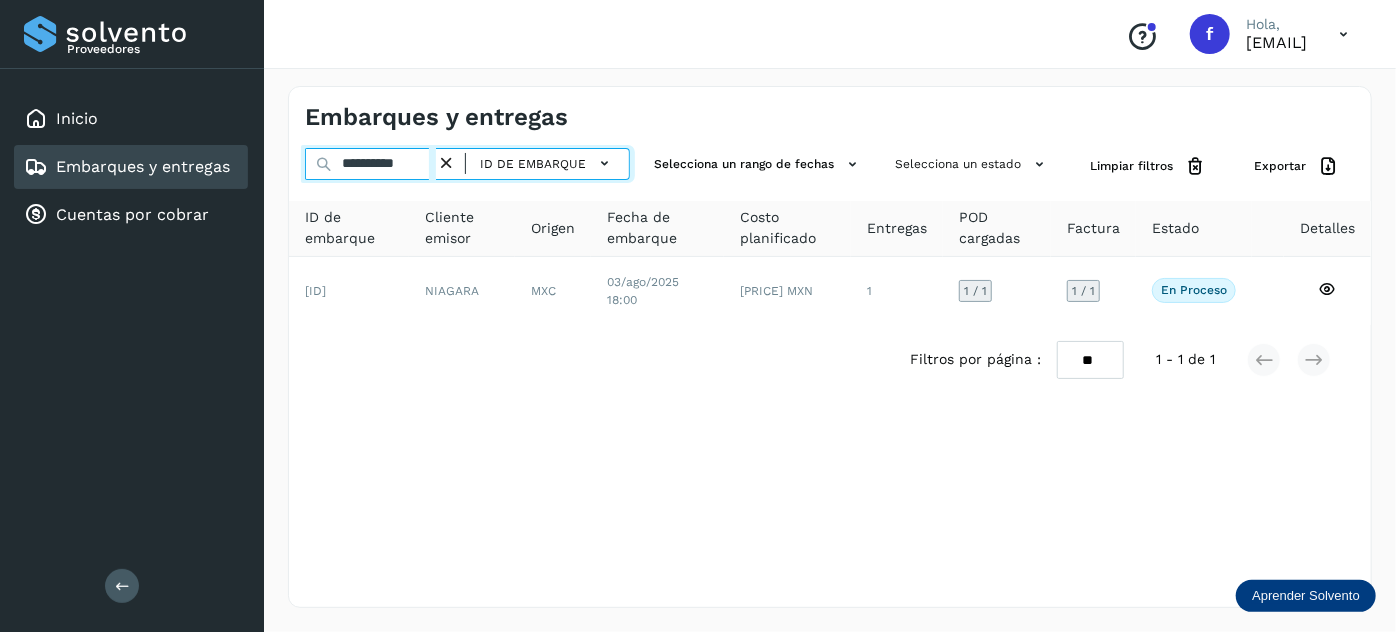 click on "**********" at bounding box center [370, 164] 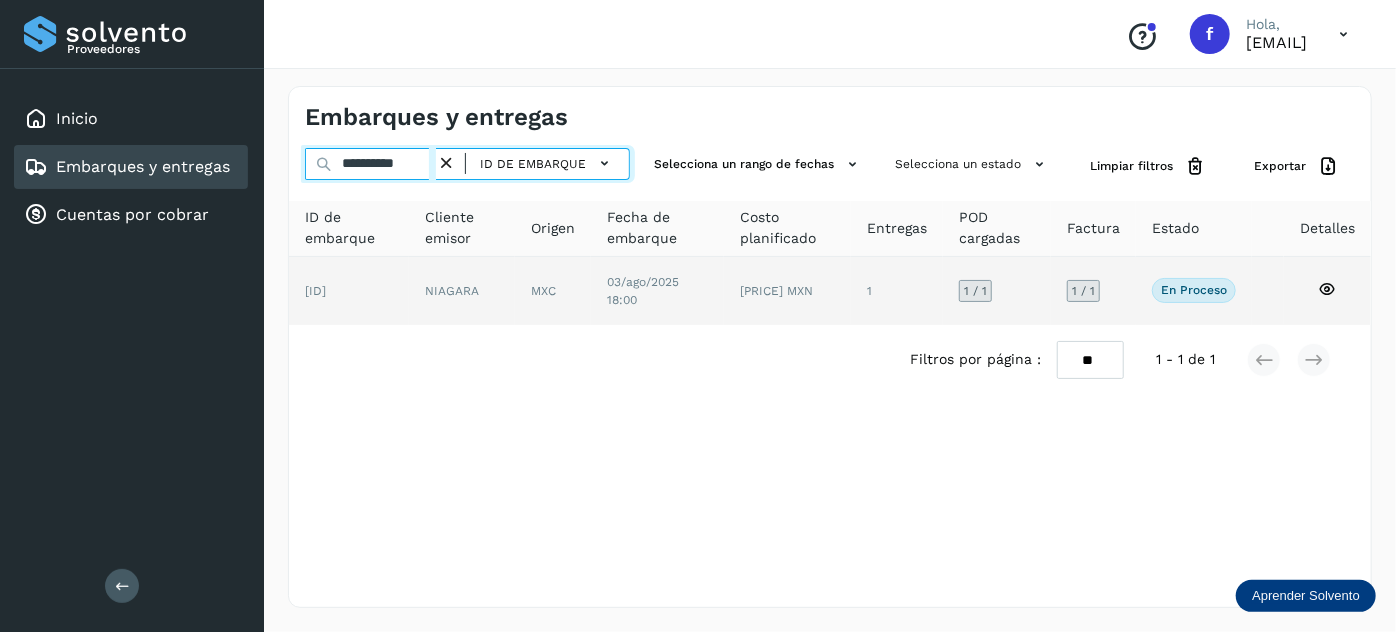 paste 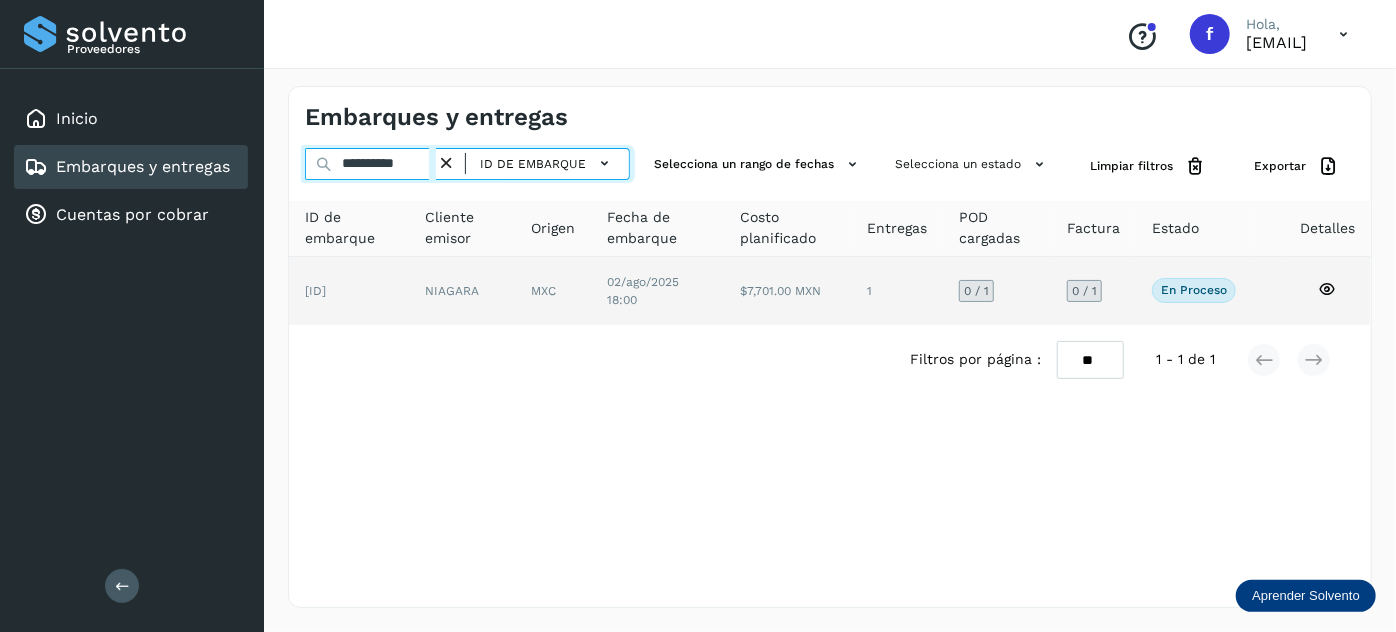 type on "**********" 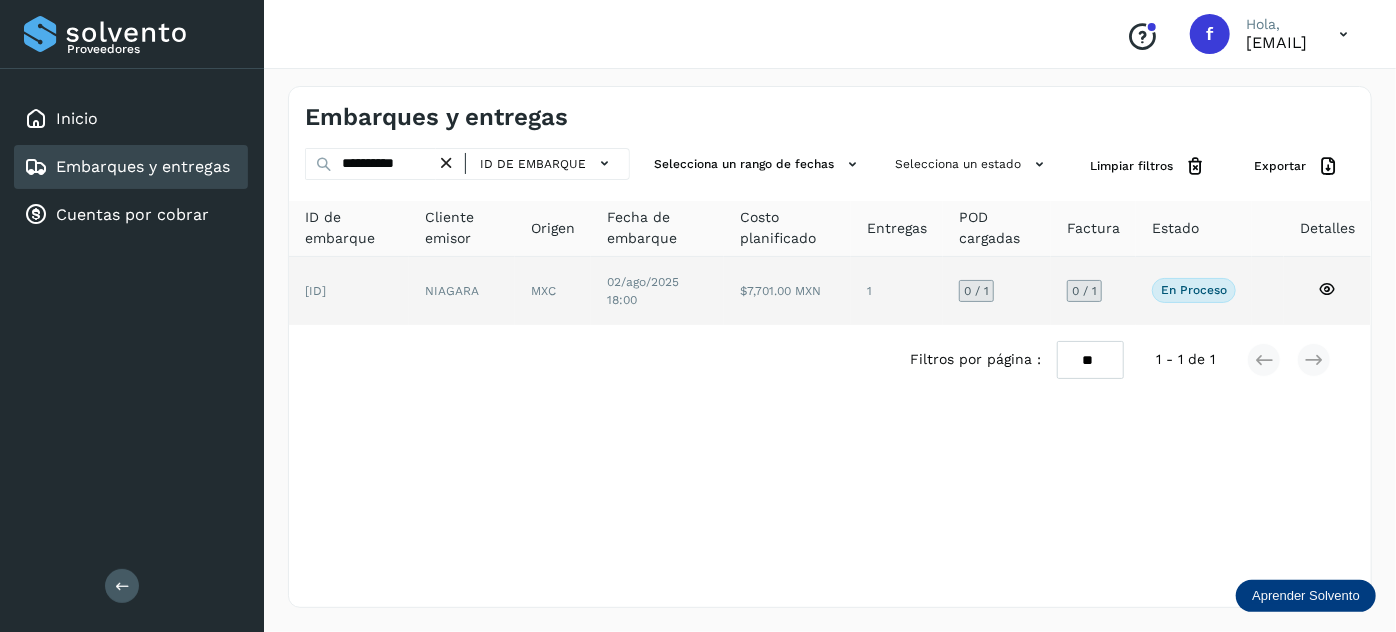 click on "02/ago/2025 18:00" 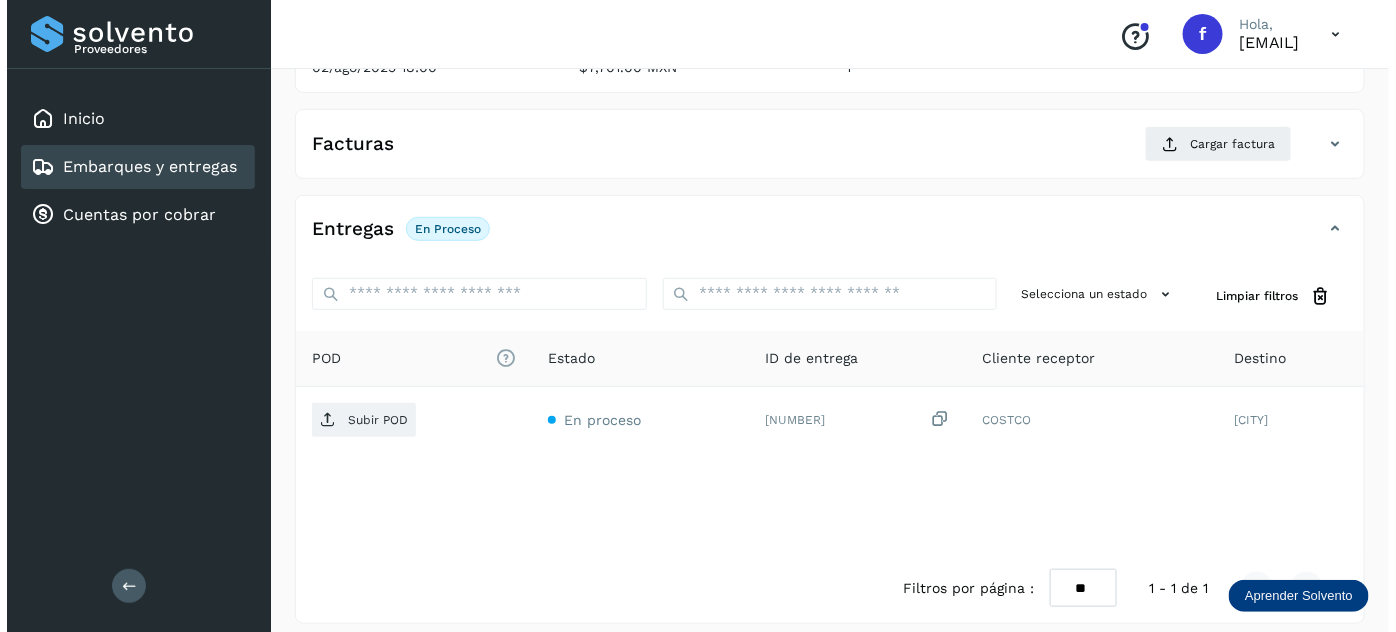 scroll, scrollTop: 327, scrollLeft: 0, axis: vertical 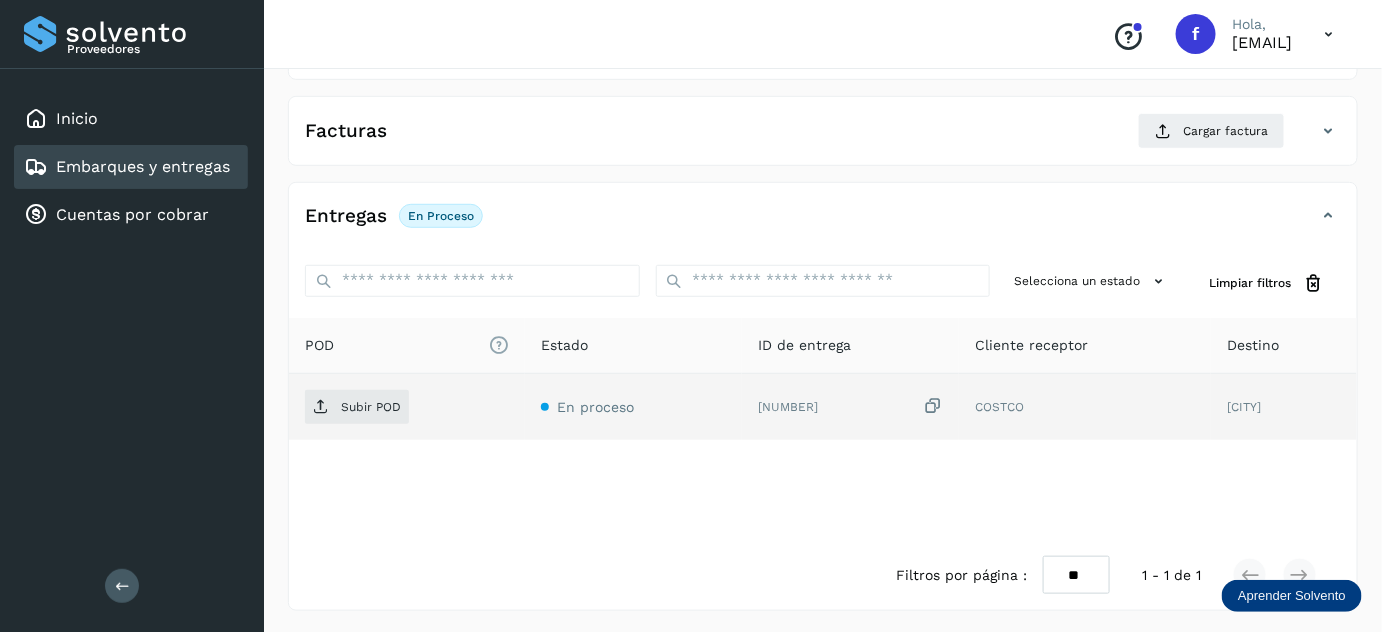 click at bounding box center (933, 406) 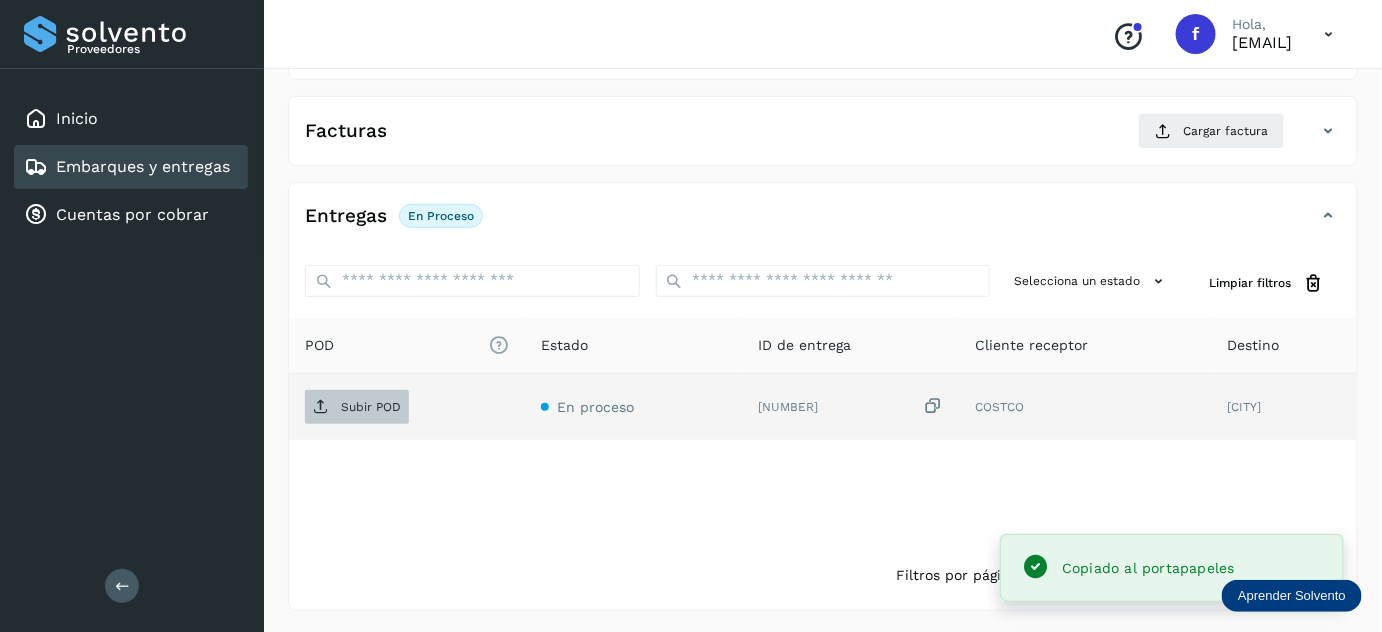 click on "Subir POD" at bounding box center [357, 407] 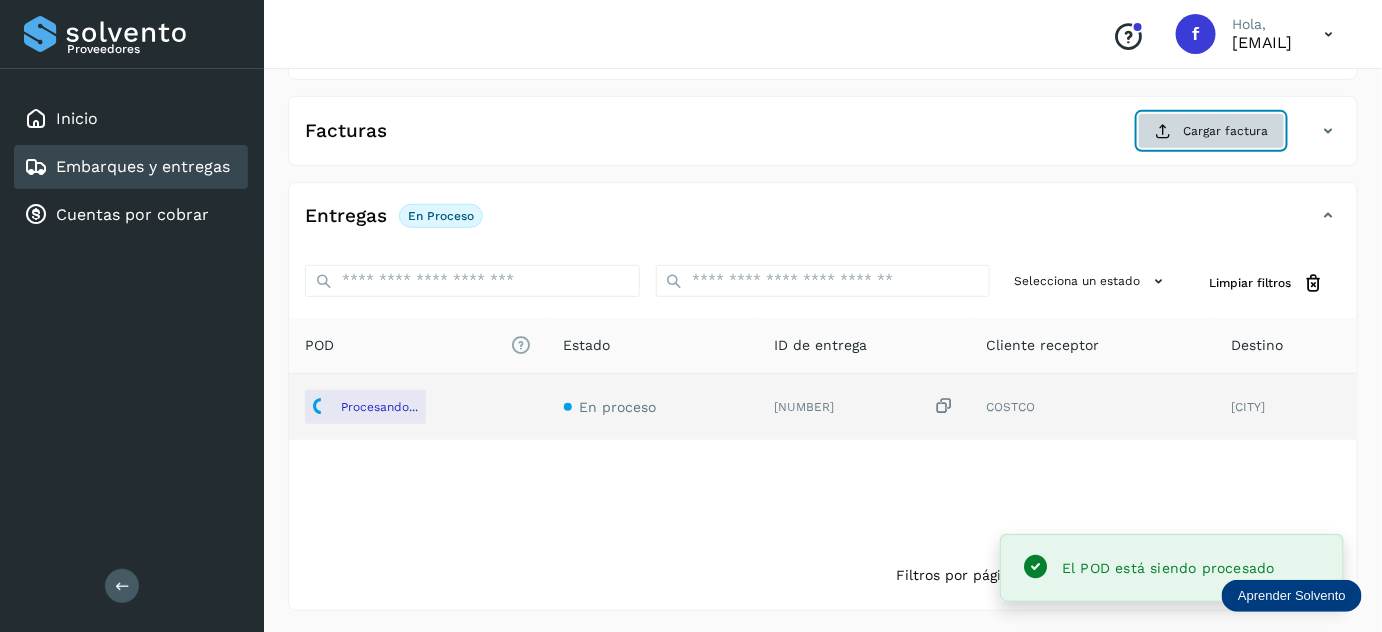 click at bounding box center [1163, 131] 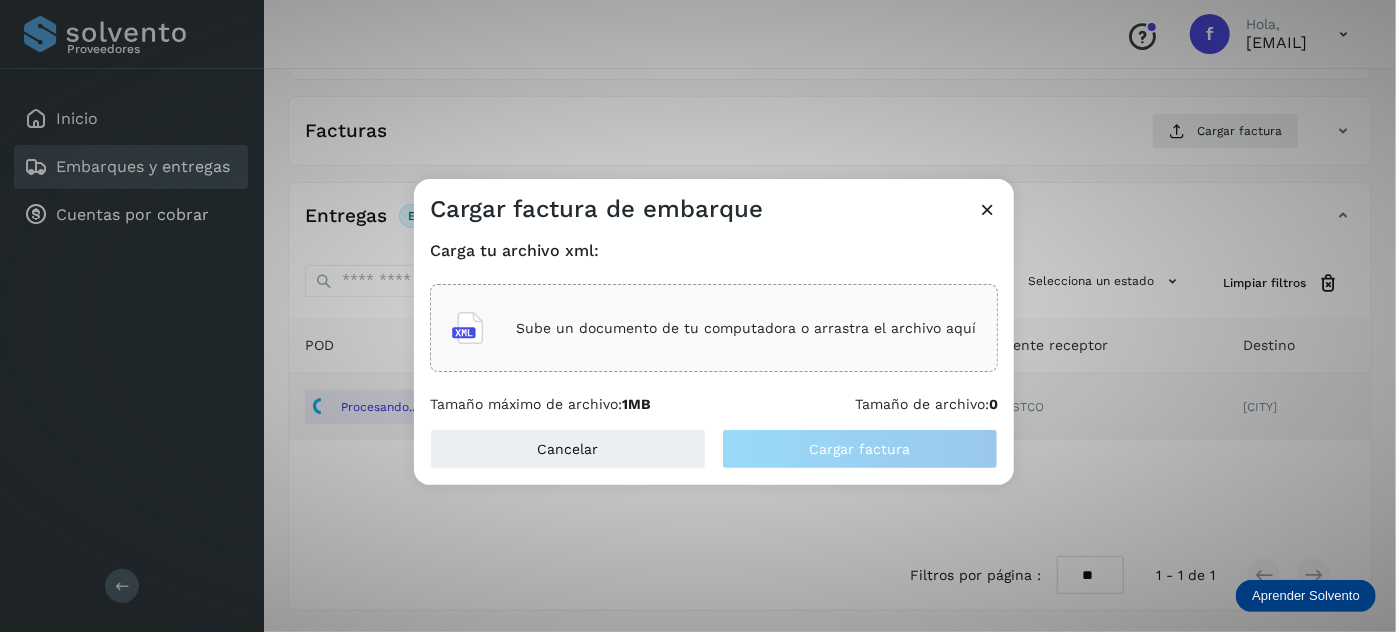 click on "Sube un documento de tu computadora o arrastra el archivo aquí" 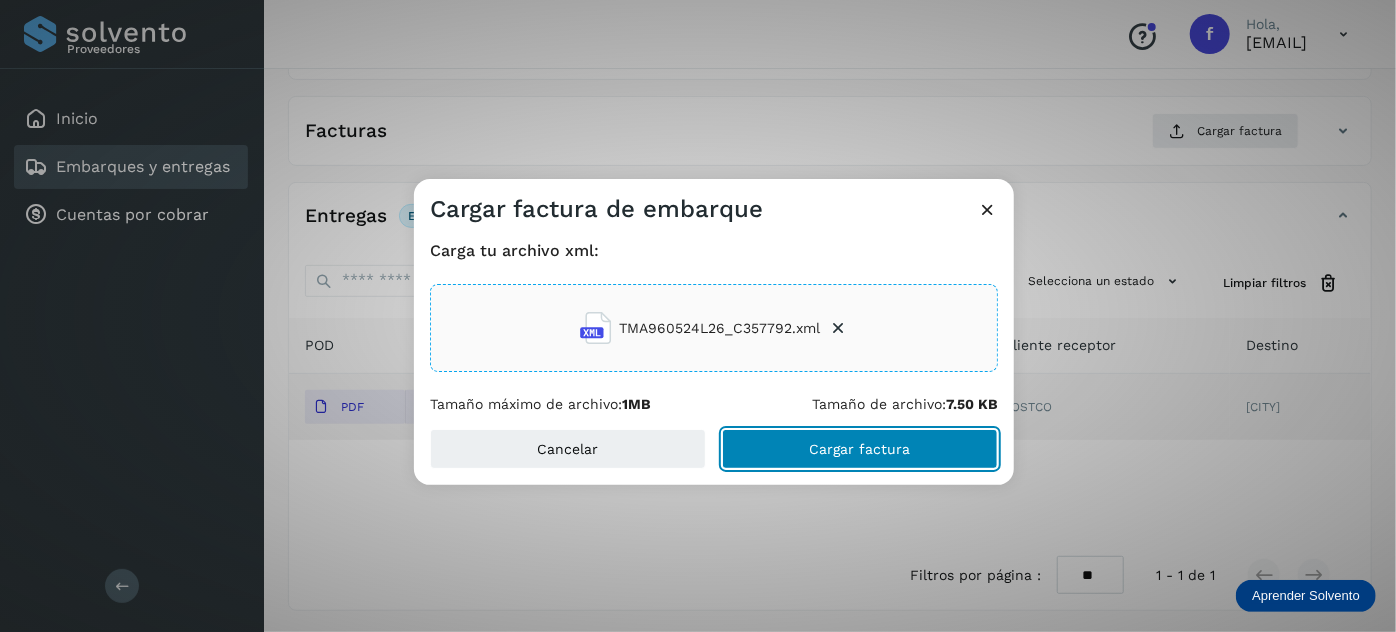 click on "Cargar factura" 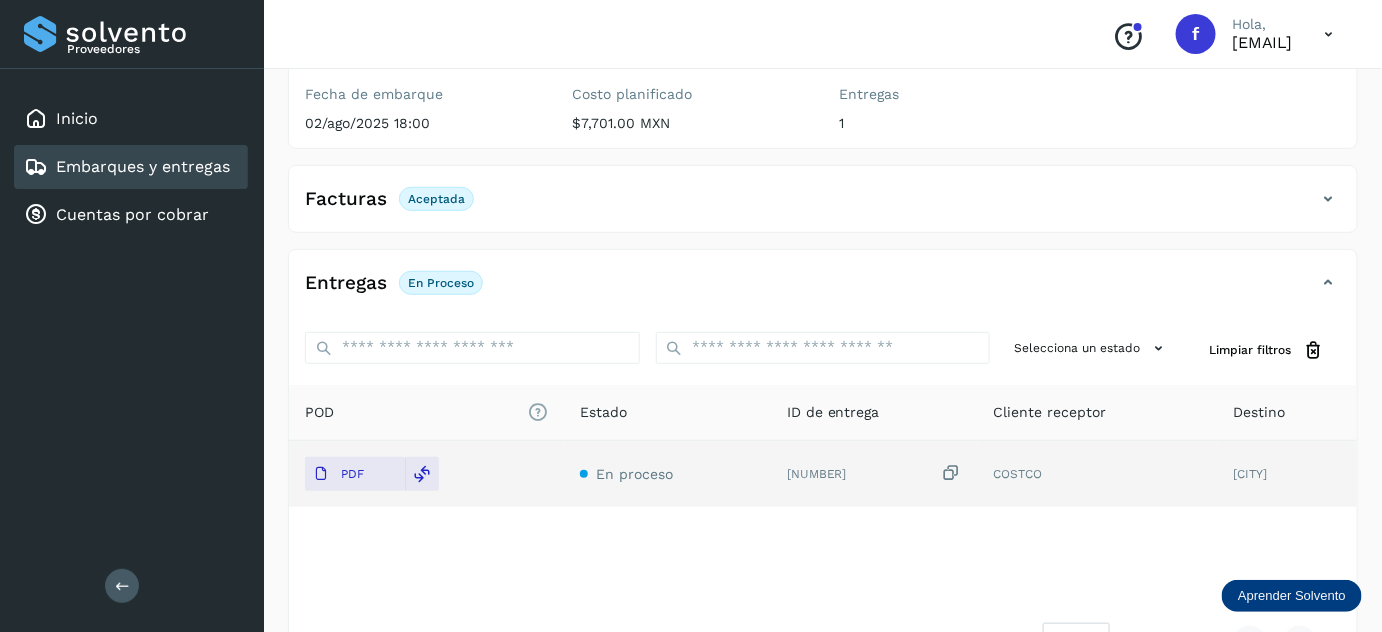 scroll, scrollTop: 0, scrollLeft: 0, axis: both 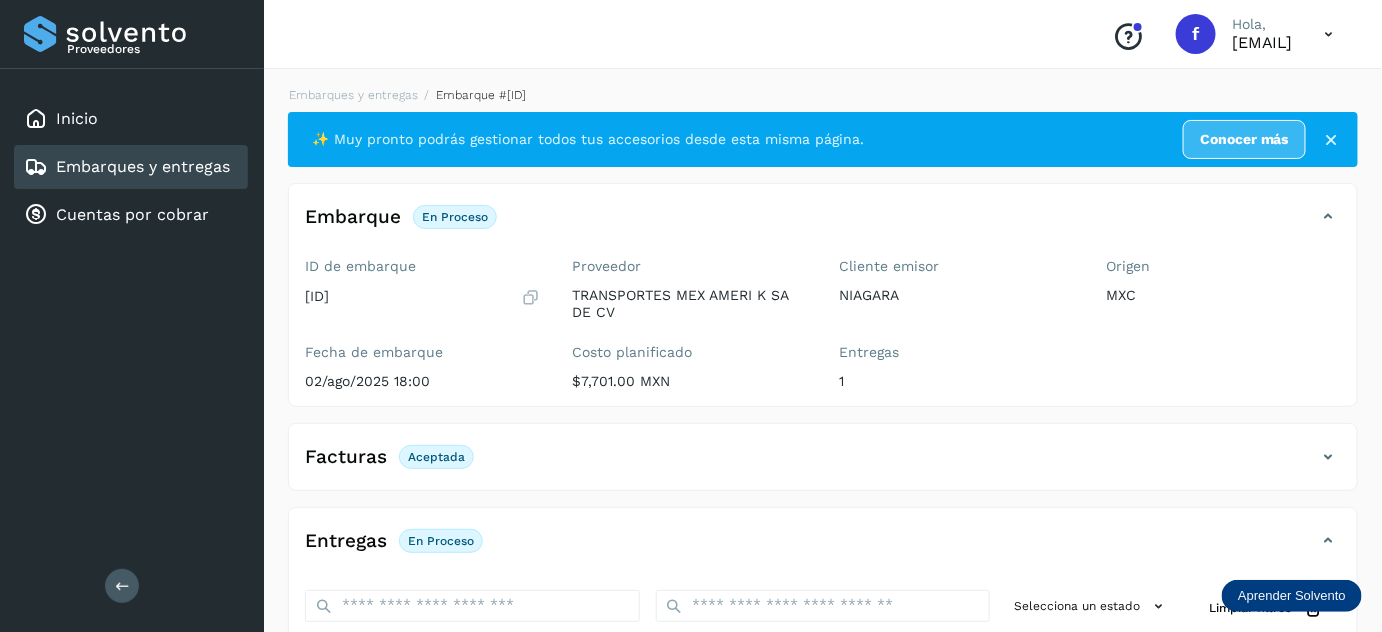 click on "Destino: [CITY] En proceso Filtros por página : ** ** ** 1 - 1 de 1" at bounding box center [823, 511] 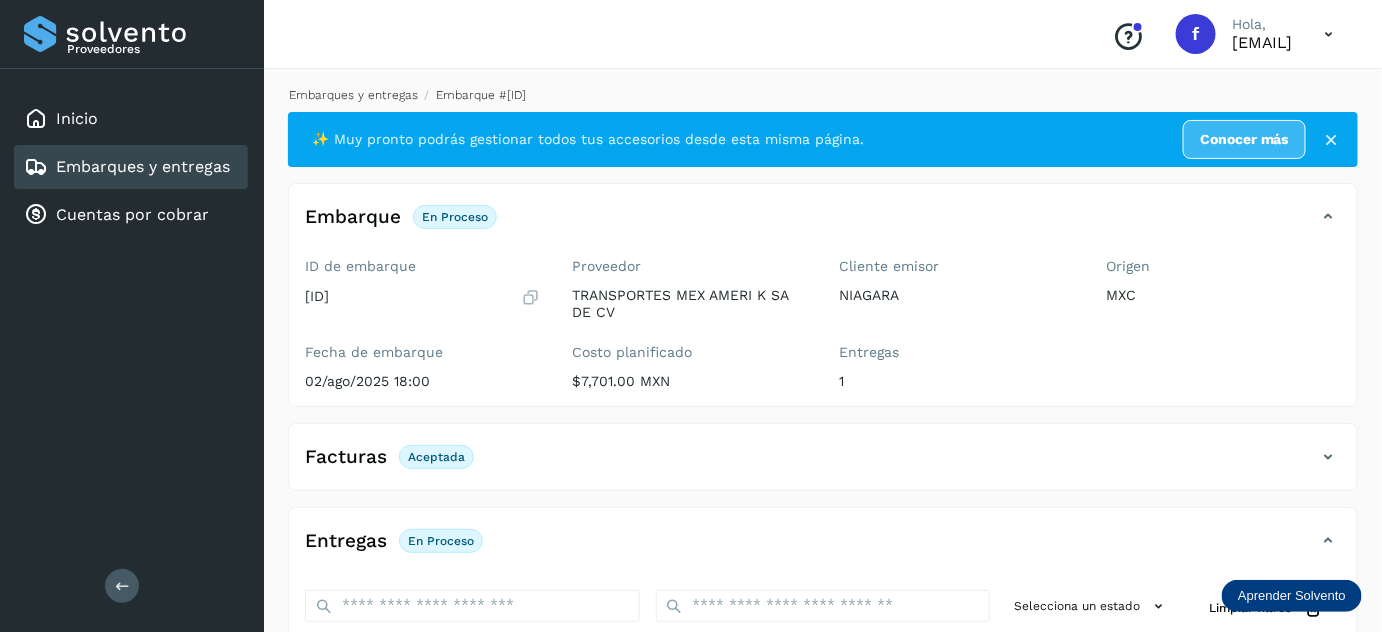 click on "Embarques y entregas" at bounding box center (353, 95) 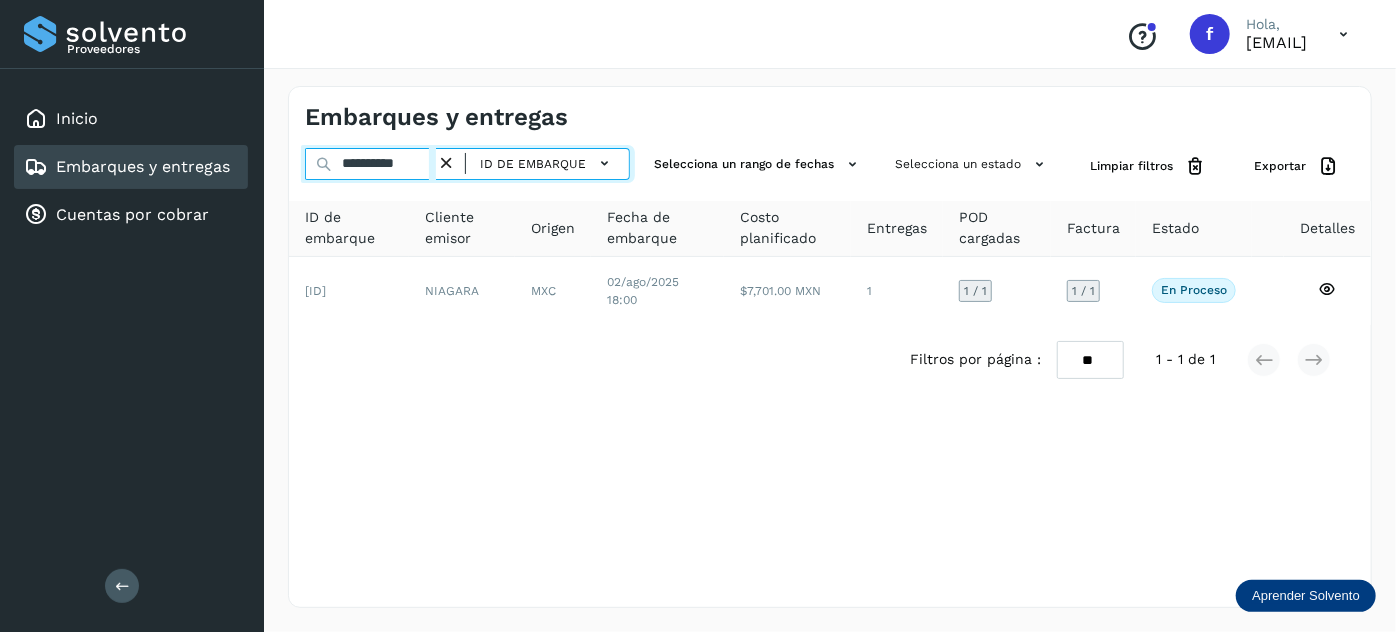 click on "**********" at bounding box center [370, 164] 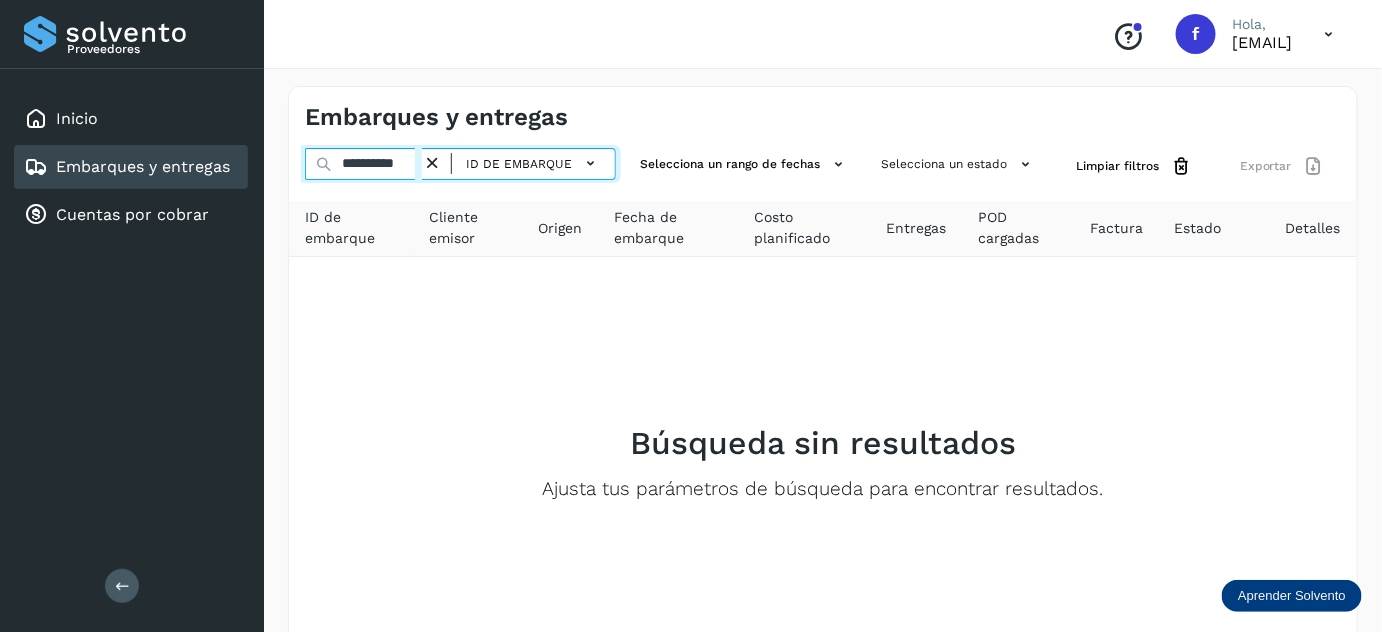 click on "**********" at bounding box center (363, 164) 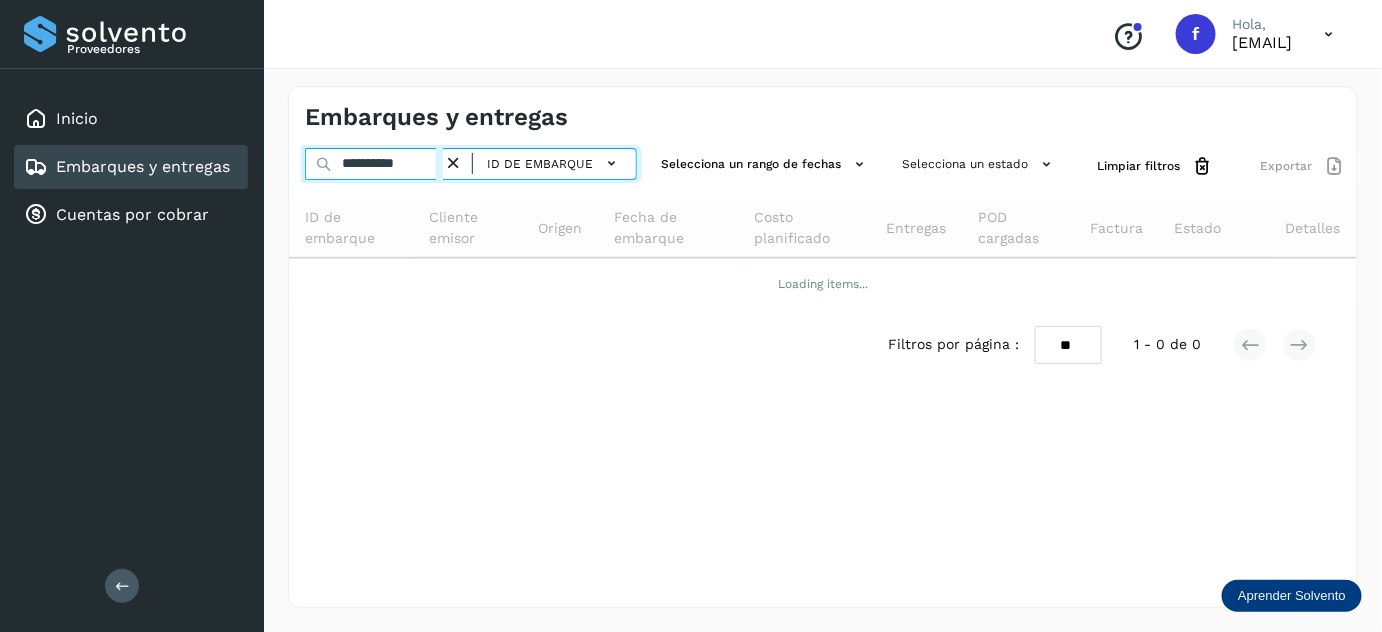 scroll, scrollTop: 0, scrollLeft: 0, axis: both 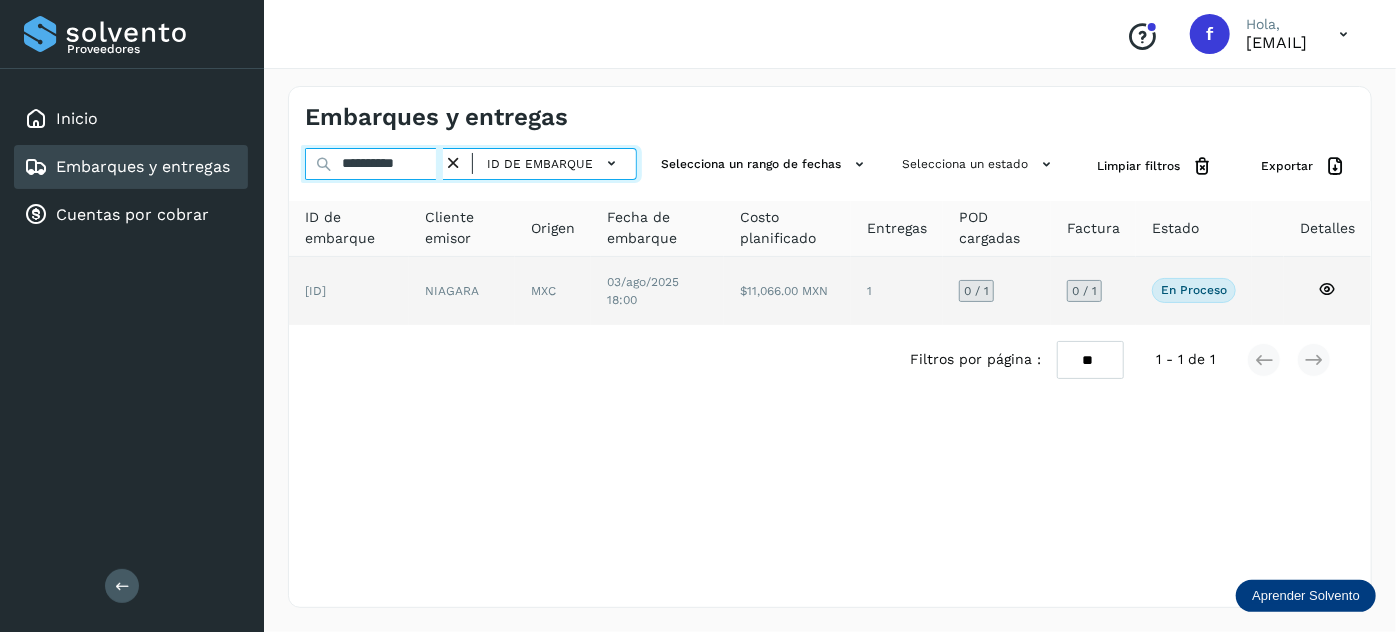 type on "**********" 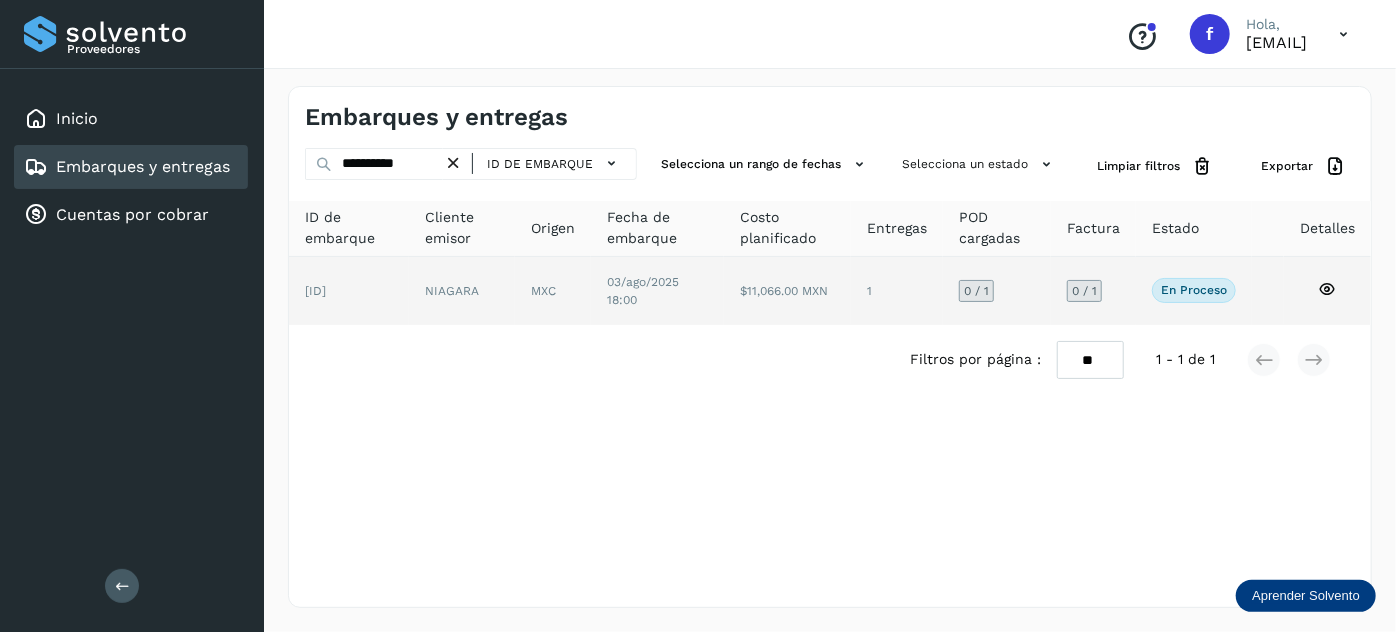 click on "MXC" 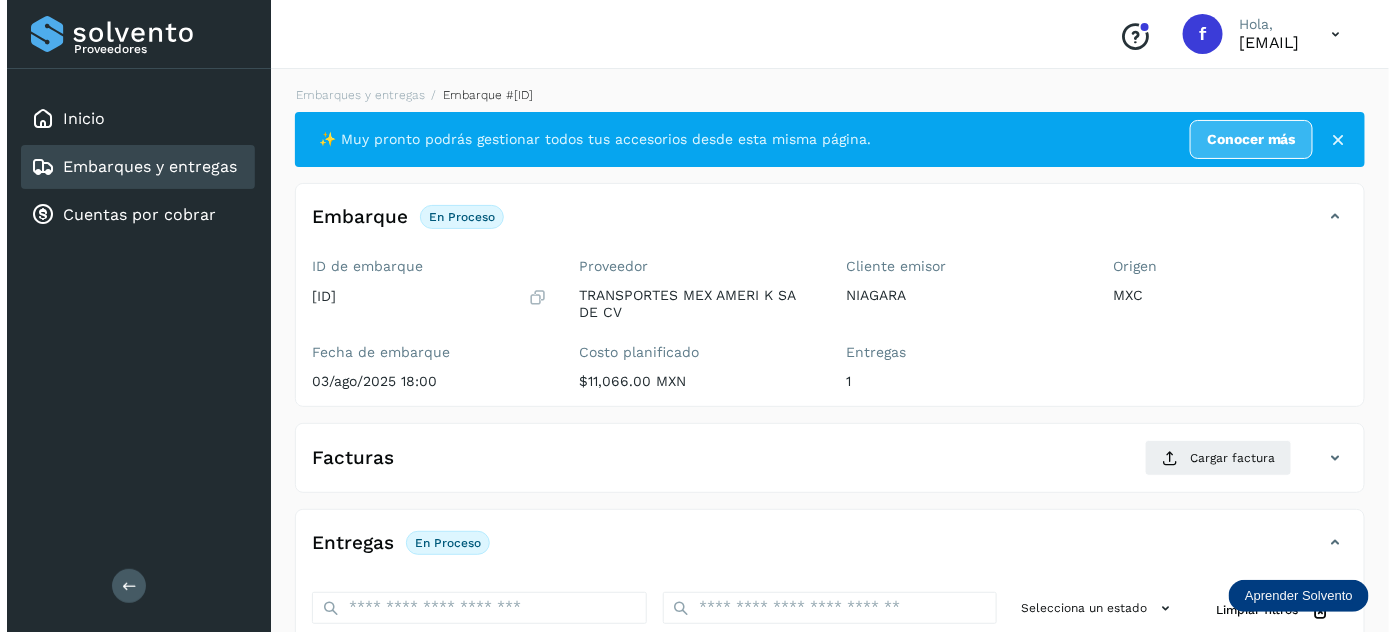scroll, scrollTop: 327, scrollLeft: 0, axis: vertical 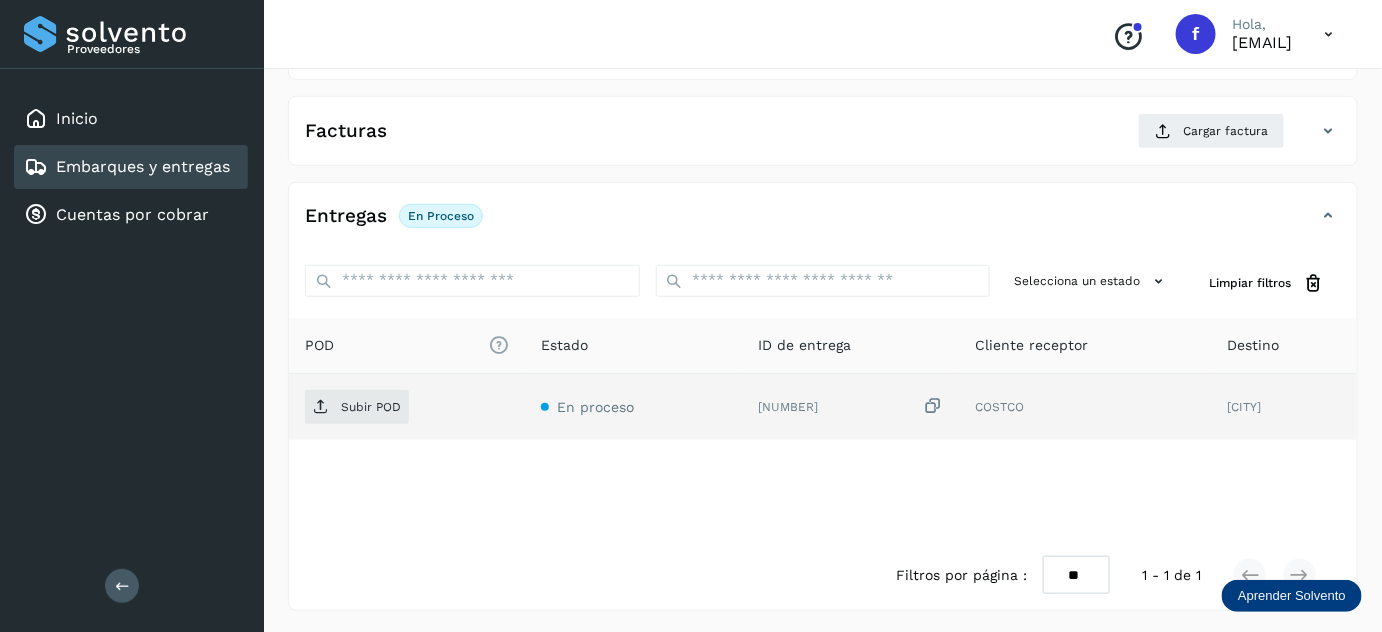 click at bounding box center (933, 406) 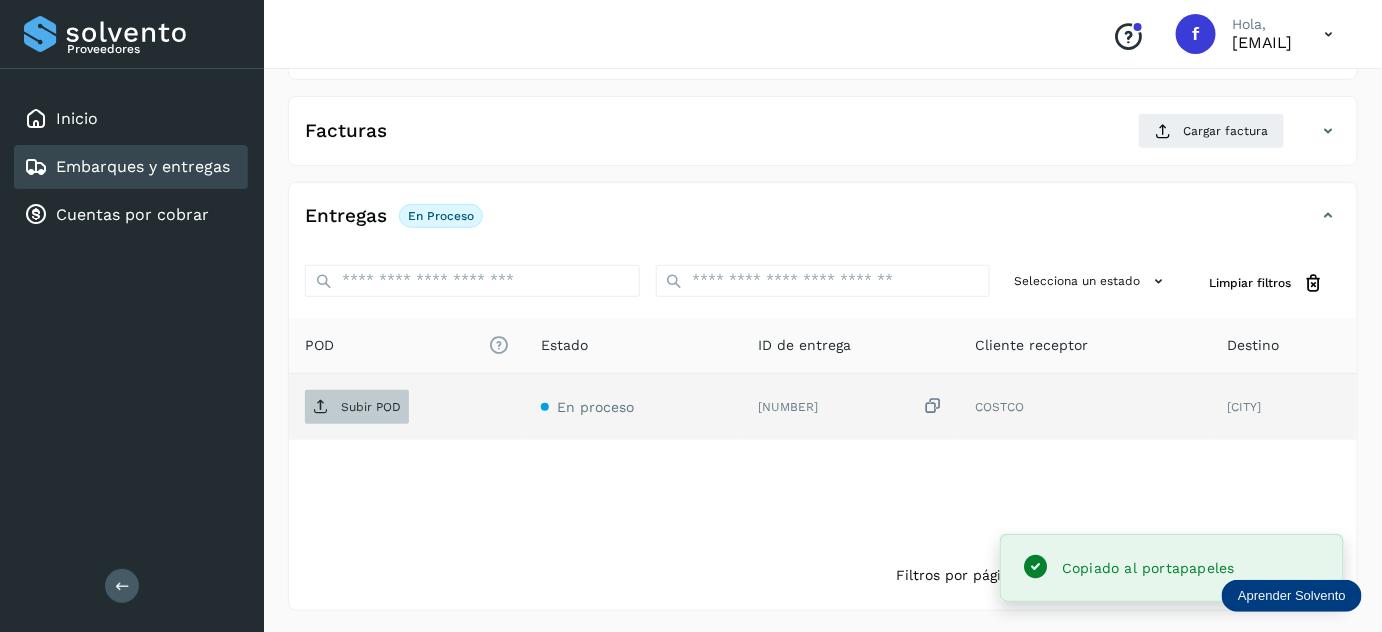 click on "Subir POD" at bounding box center (371, 407) 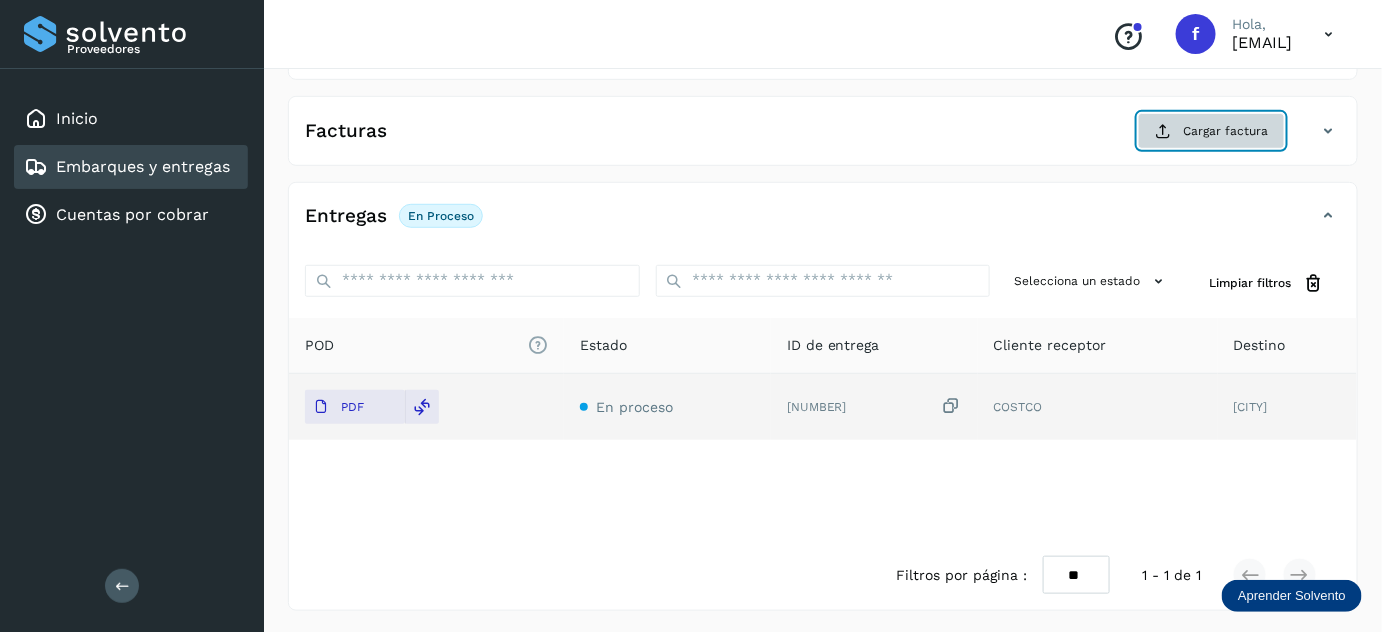 click on "Cargar factura" 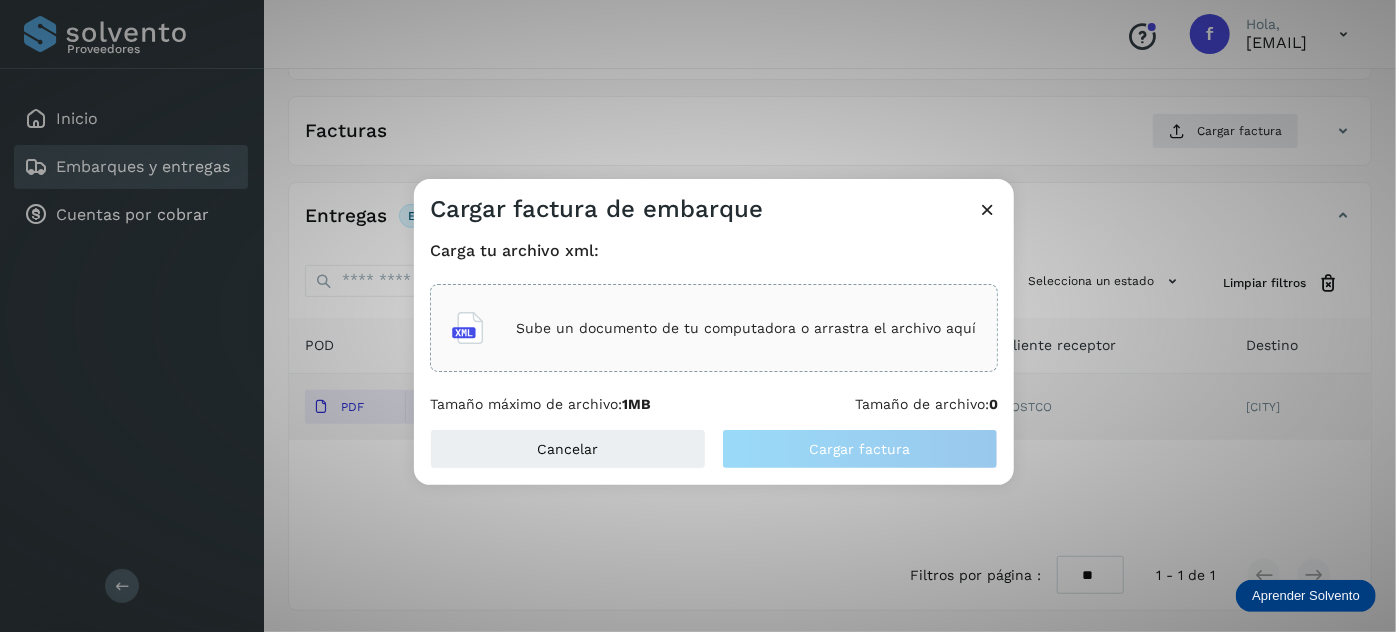 click on "Sube un documento de tu computadora o arrastra el archivo aquí" at bounding box center (746, 328) 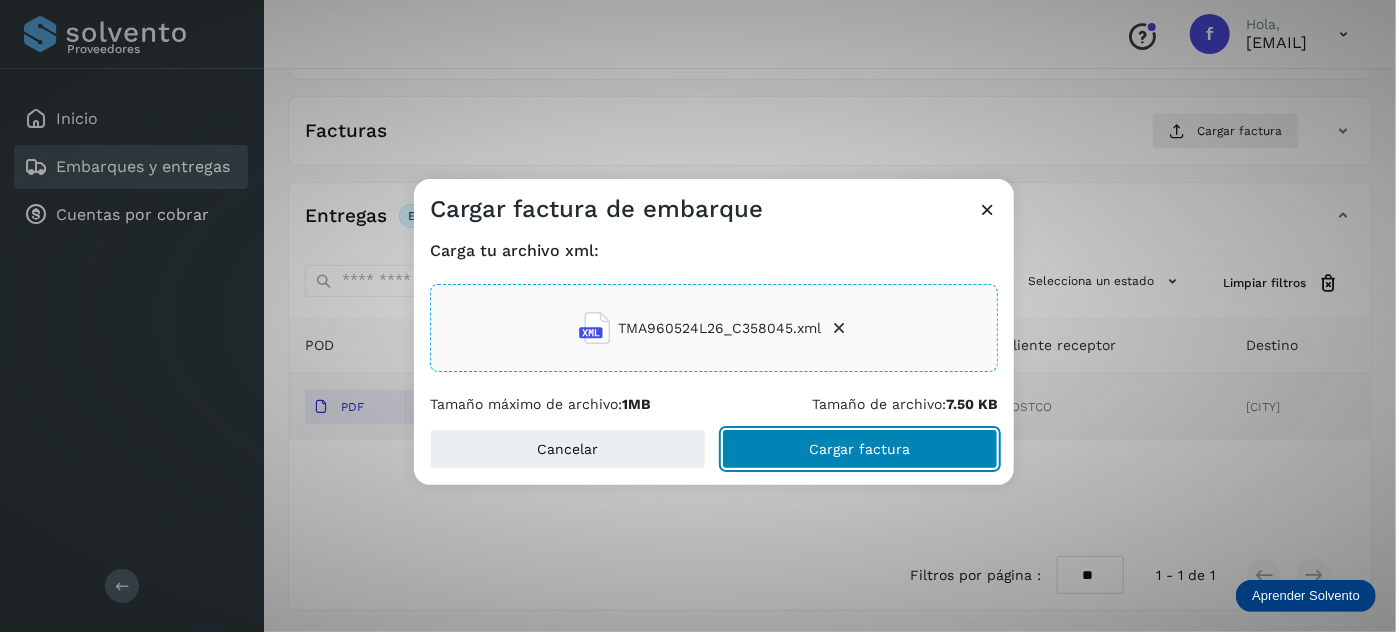 drag, startPoint x: 917, startPoint y: 459, endPoint x: 912, endPoint y: 449, distance: 11.18034 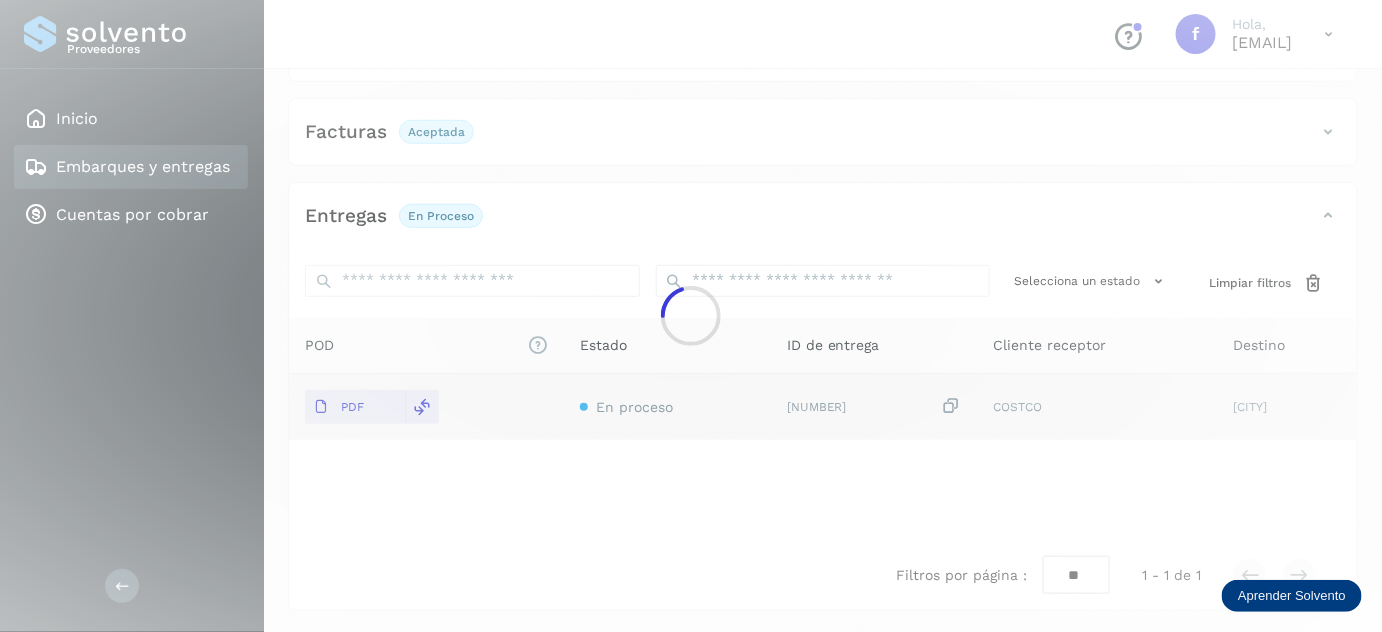 scroll, scrollTop: 0, scrollLeft: 0, axis: both 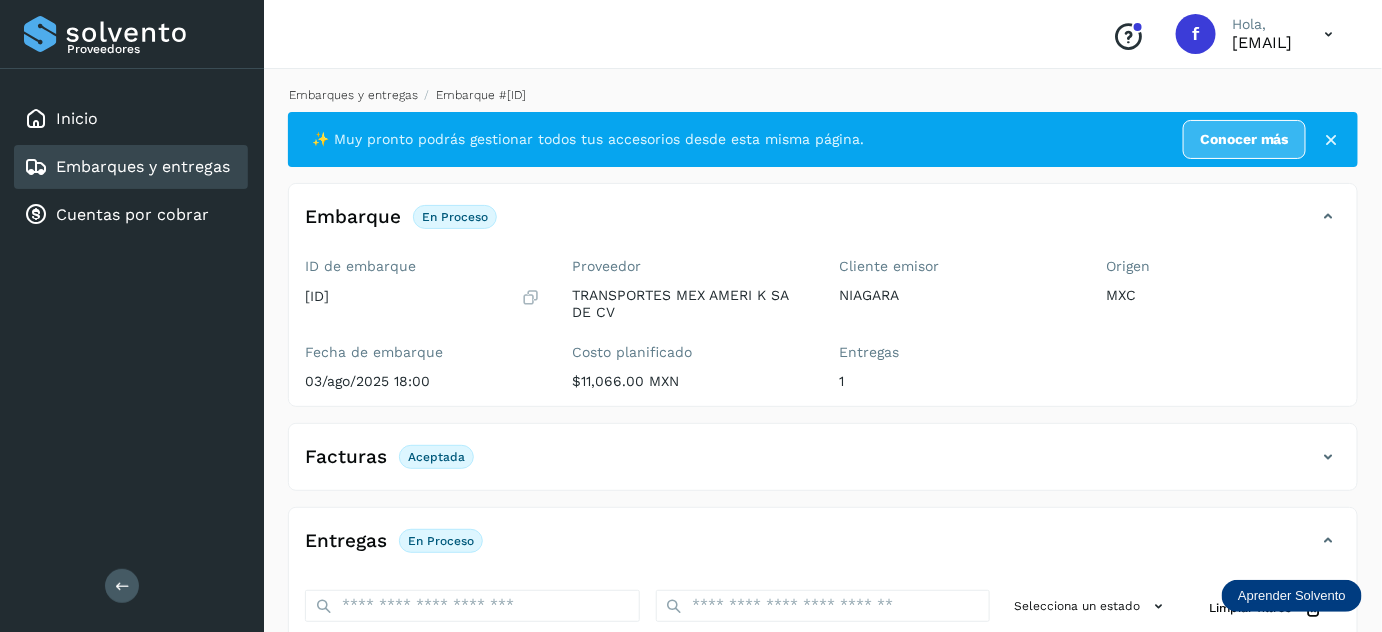 click on "Embarques y entregas" at bounding box center [353, 95] 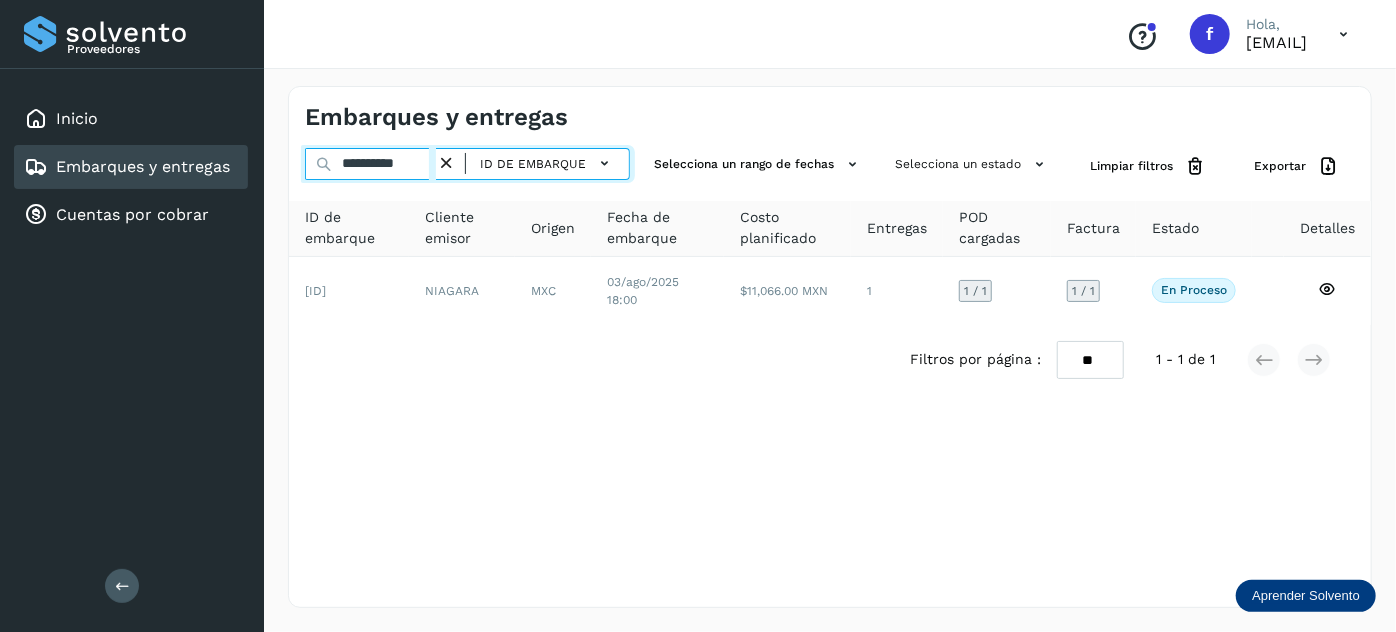 click on "**********" at bounding box center (370, 164) 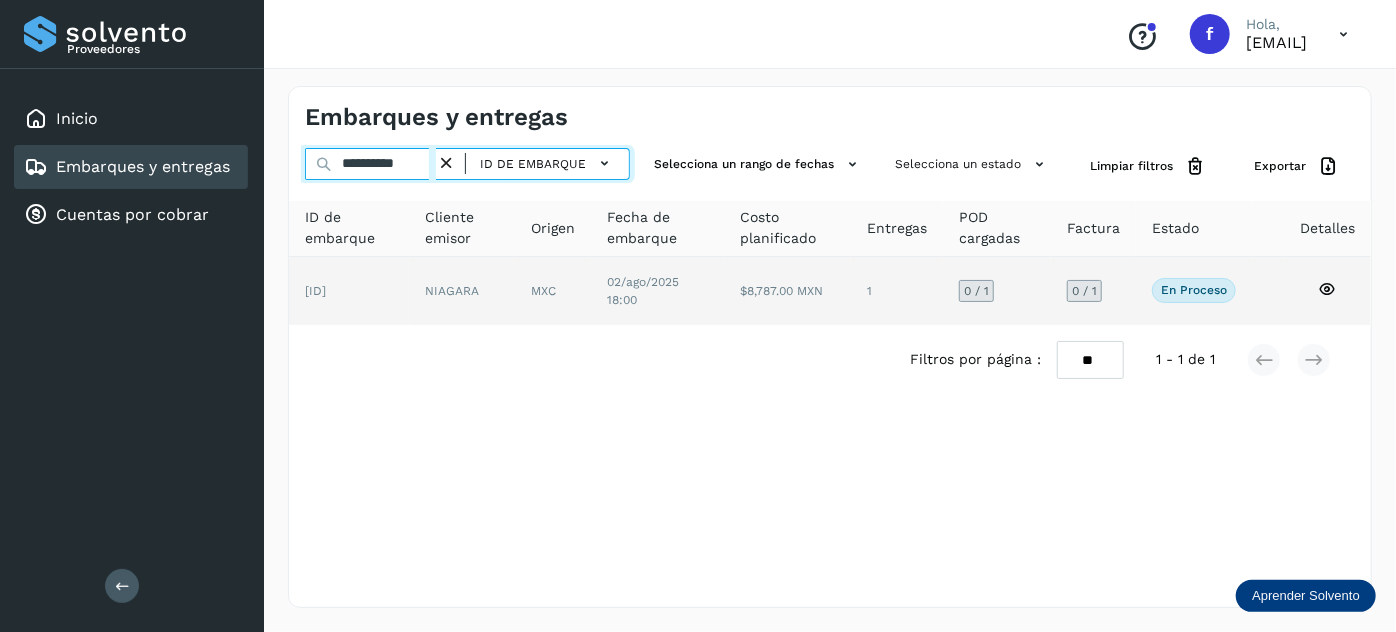 type on "**********" 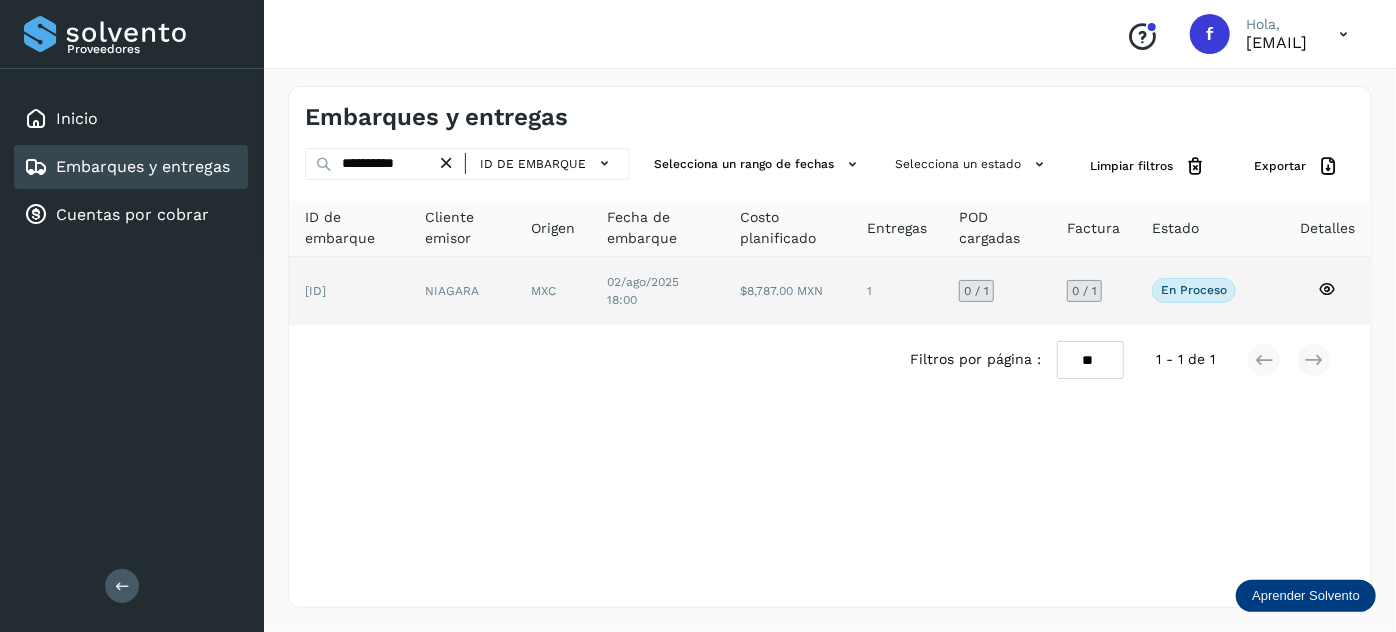 click on "MXC" 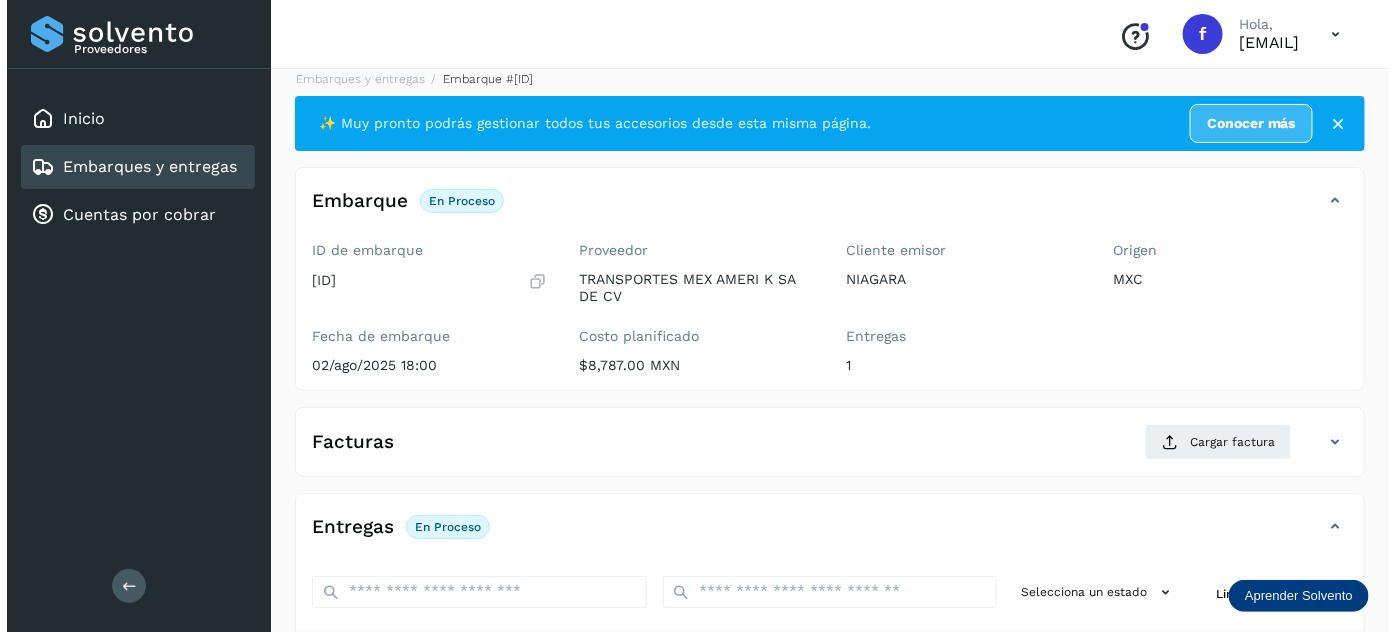 scroll, scrollTop: 327, scrollLeft: 0, axis: vertical 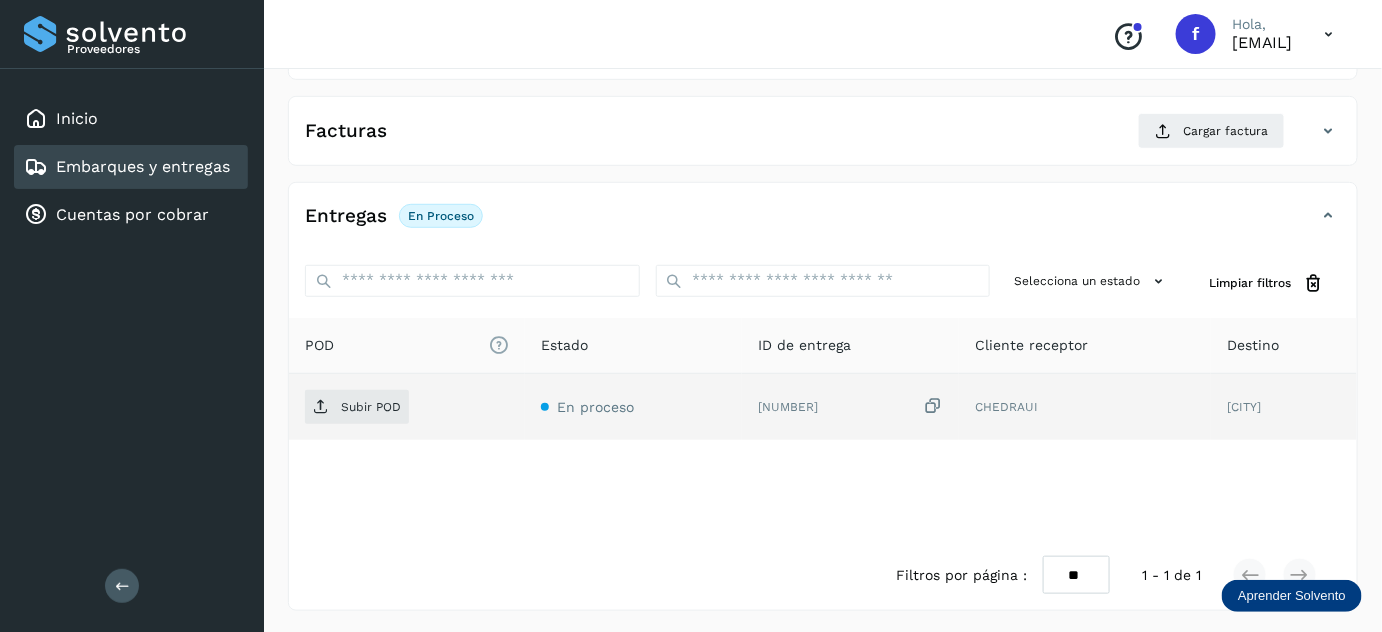 click at bounding box center (933, 406) 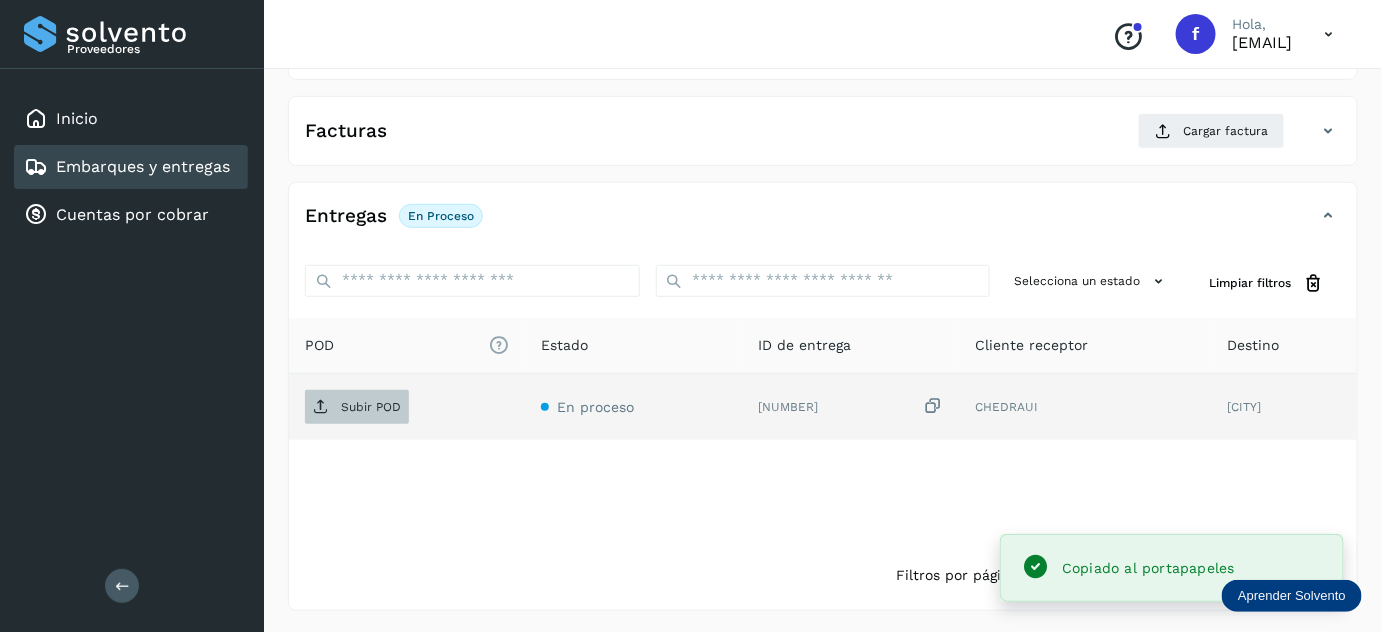 click on "Subir POD" at bounding box center [371, 407] 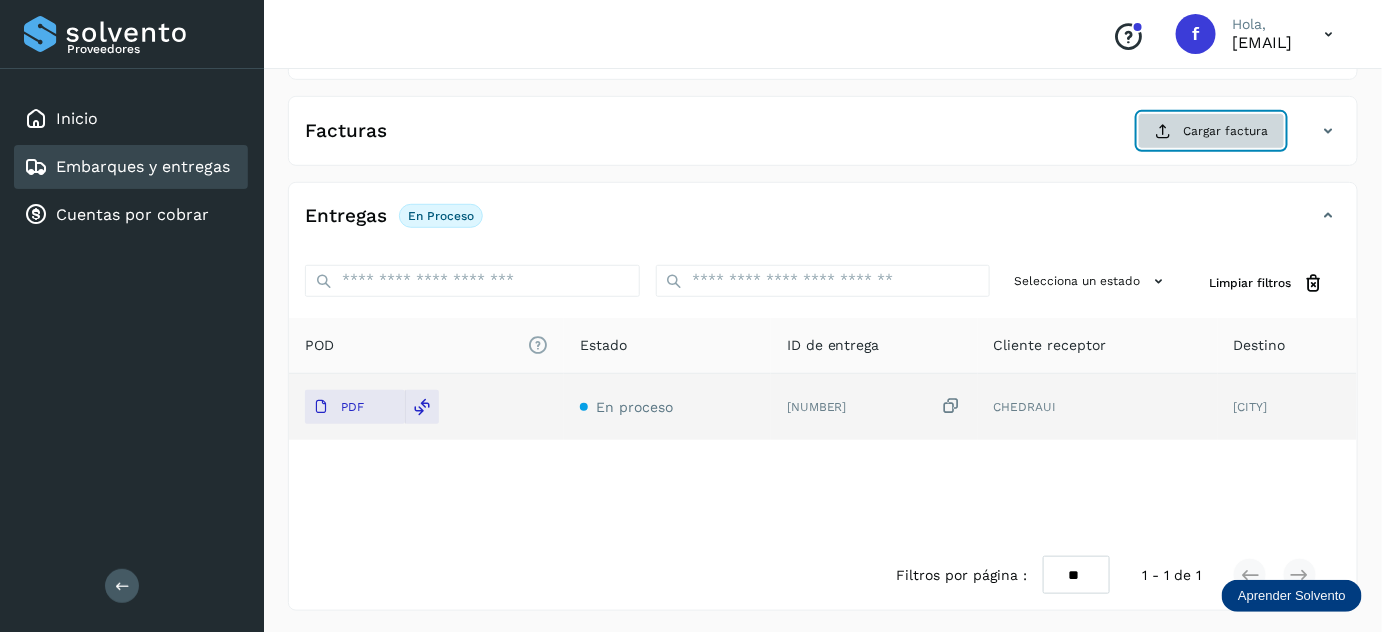 click on "Cargar factura" at bounding box center (1211, 131) 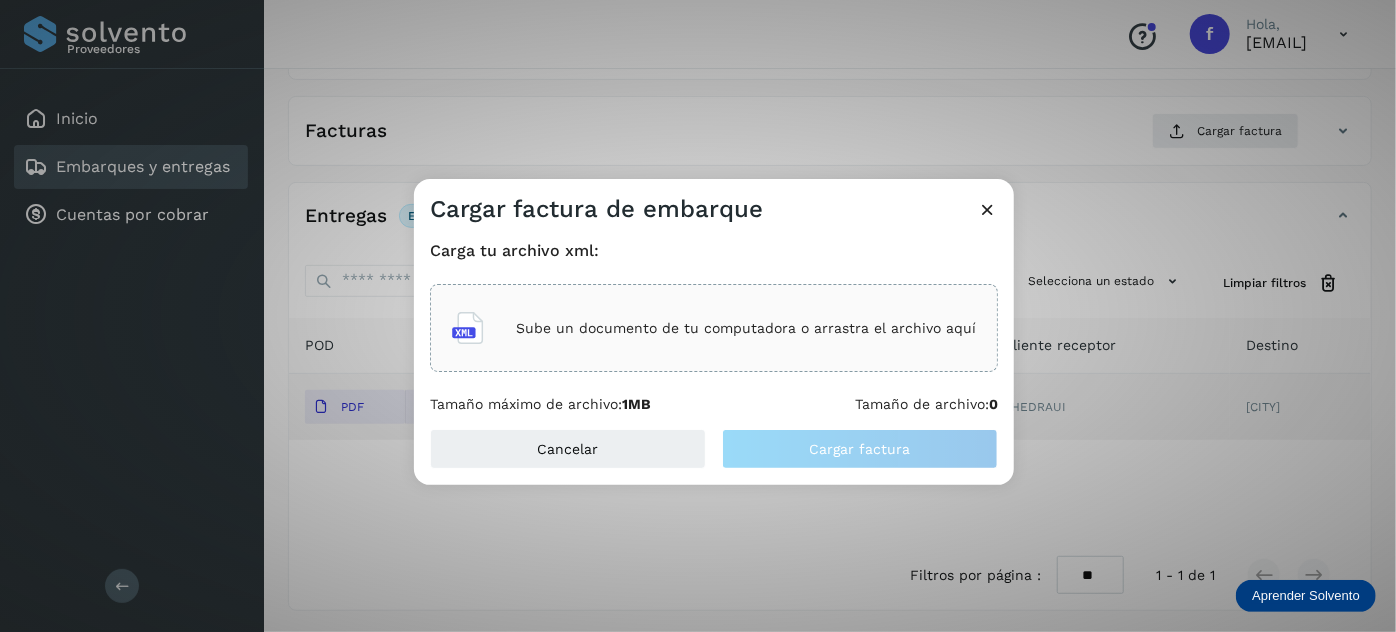 click on "Sube un documento de tu computadora o arrastra el archivo aquí" 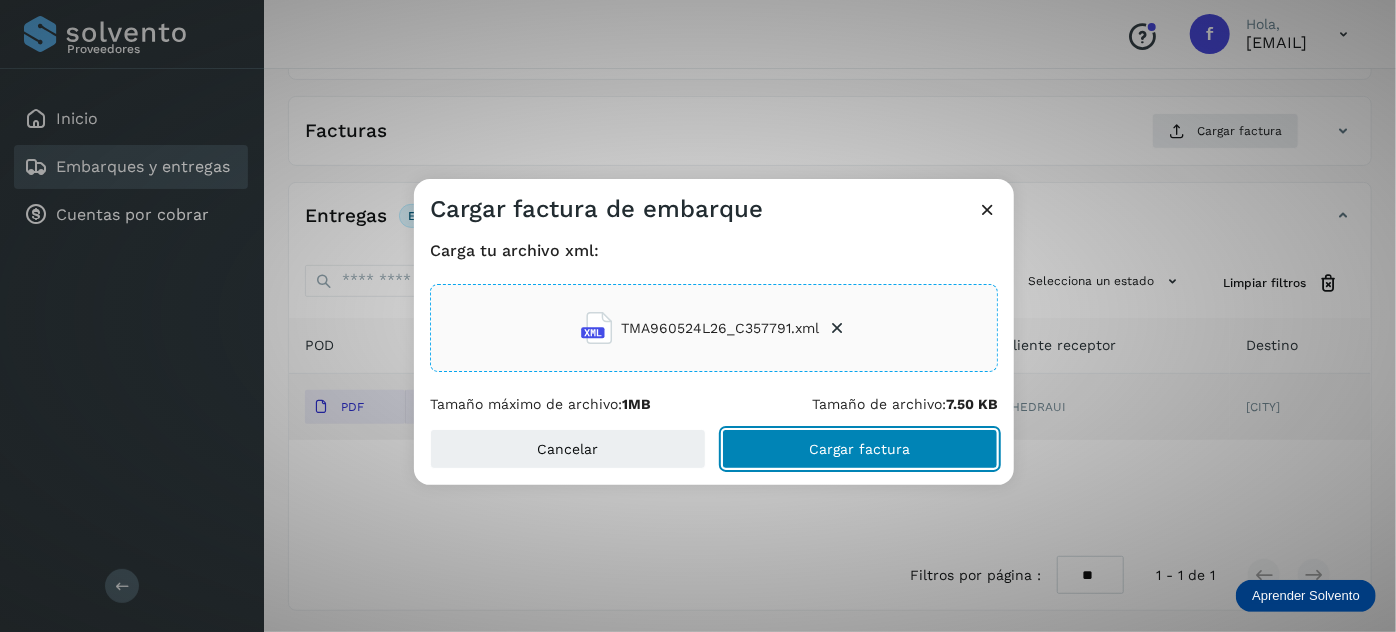 click on "Cargar factura" 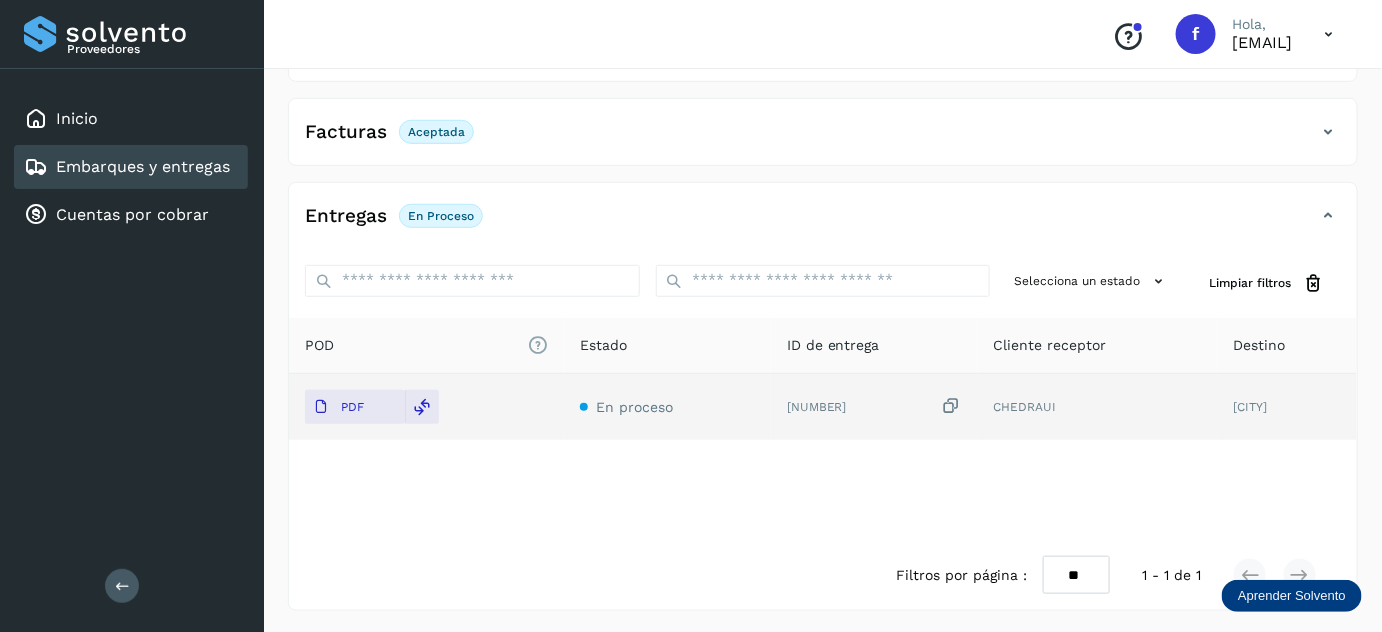 scroll, scrollTop: 0, scrollLeft: 0, axis: both 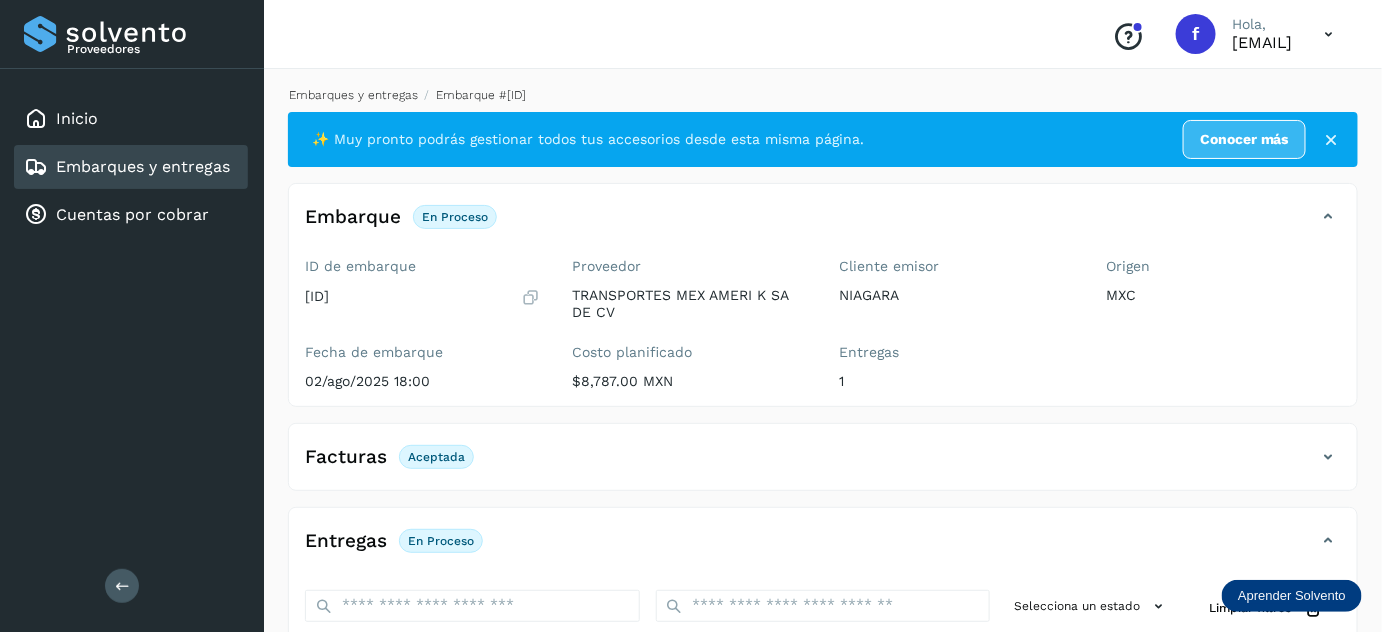 click on "Embarques y entregas" at bounding box center (353, 95) 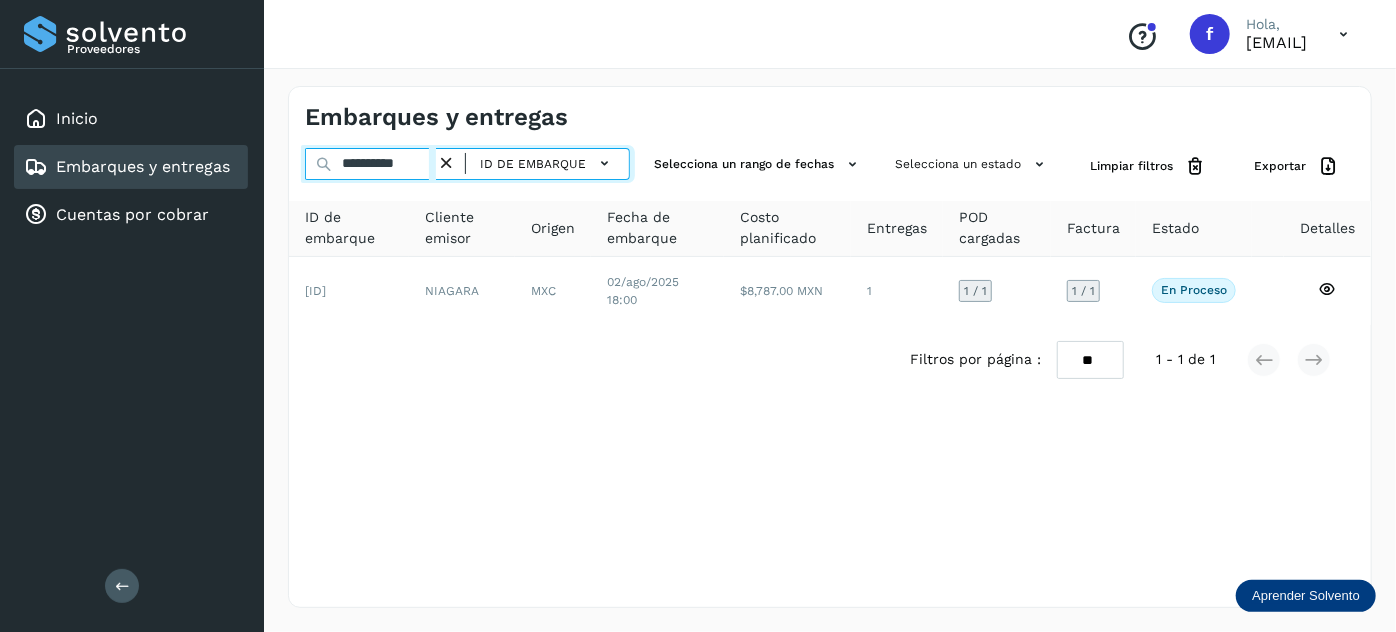 click on "**********" at bounding box center [370, 164] 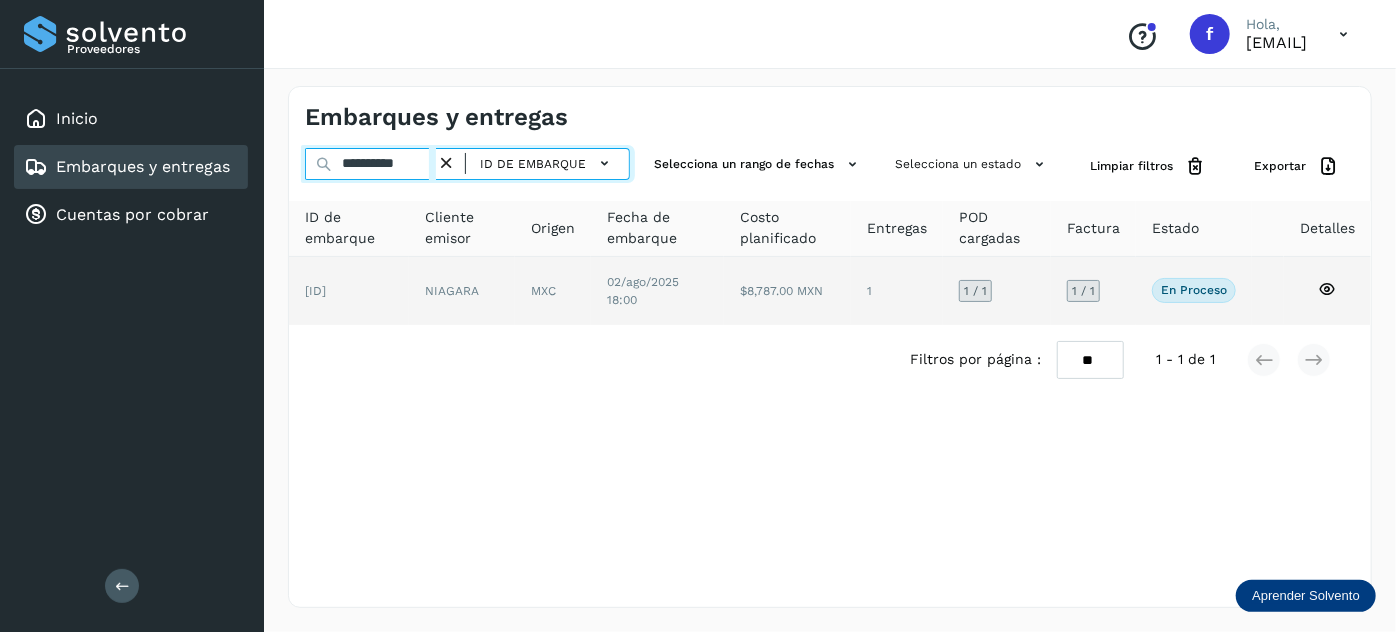 paste 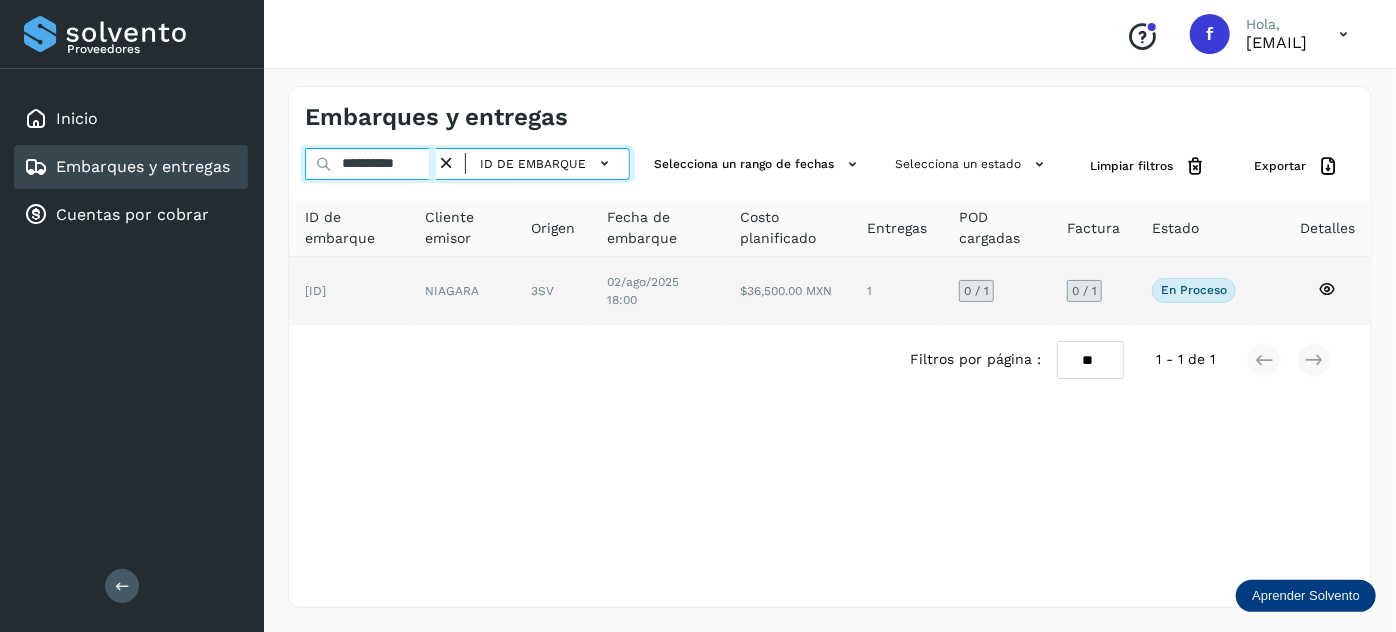 type on "**********" 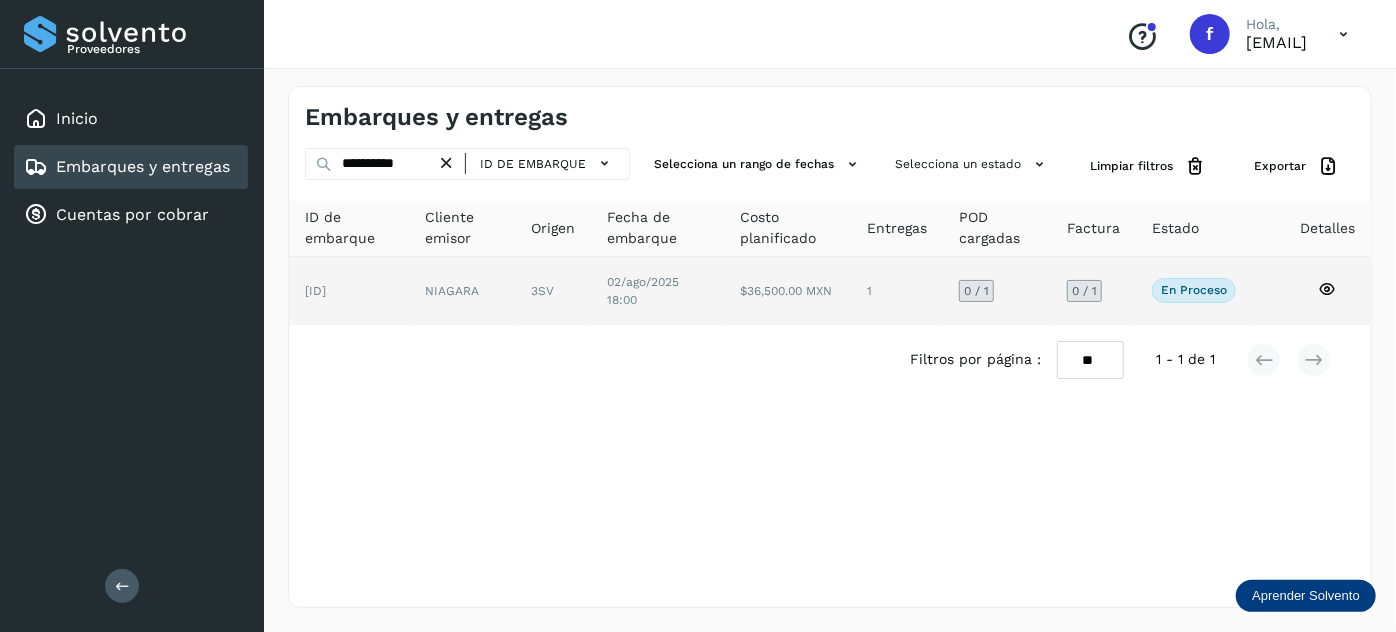 click on "02/ago/2025 18:00" 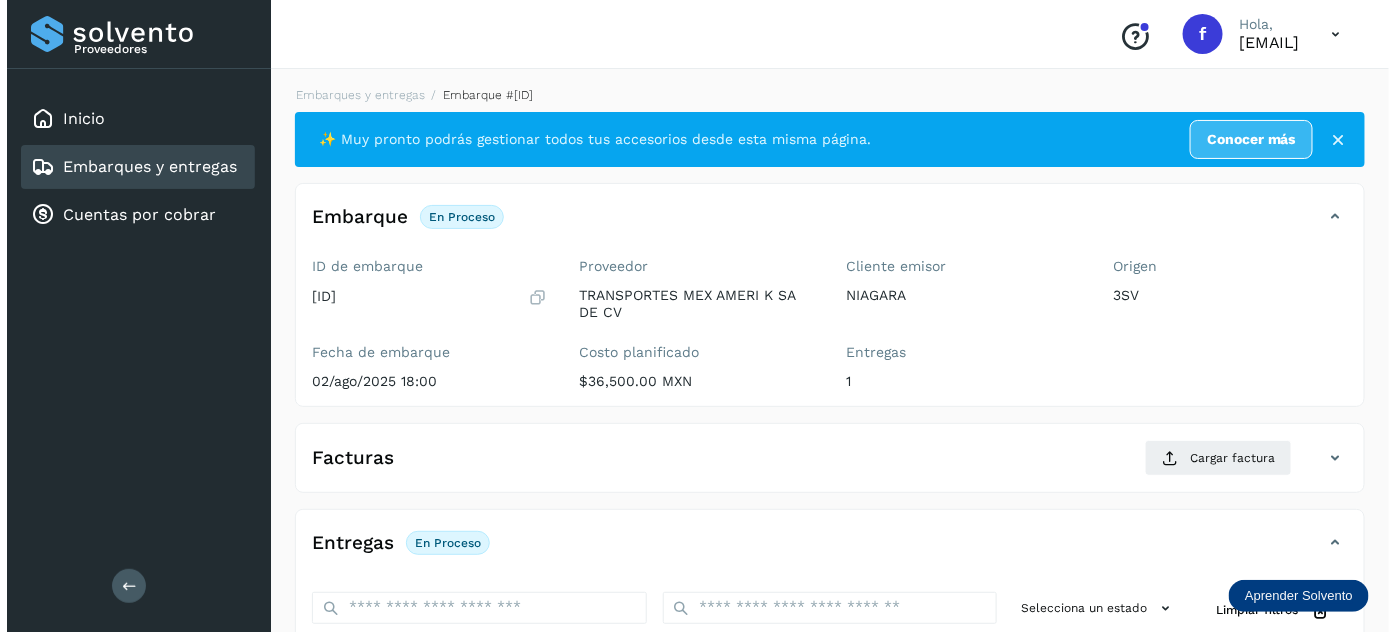 scroll, scrollTop: 327, scrollLeft: 0, axis: vertical 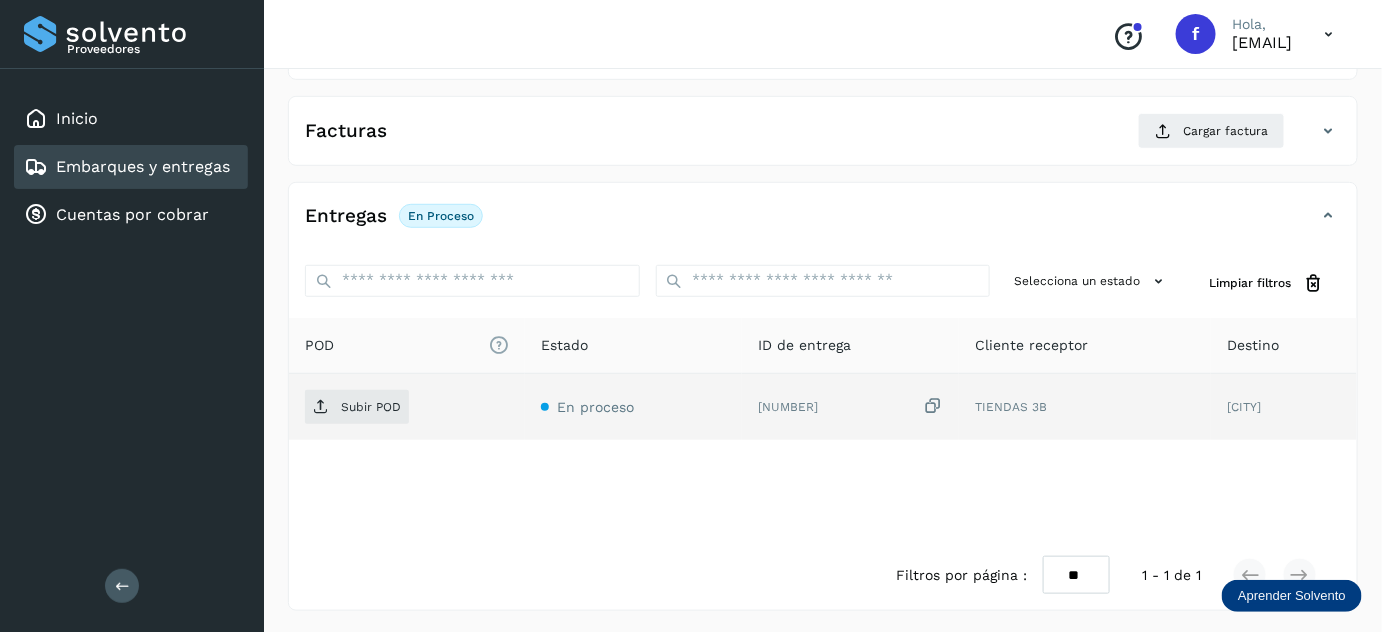 click at bounding box center (933, 406) 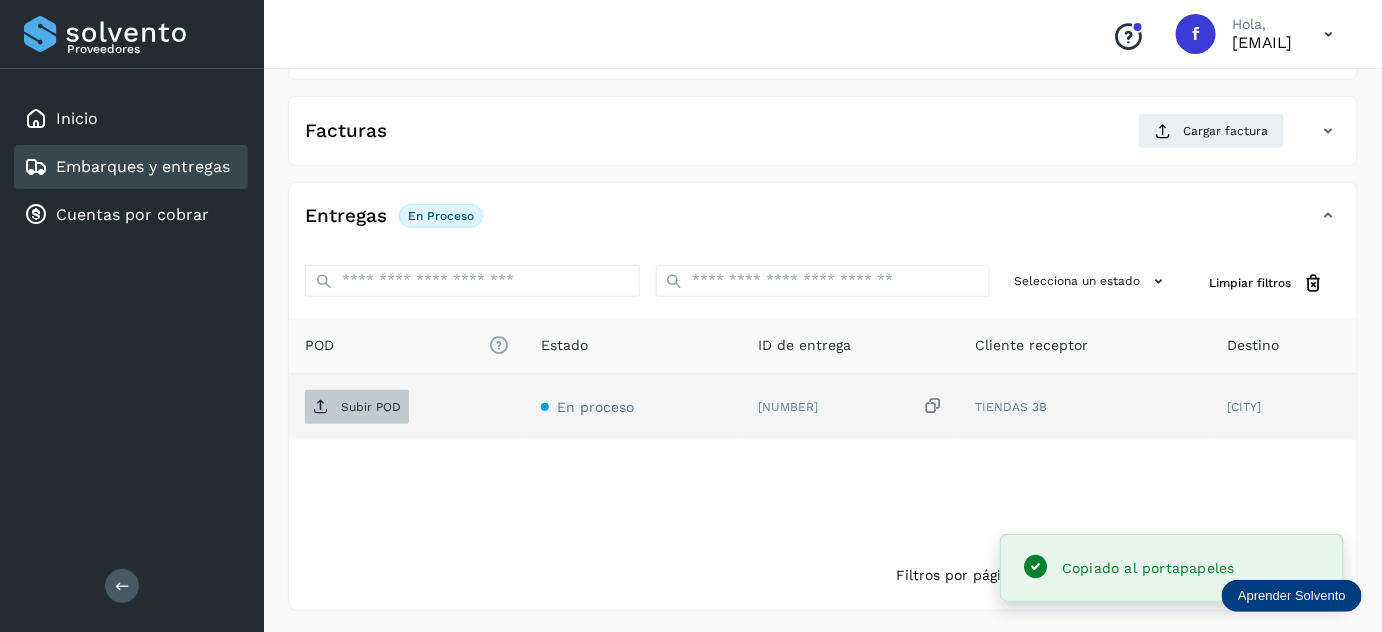 click on "Subir POD" at bounding box center [357, 407] 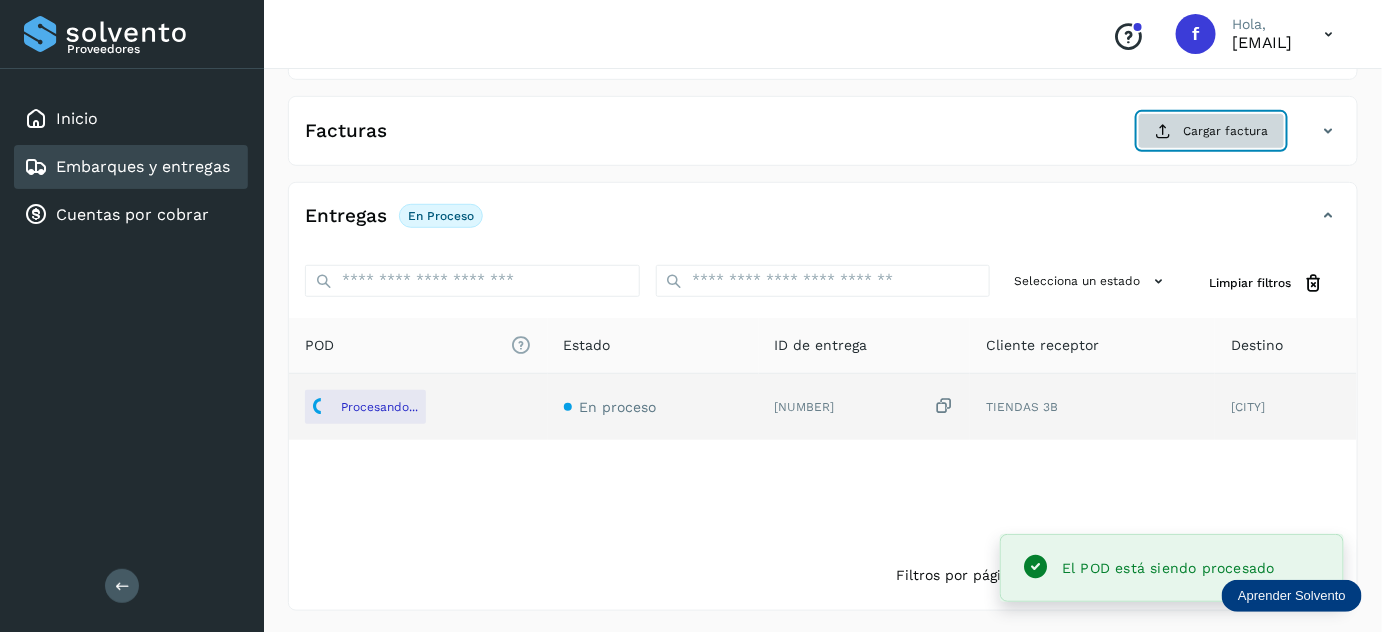 click on "Cargar factura" 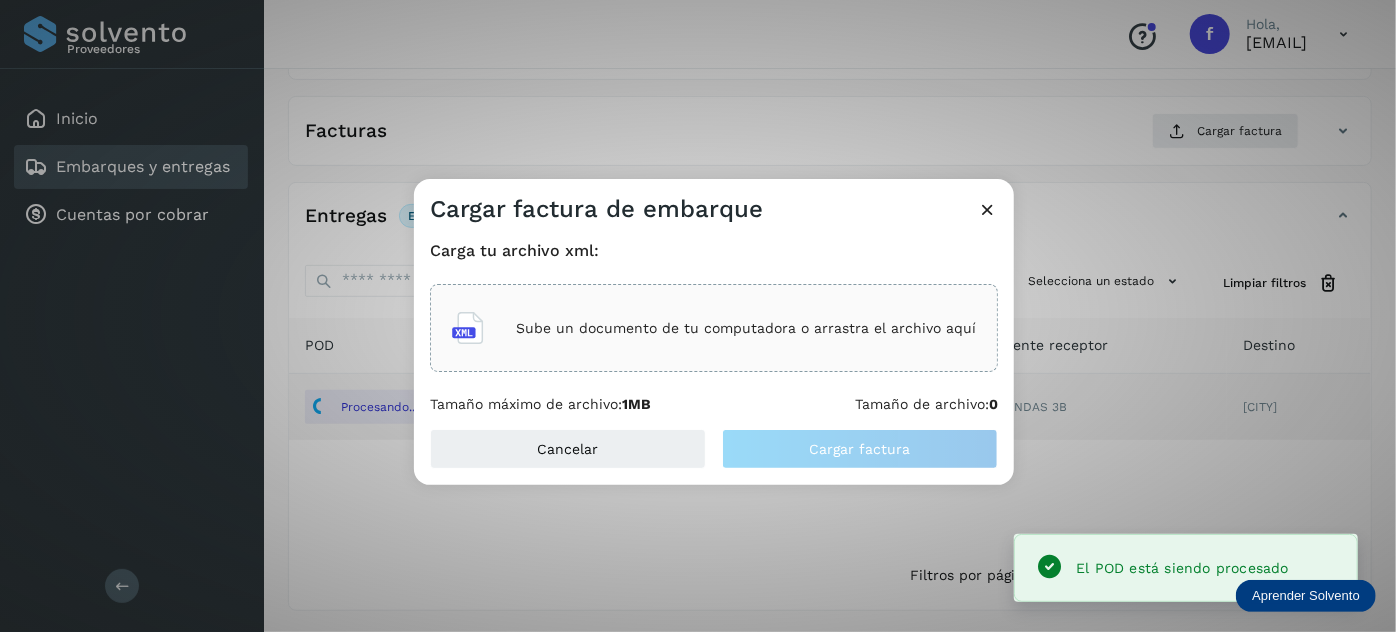click on "Sube un documento de tu computadora o arrastra el archivo aquí" at bounding box center (746, 328) 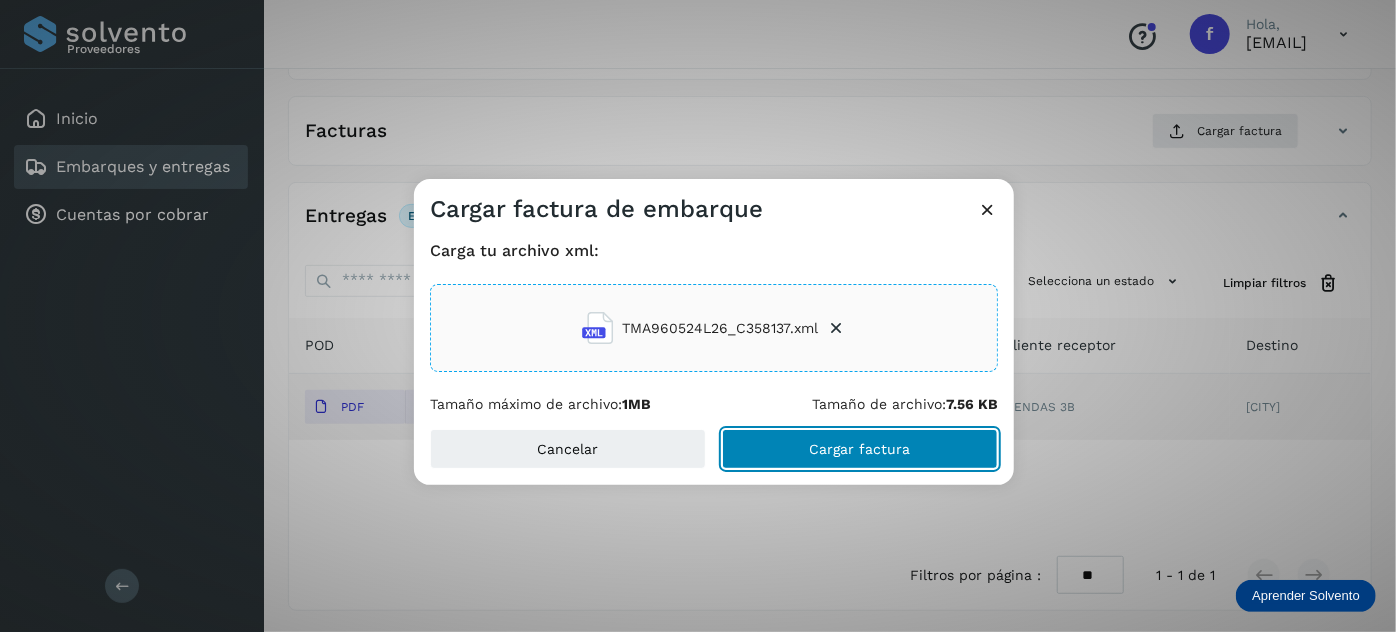 drag, startPoint x: 822, startPoint y: 448, endPoint x: 825, endPoint y: 426, distance: 22.203604 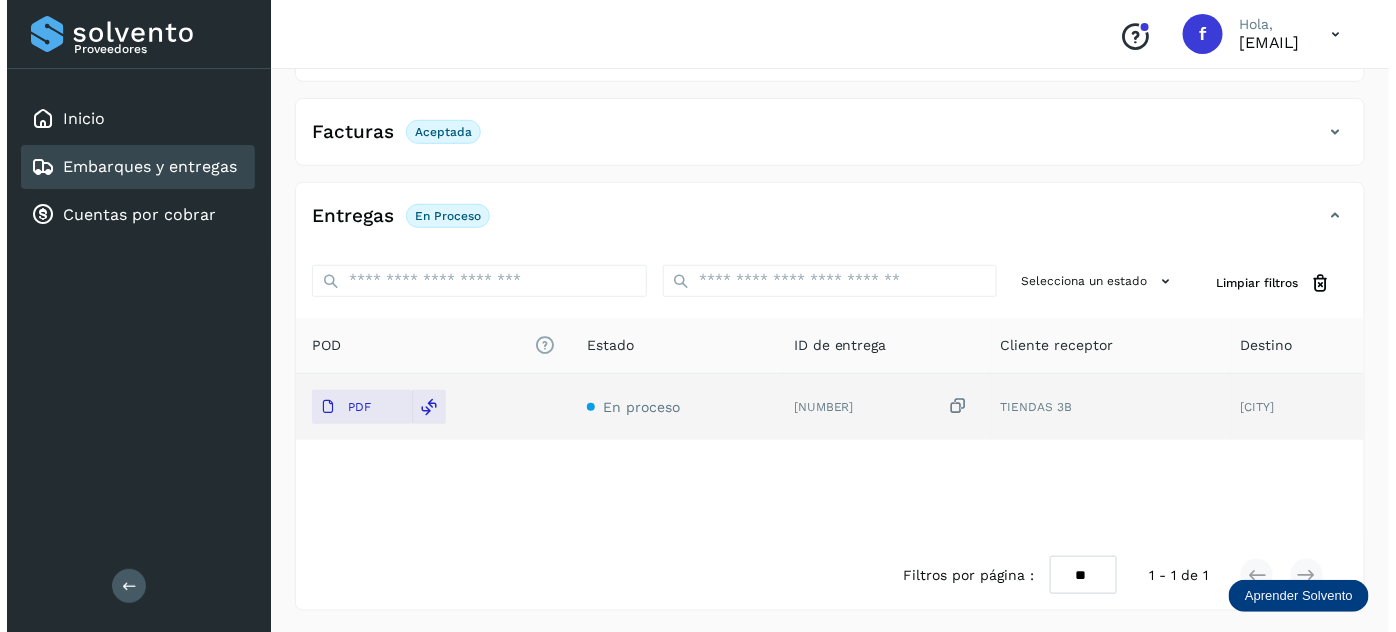 scroll, scrollTop: 0, scrollLeft: 0, axis: both 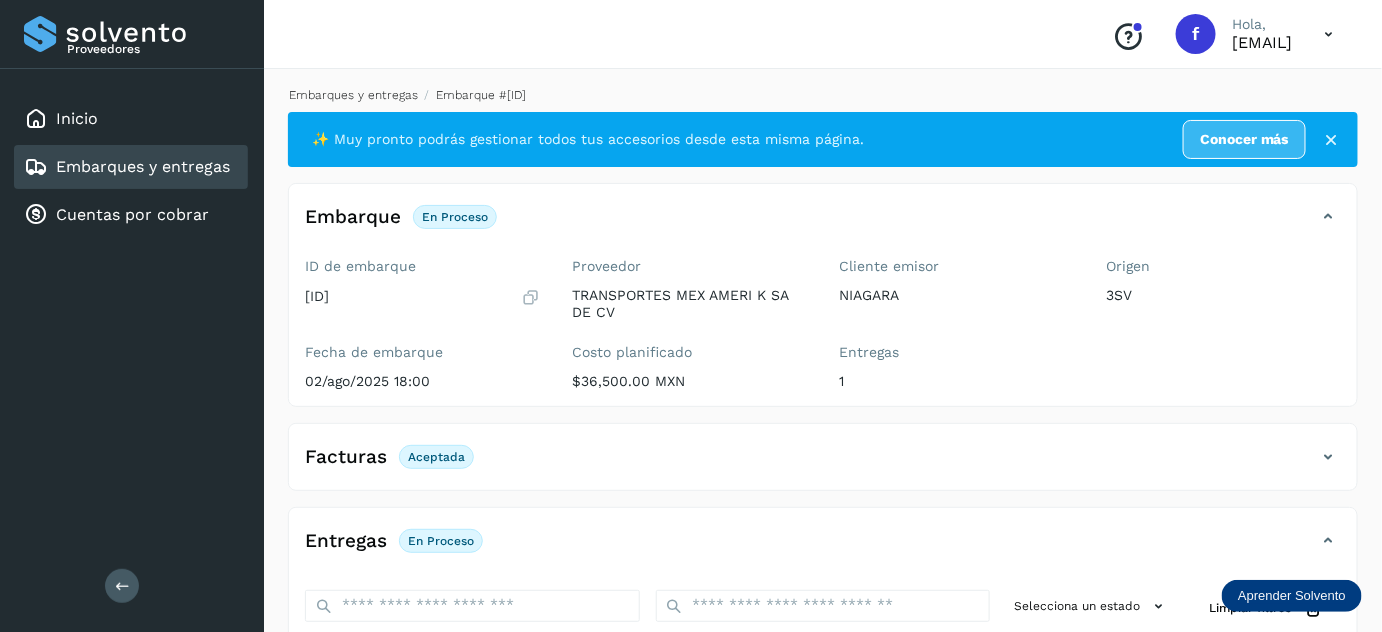 click on "Embarques y entregas" at bounding box center (353, 95) 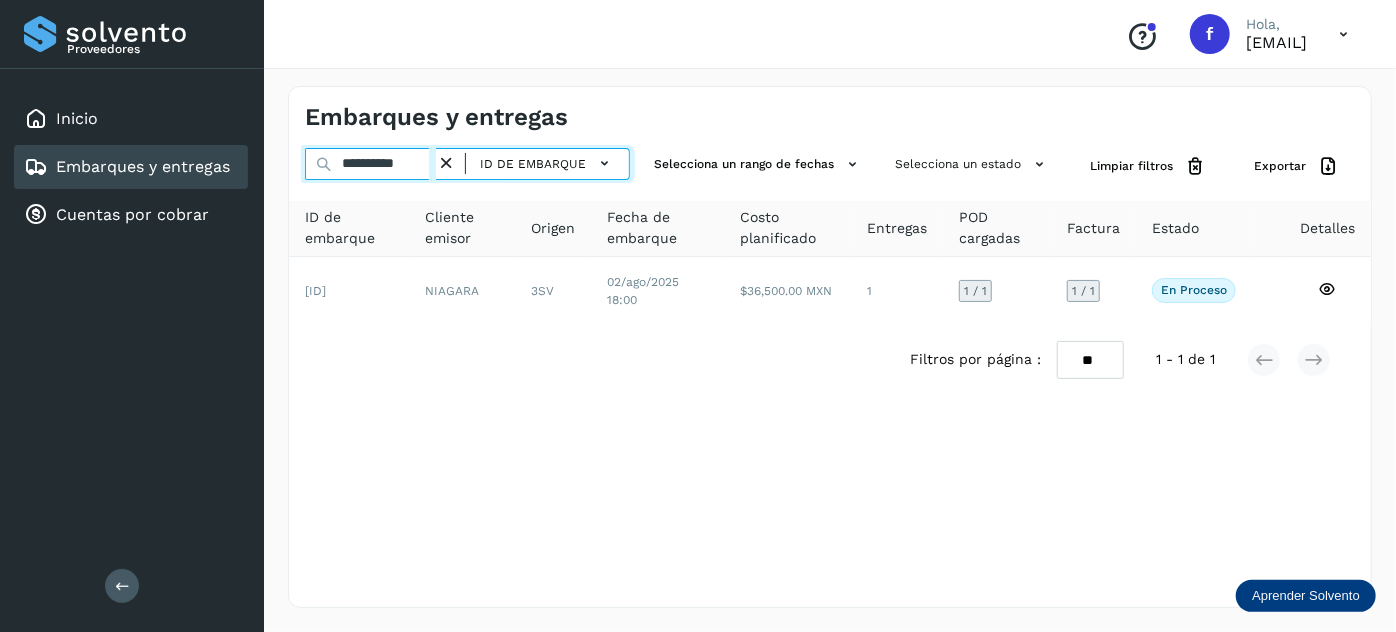 click on "**********" at bounding box center (370, 164) 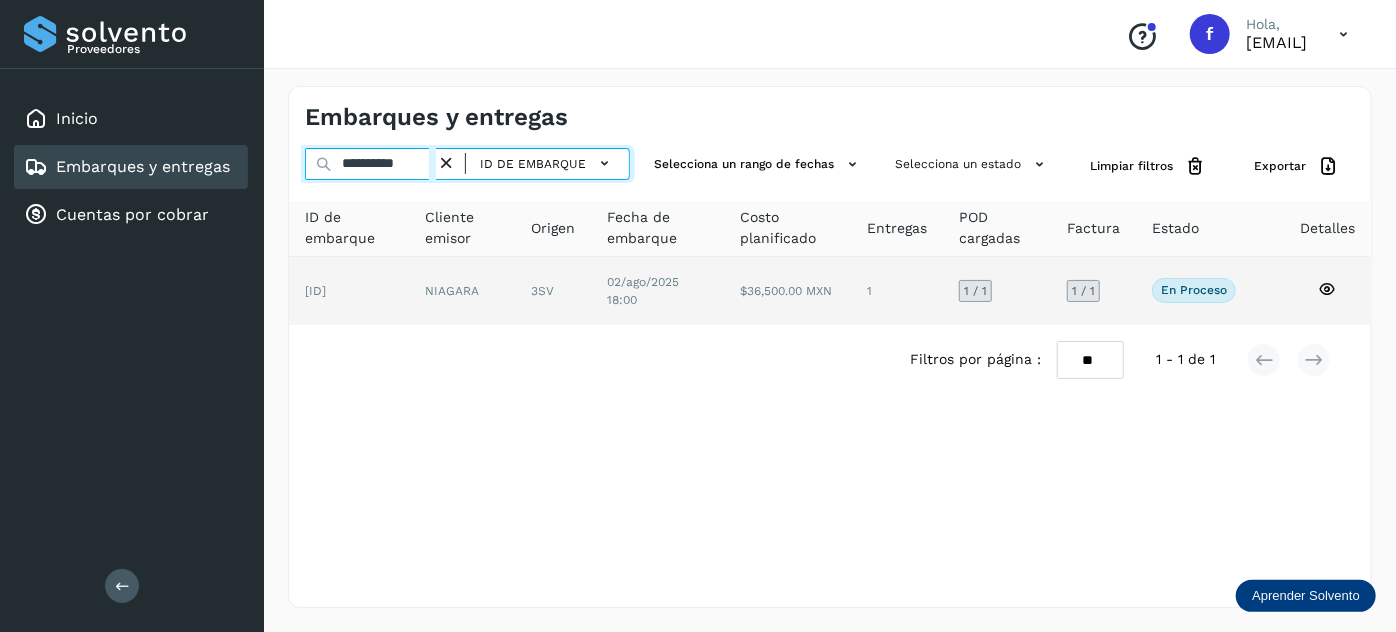 paste 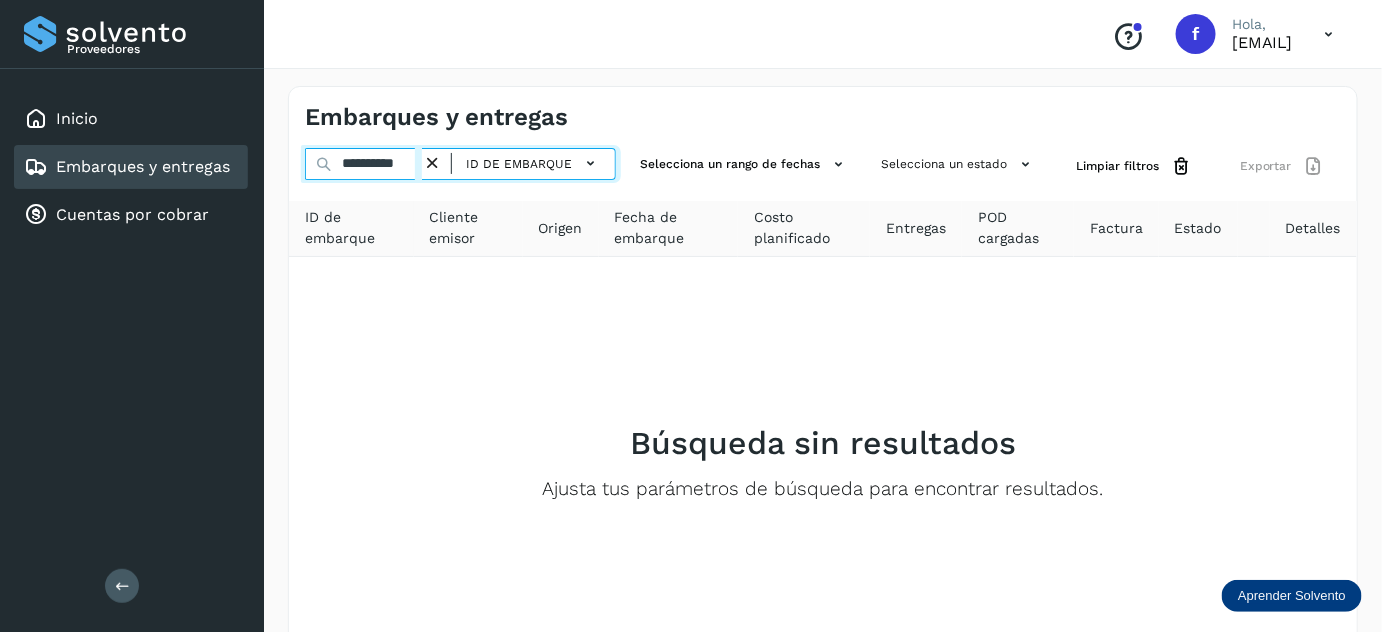 type on "**********" 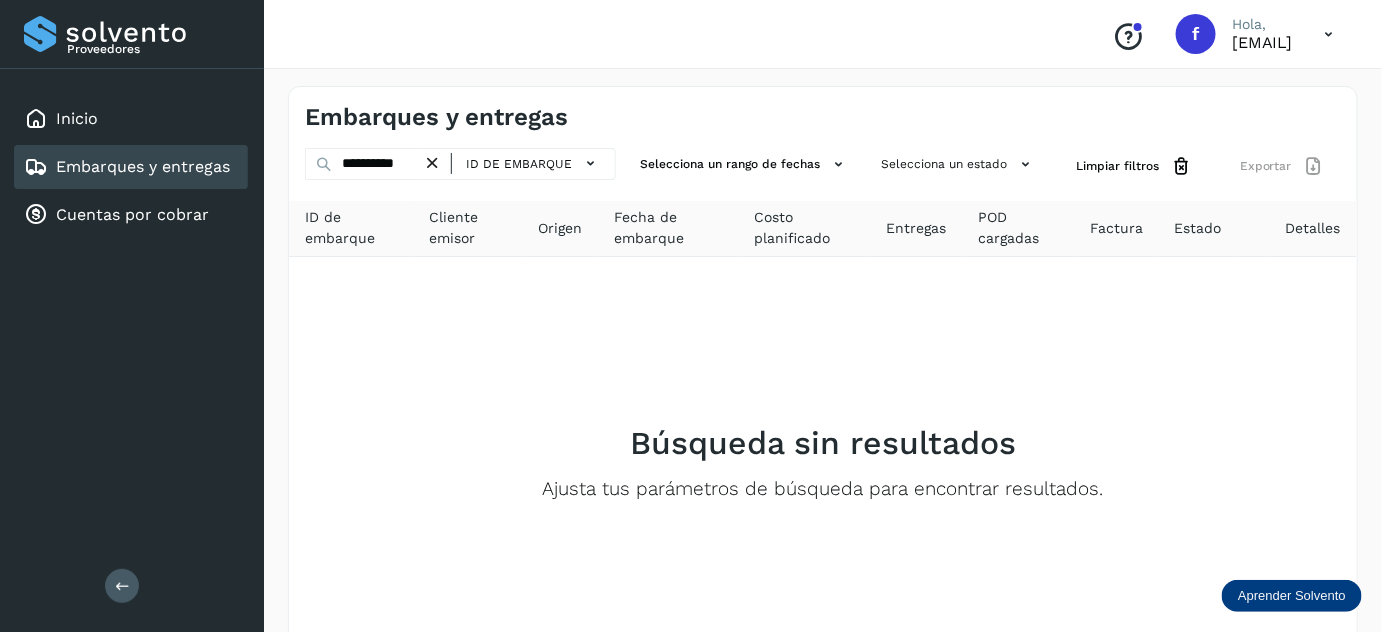 click at bounding box center [432, 163] 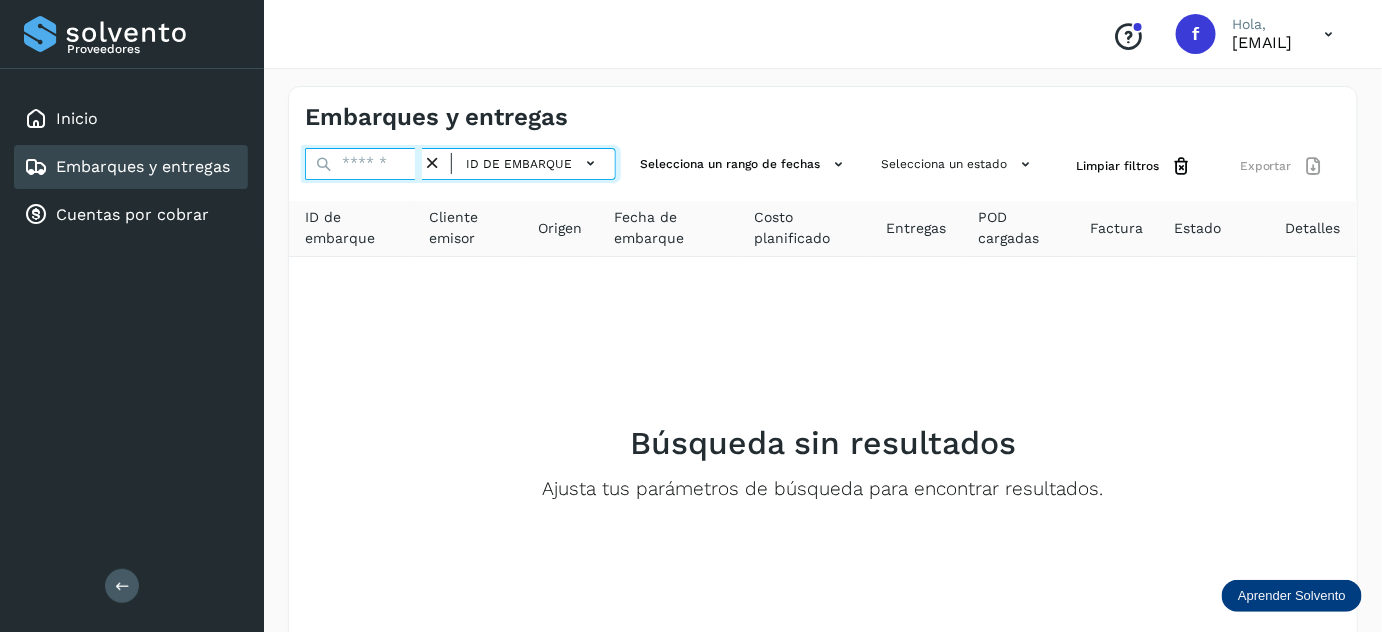 click at bounding box center [363, 164] 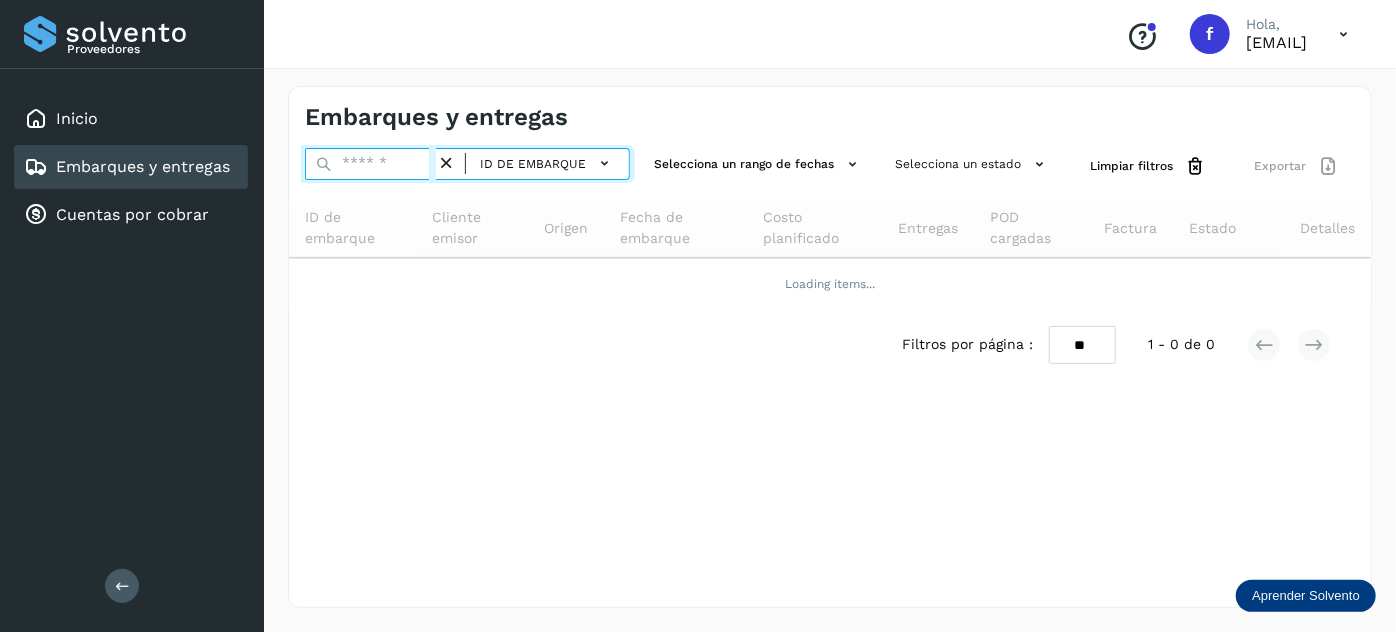 paste on "**********" 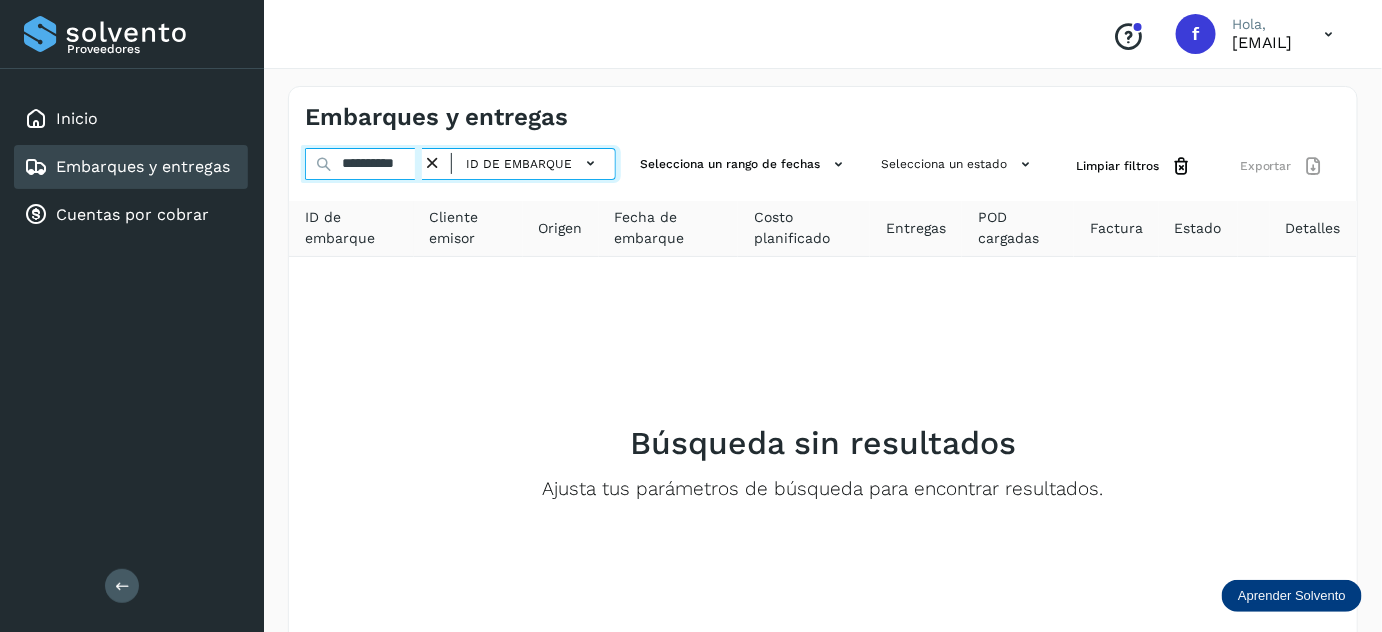 type on "**********" 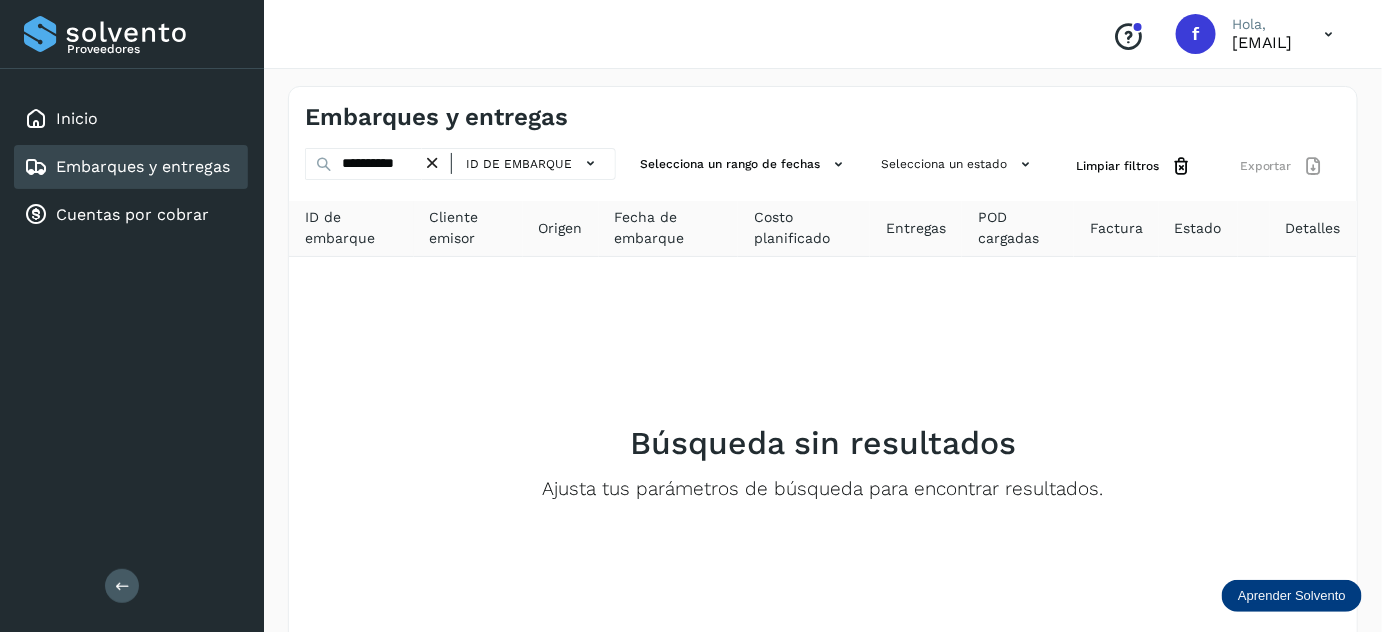 drag, startPoint x: 446, startPoint y: 170, endPoint x: 455, endPoint y: 140, distance: 31.320919 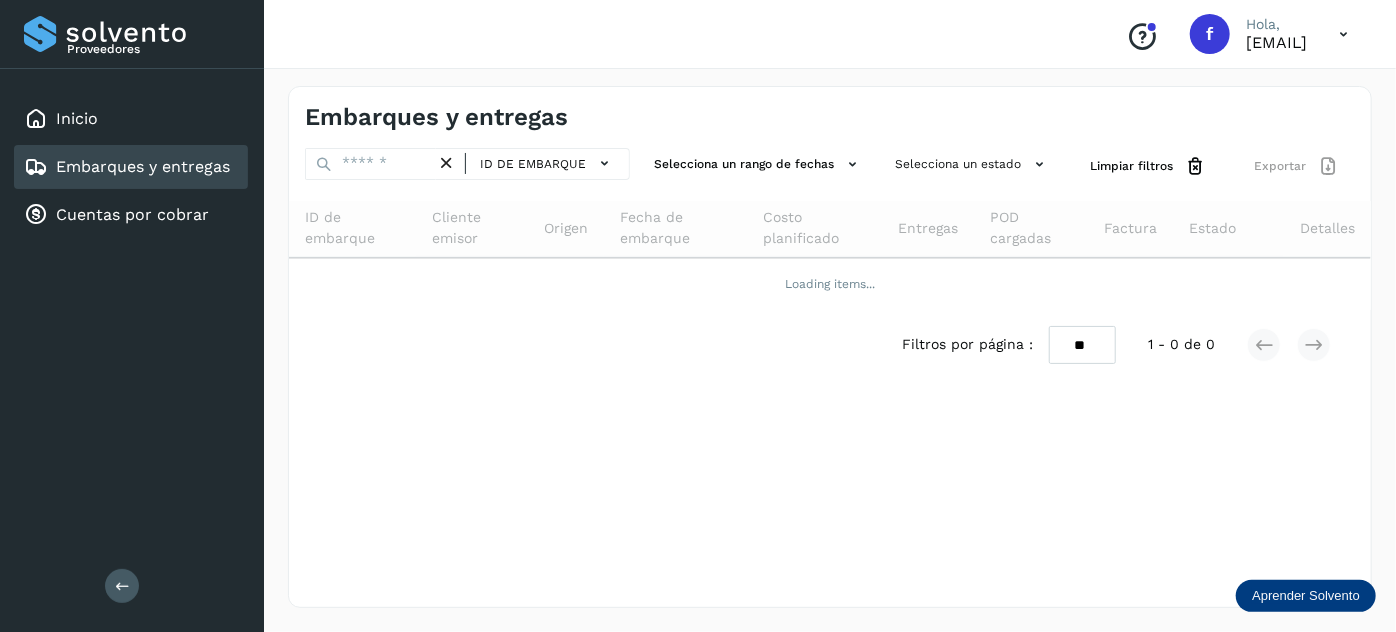 click on "Proveedores" at bounding box center (153, 49) 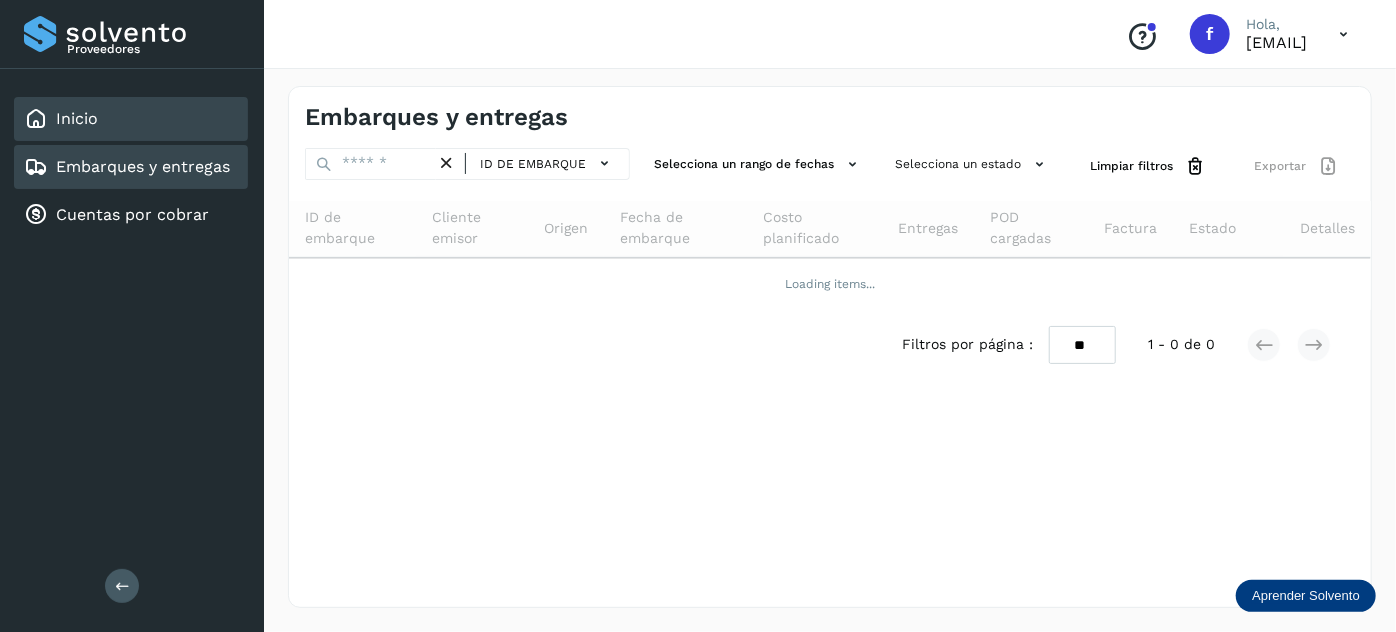 click on "Inicio" at bounding box center [61, 119] 